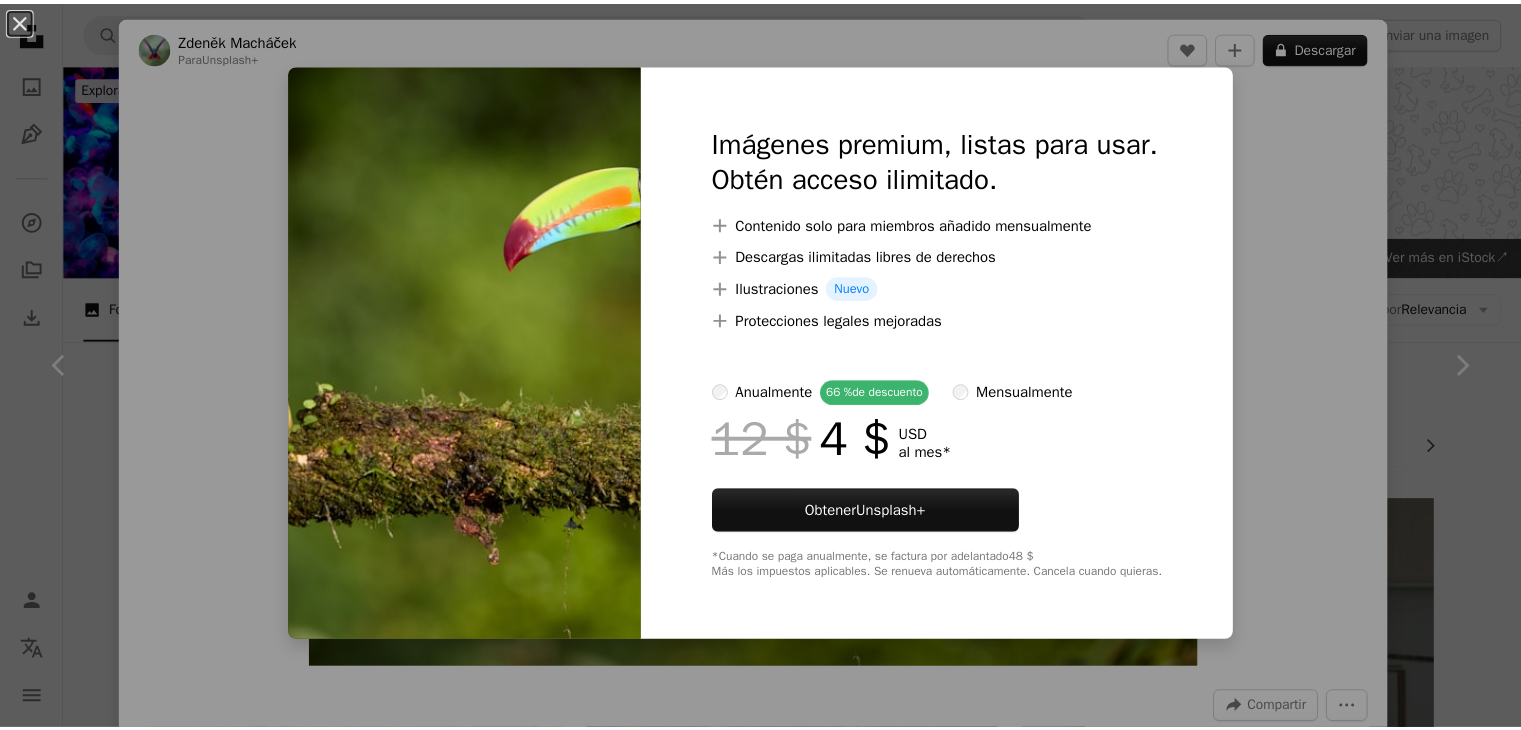 scroll, scrollTop: 1200, scrollLeft: 0, axis: vertical 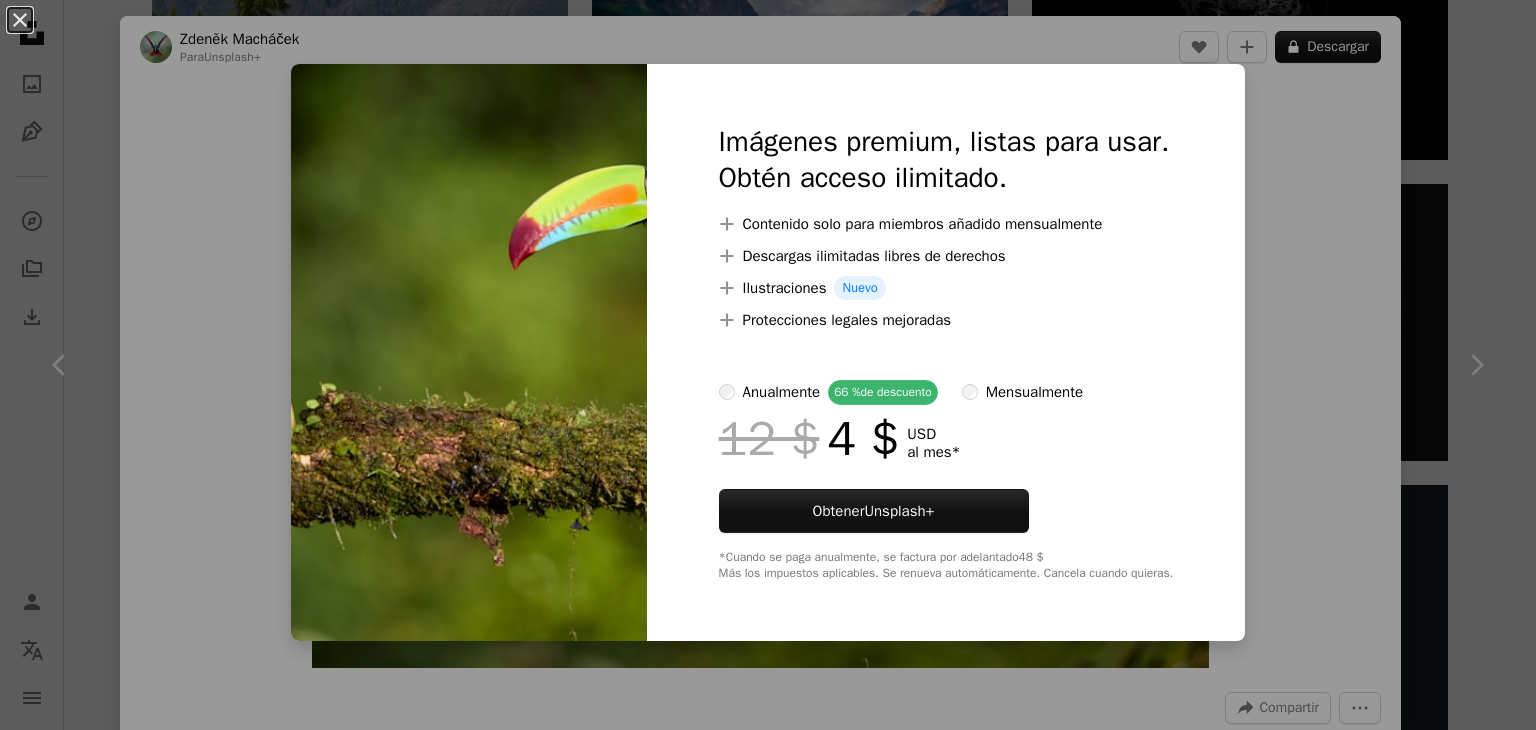 click on "An X shape Imágenes premium, listas para usar. Obtén acceso ilimitado. A plus sign Contenido solo para miembros añadido mensualmente A plus sign Descargas ilimitadas libres de derechos A plus sign Ilustraciones  Nuevo A plus sign Protecciones legales mejoradas anualmente 66 %  de descuento mensualmente 12 $   4 $ USD al mes * Obtener  Unsplash+ *Cuando se paga anualmente, se factura por adelantado  48 $ Más los impuestos aplicables. Se renueva automáticamente. Cancela cuando quieras." at bounding box center [768, 365] 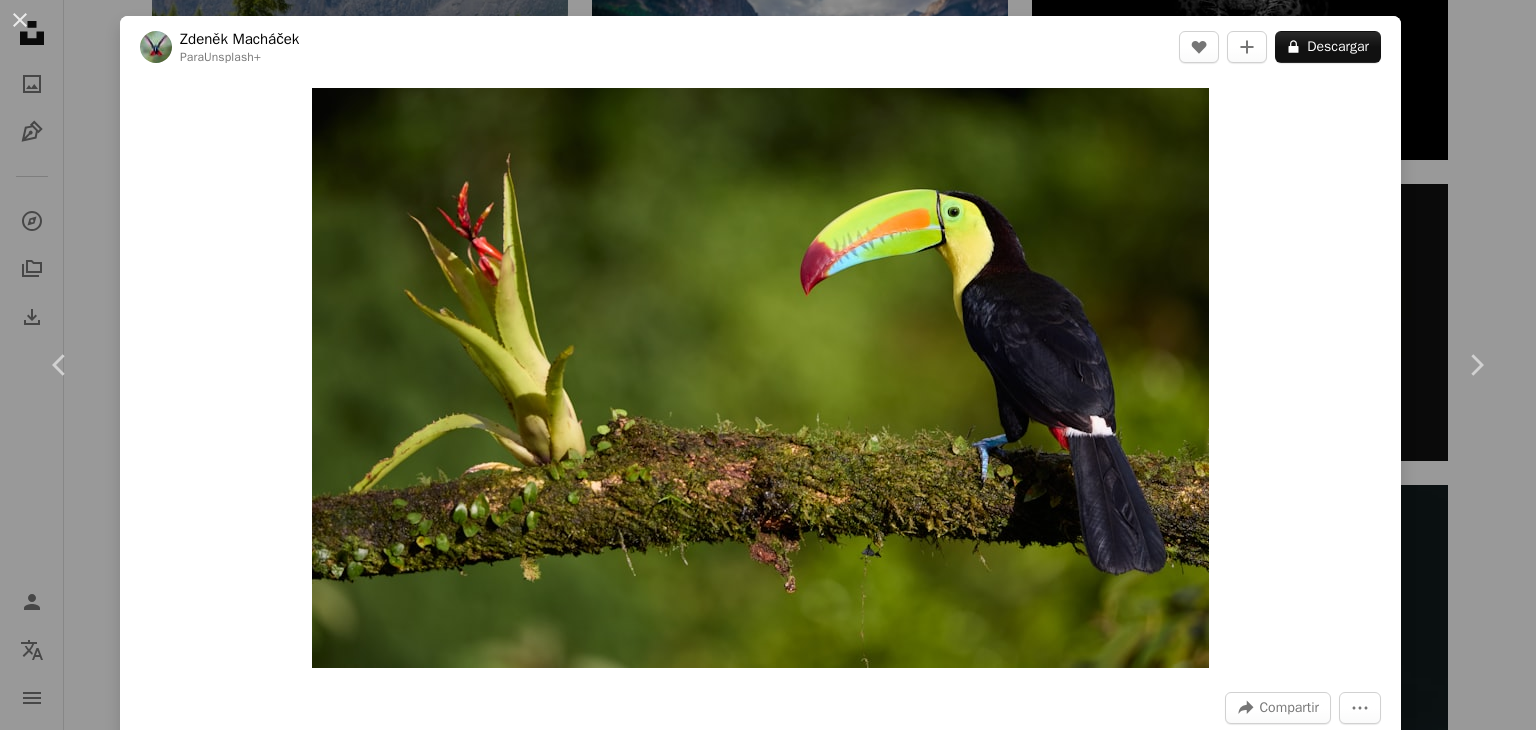 click on "An X shape" at bounding box center (20, 20) 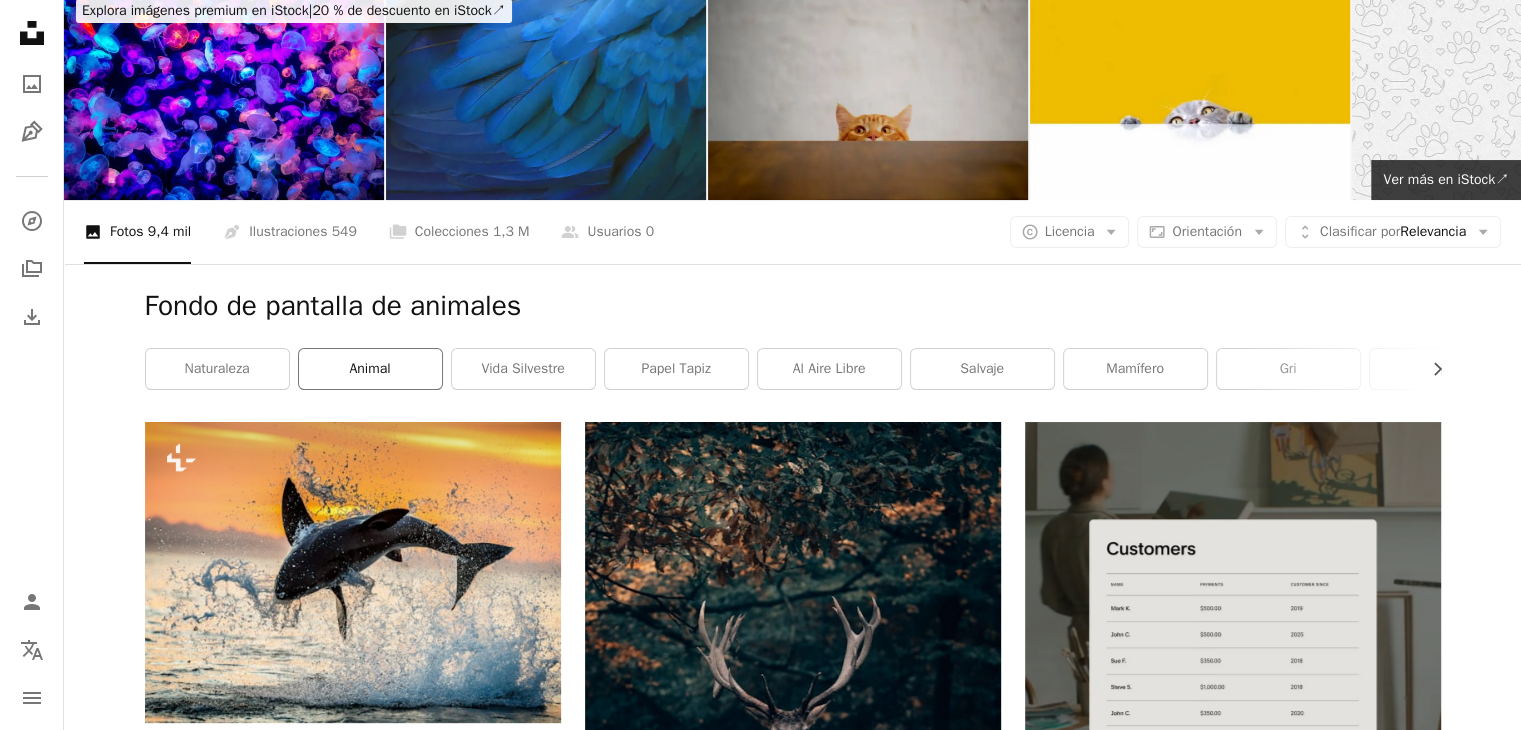 scroll, scrollTop: 0, scrollLeft: 0, axis: both 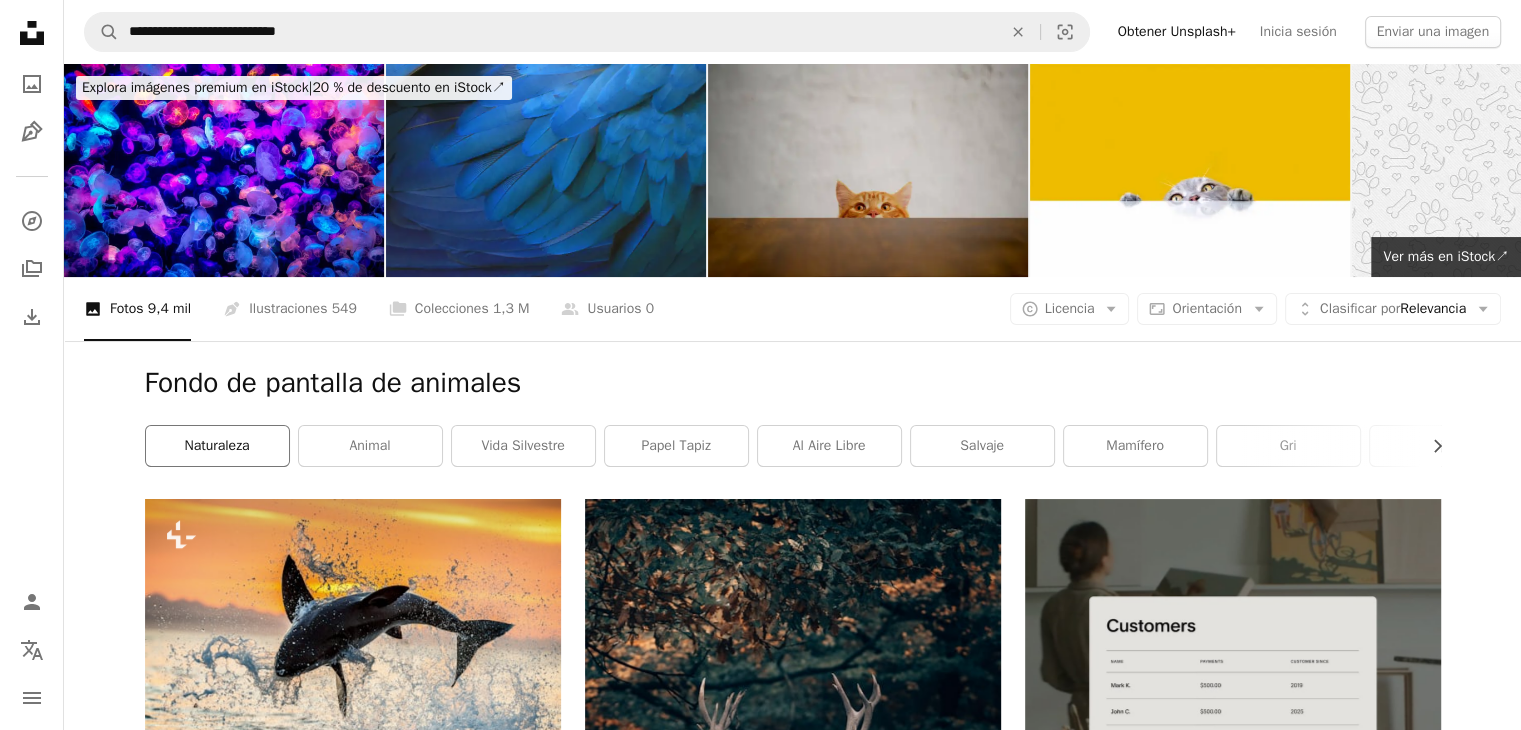 click on "naturaleza" at bounding box center (217, 446) 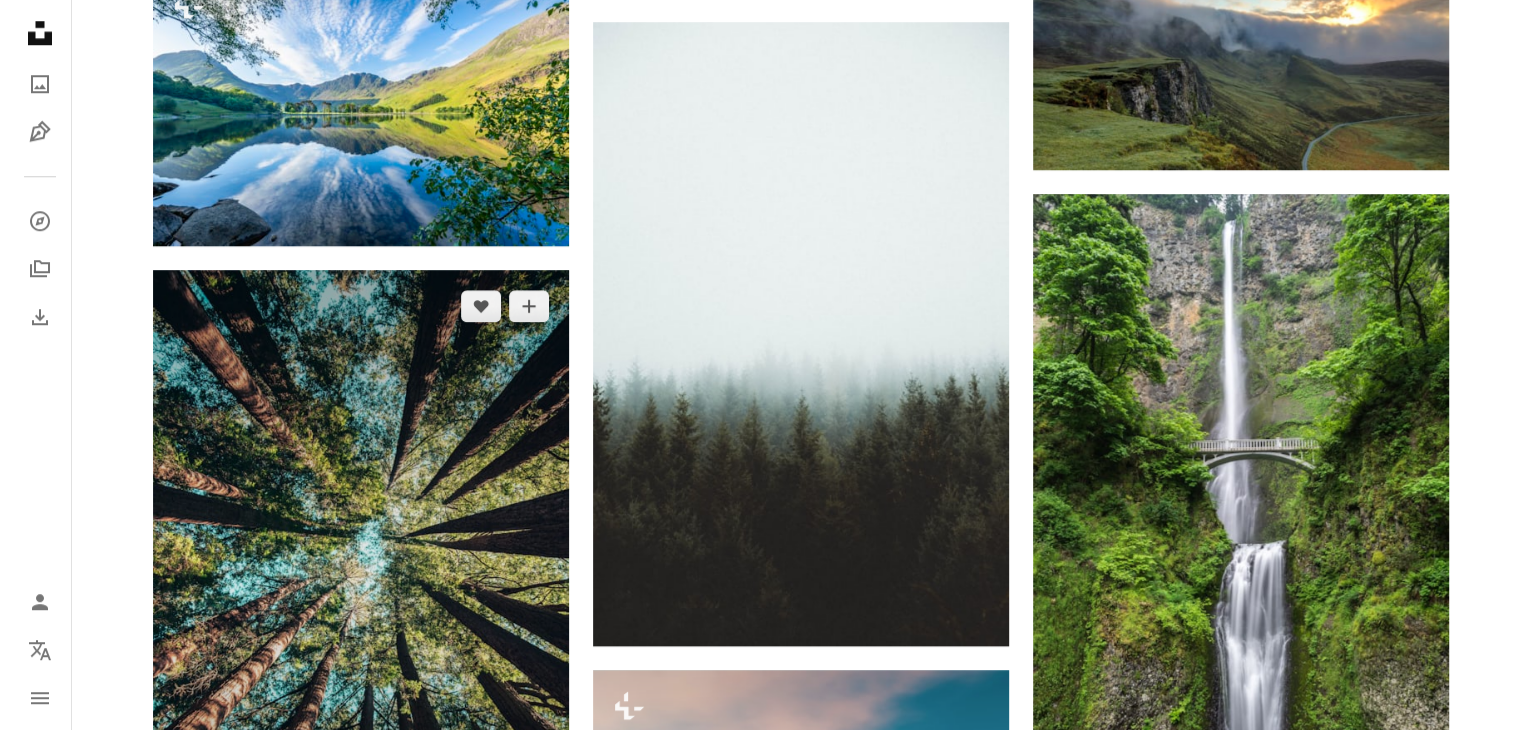 scroll, scrollTop: 1800, scrollLeft: 0, axis: vertical 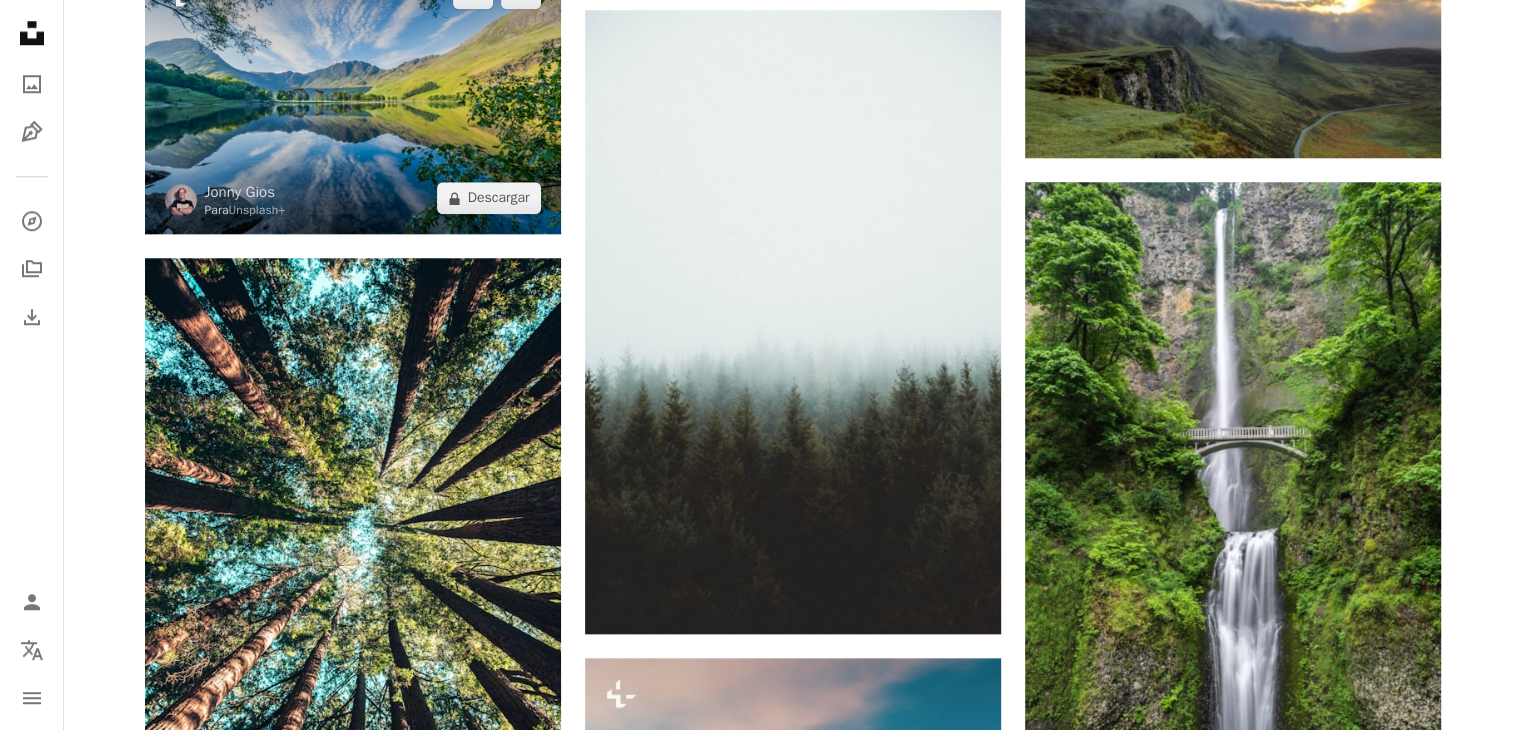 click at bounding box center (353, 95) 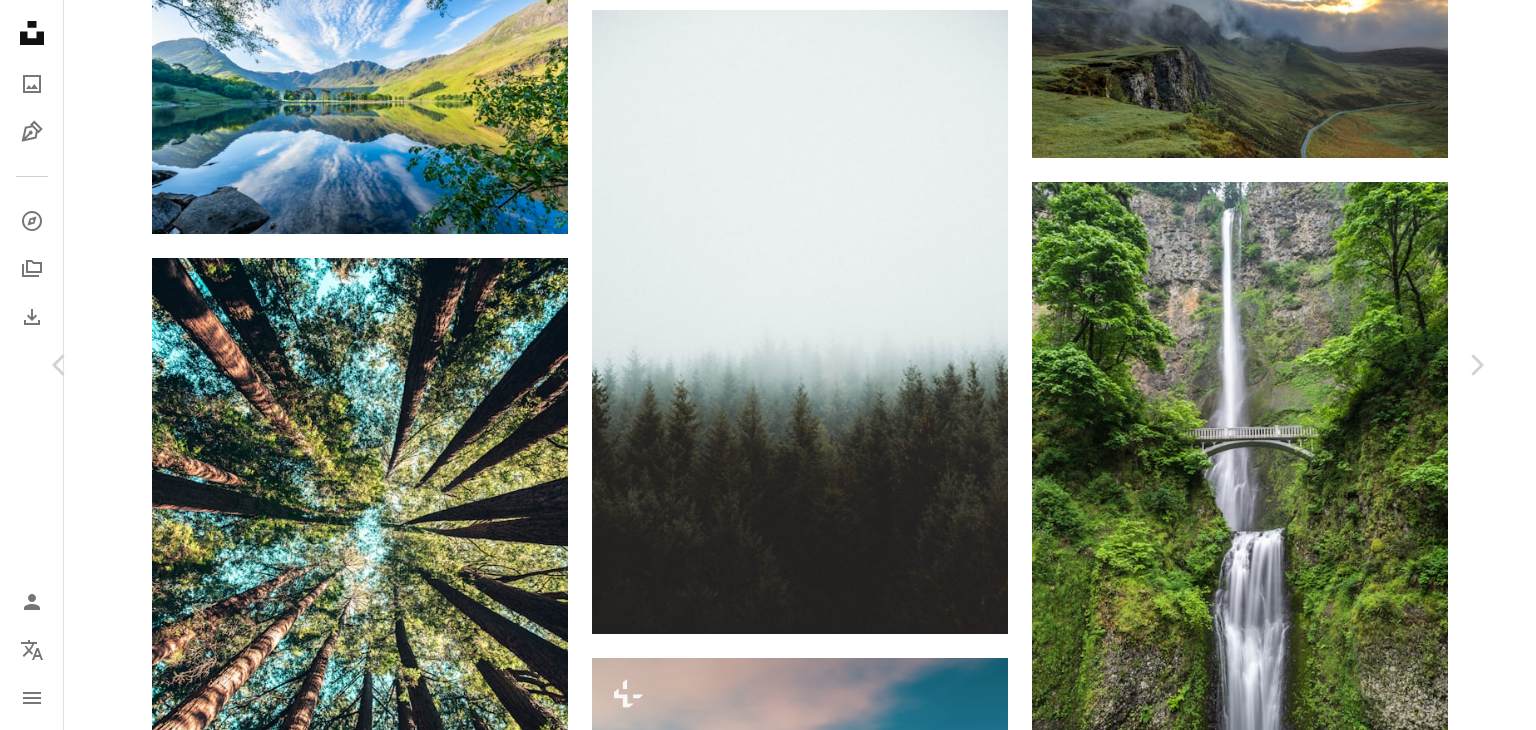 drag, startPoint x: 700, startPoint y: 391, endPoint x: 485, endPoint y: 410, distance: 215.8379 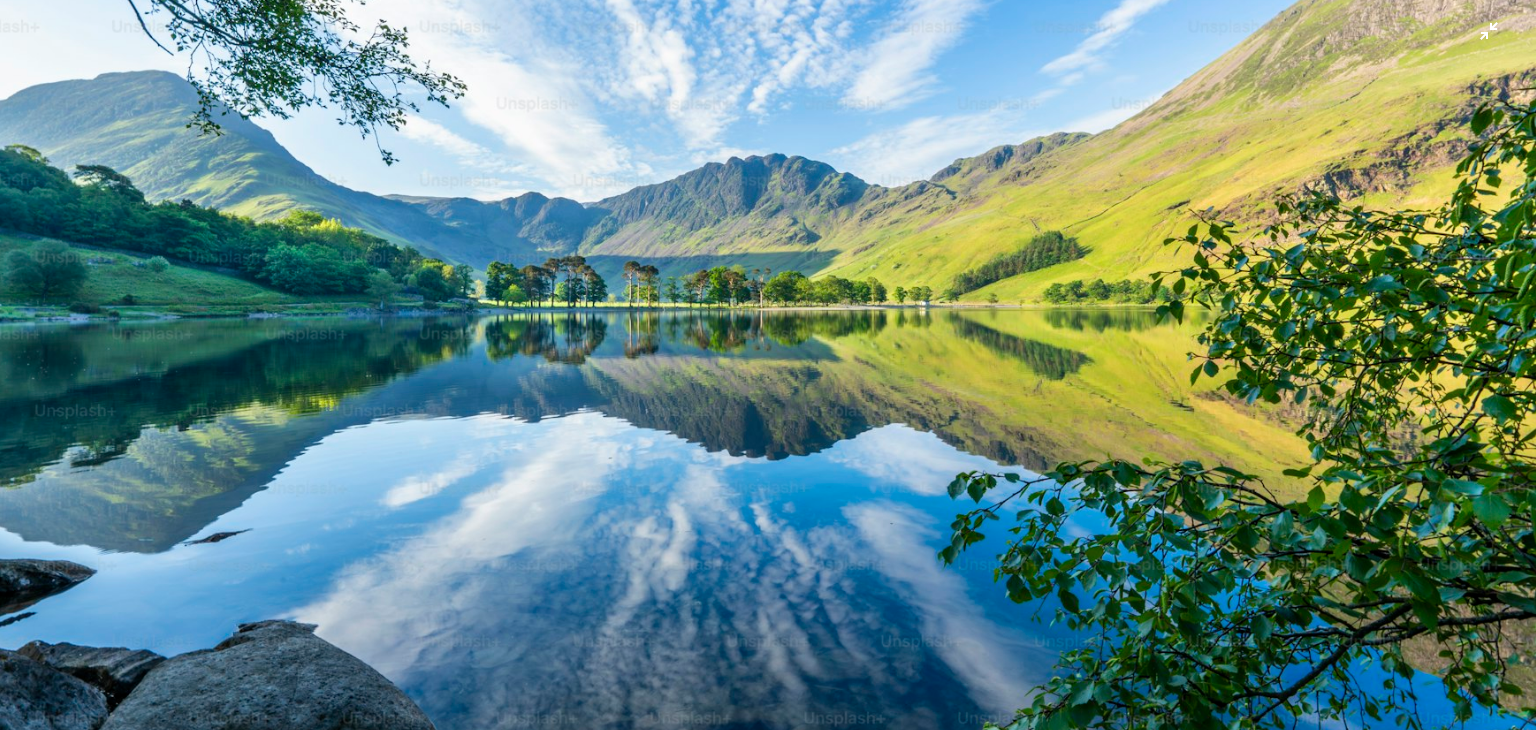 scroll, scrollTop: 272, scrollLeft: 0, axis: vertical 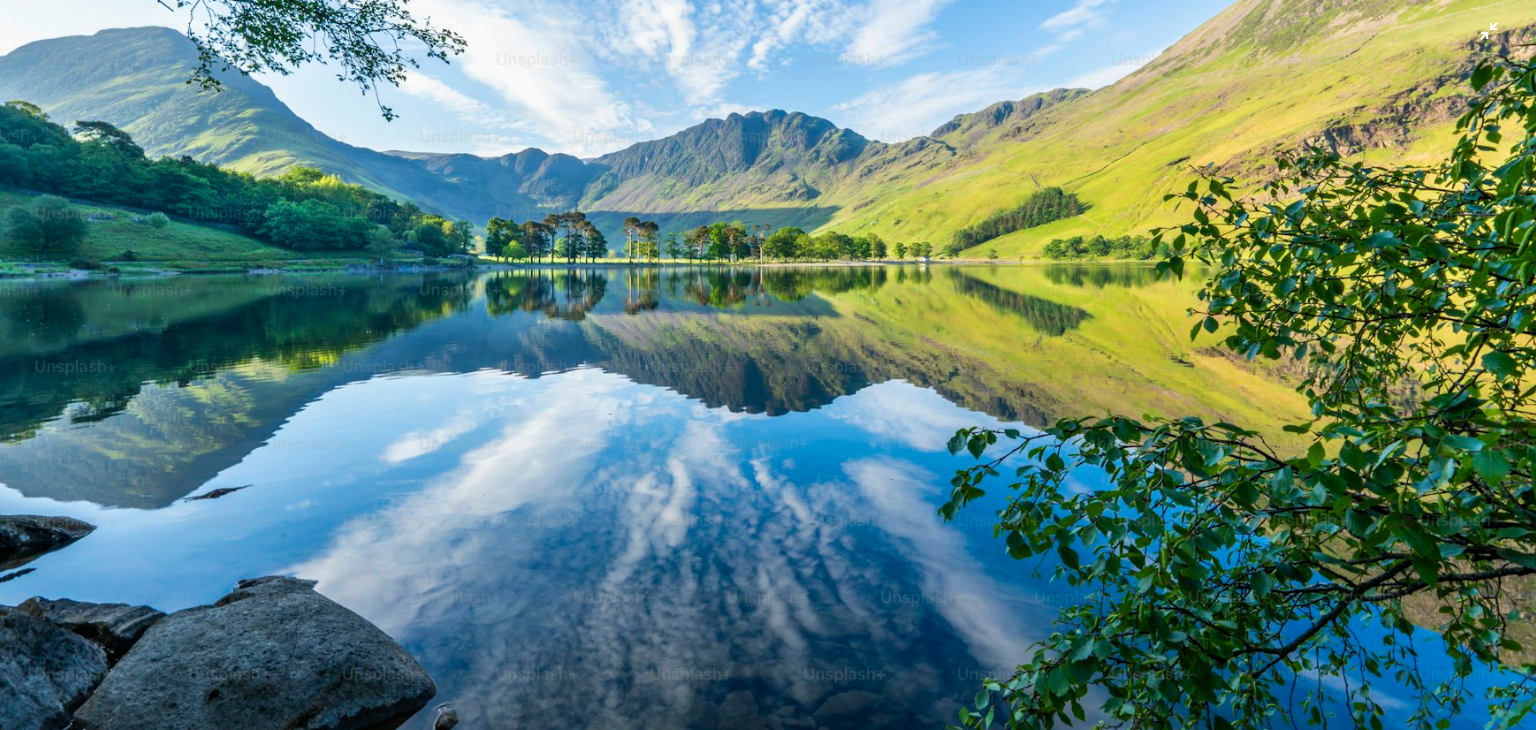 click at bounding box center (768, 239) 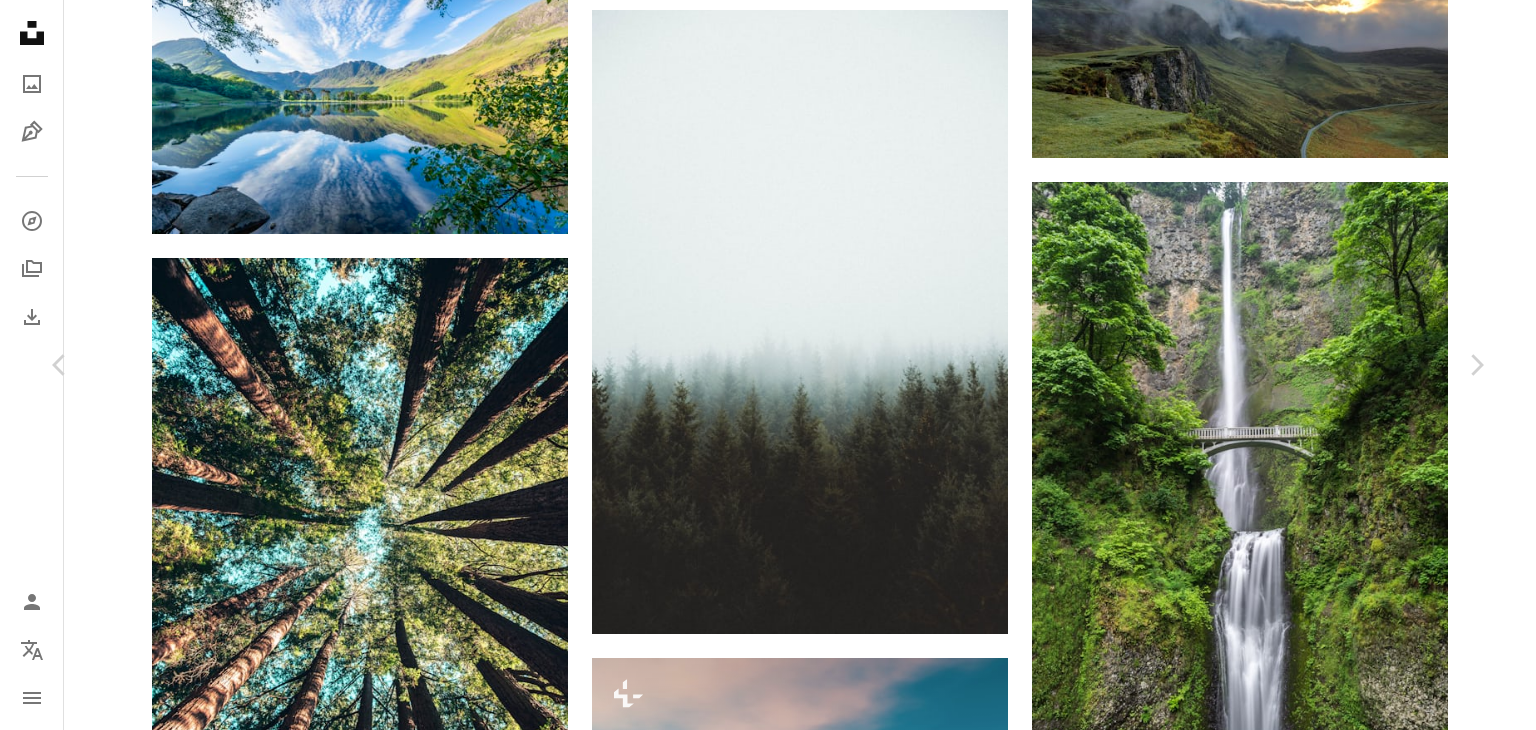 click at bounding box center [761, 3635] 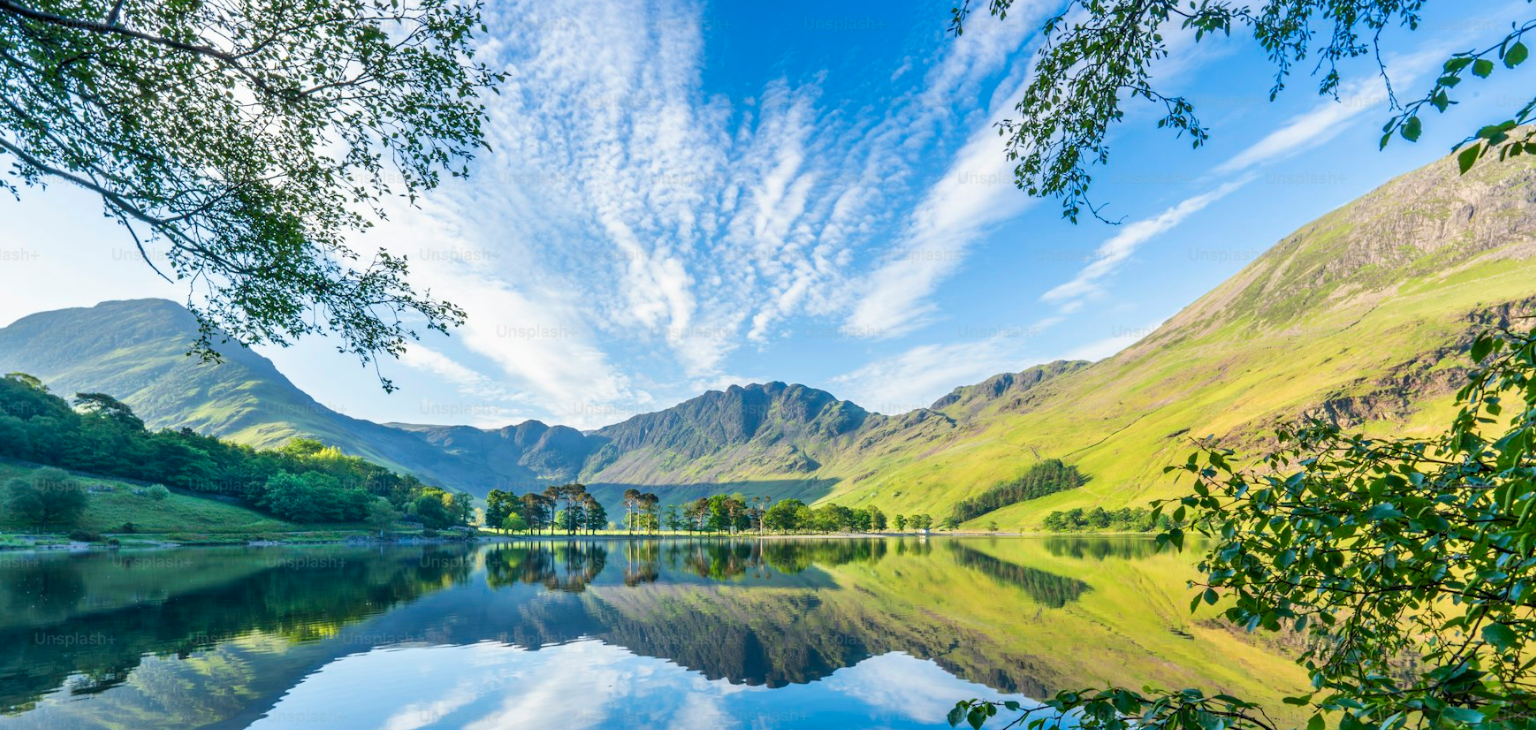 scroll, scrollTop: 137, scrollLeft: 0, axis: vertical 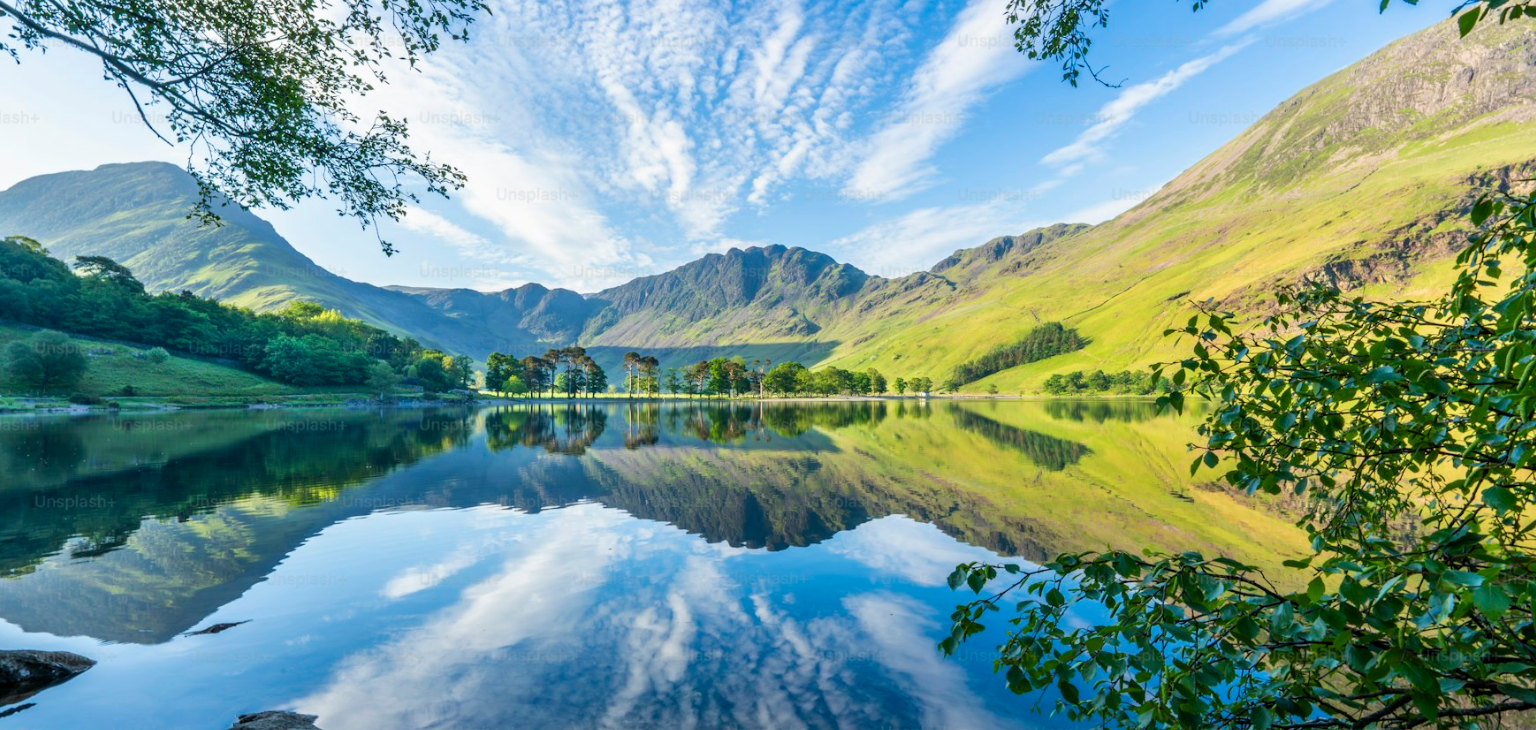 click at bounding box center [768, 374] 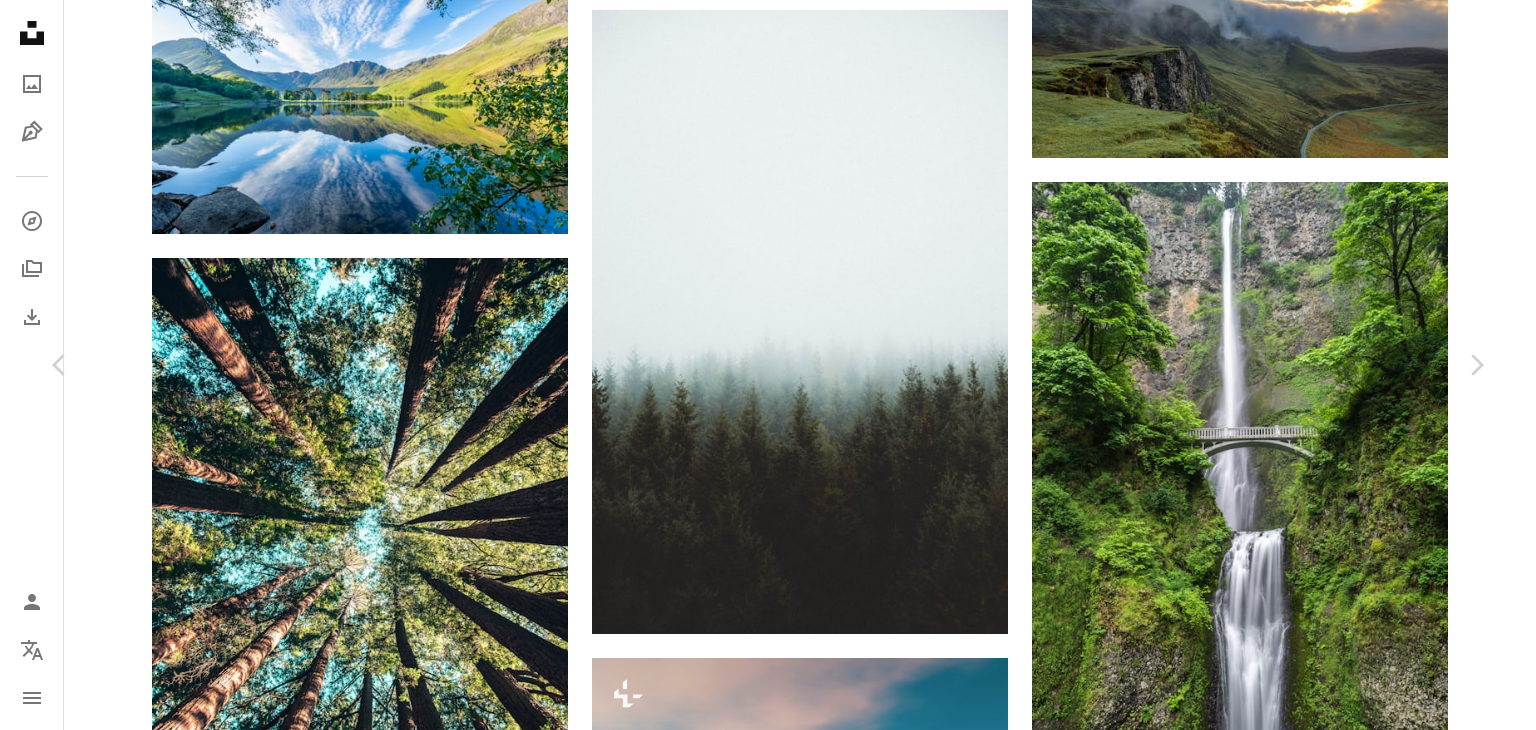 scroll, scrollTop: 0, scrollLeft: 0, axis: both 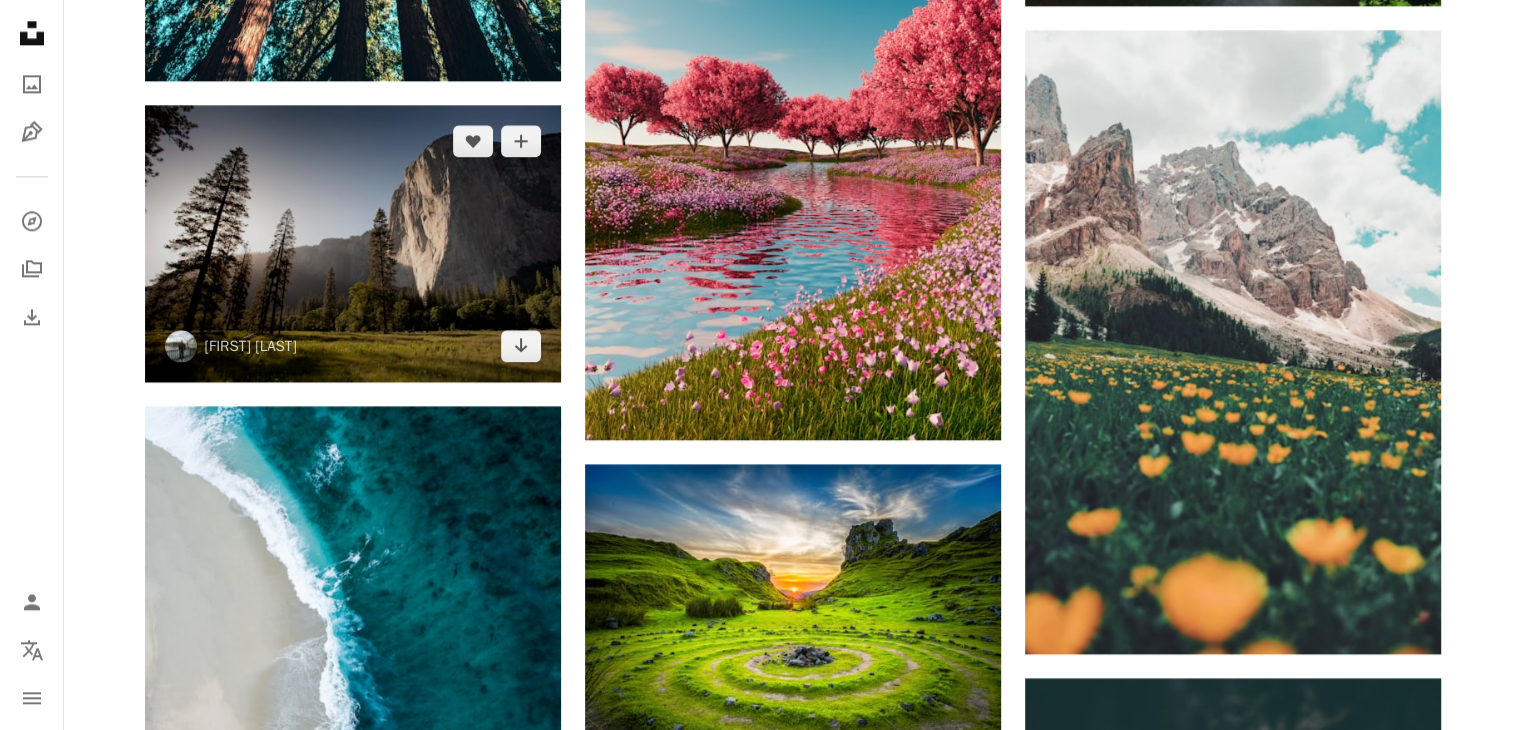 click at bounding box center (353, 243) 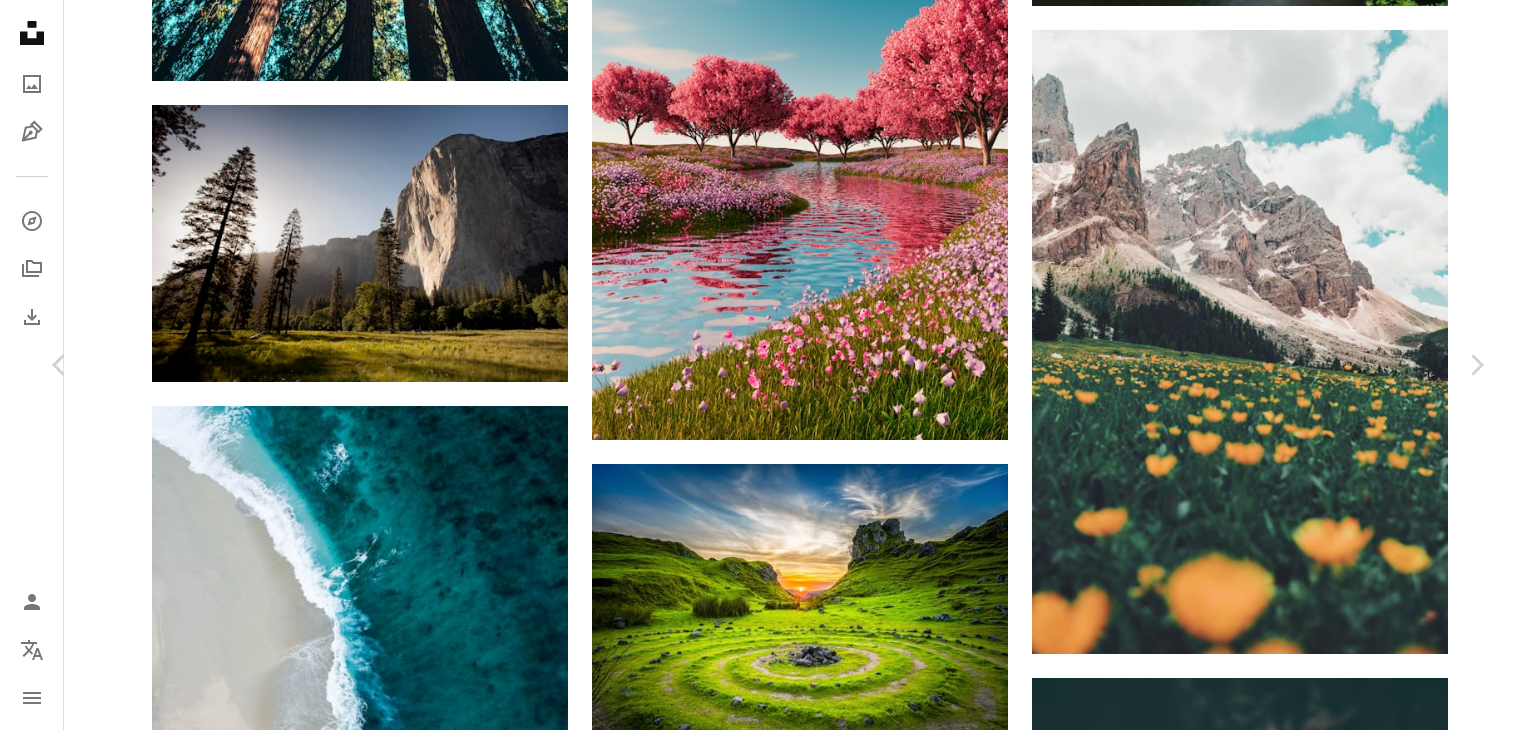 scroll, scrollTop: 0, scrollLeft: 0, axis: both 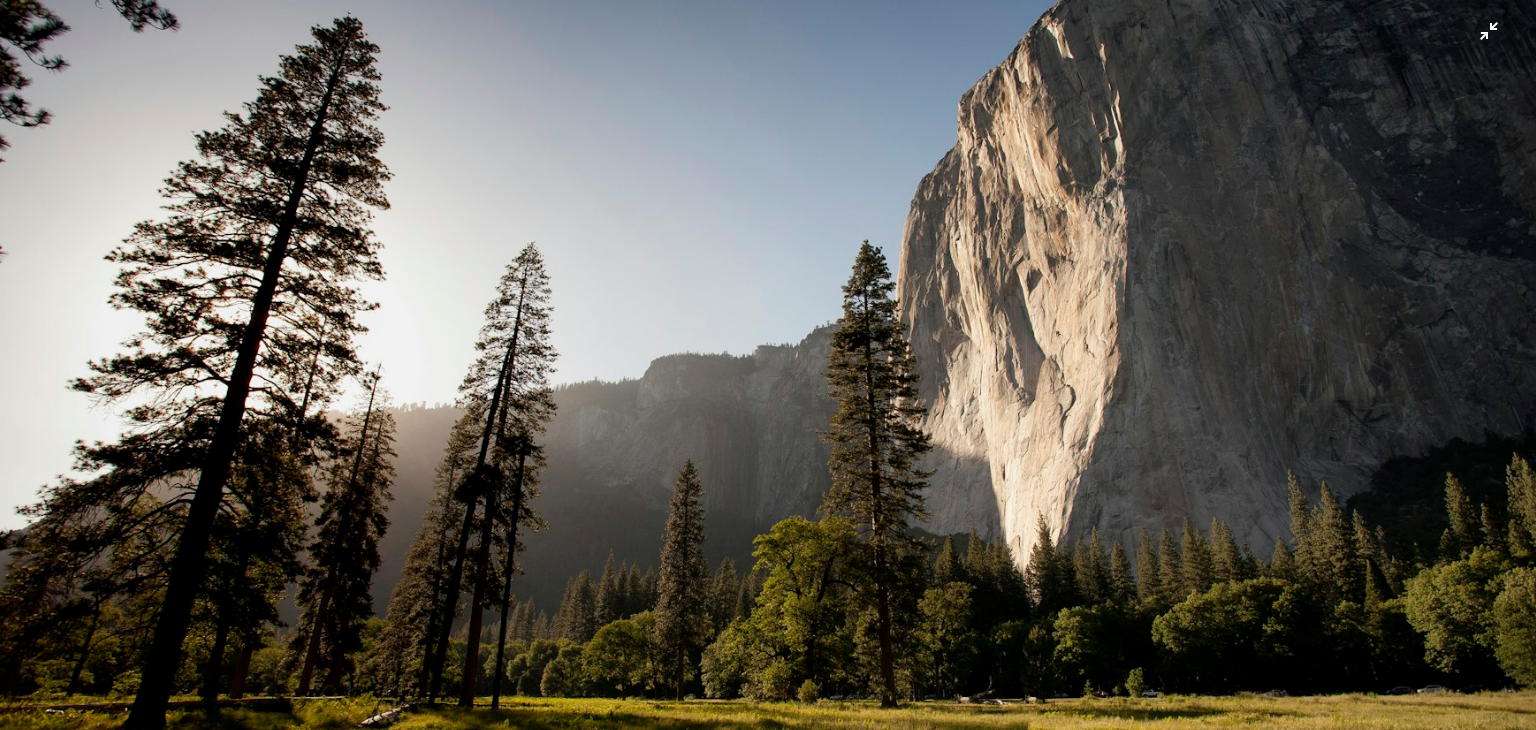 click at bounding box center (768, 374) 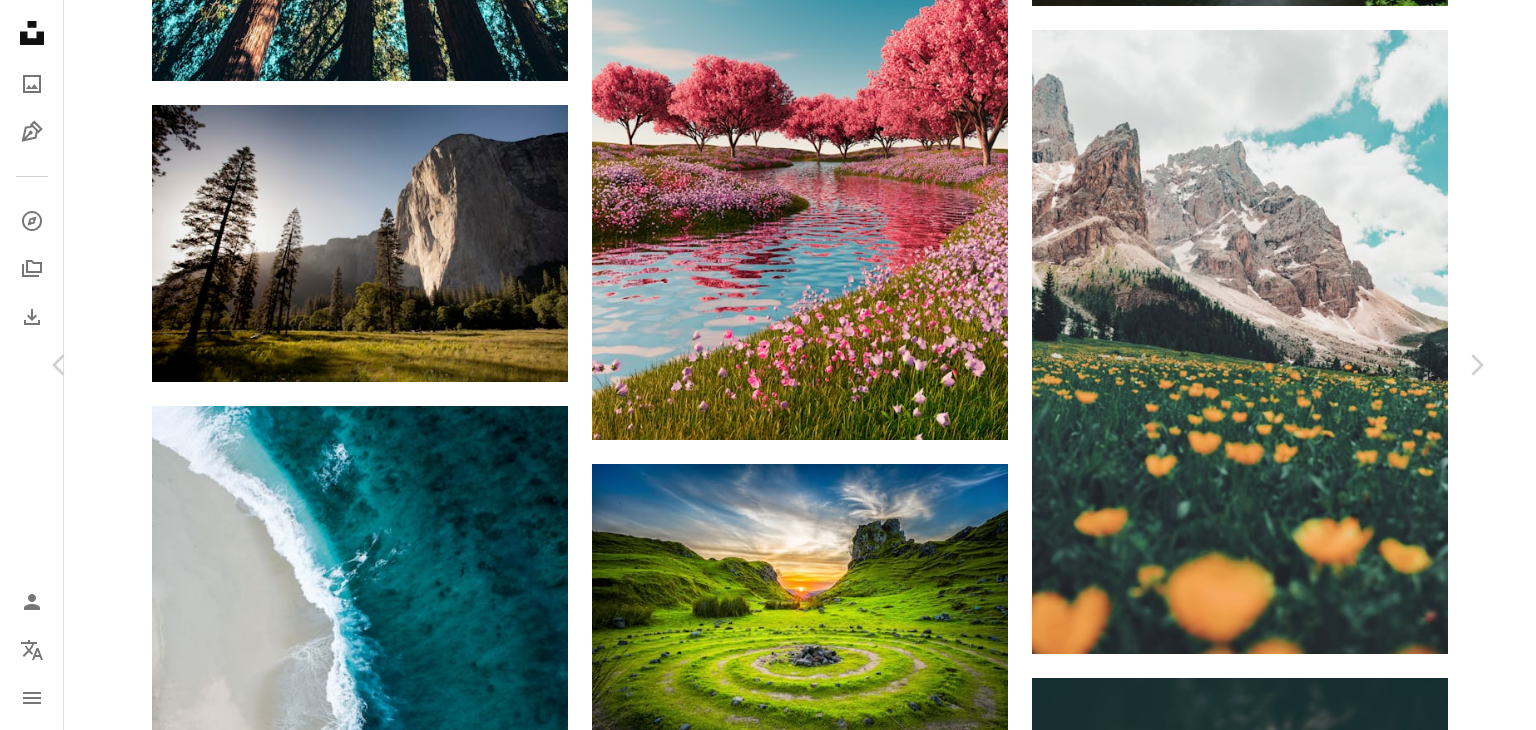 scroll, scrollTop: 0, scrollLeft: 0, axis: both 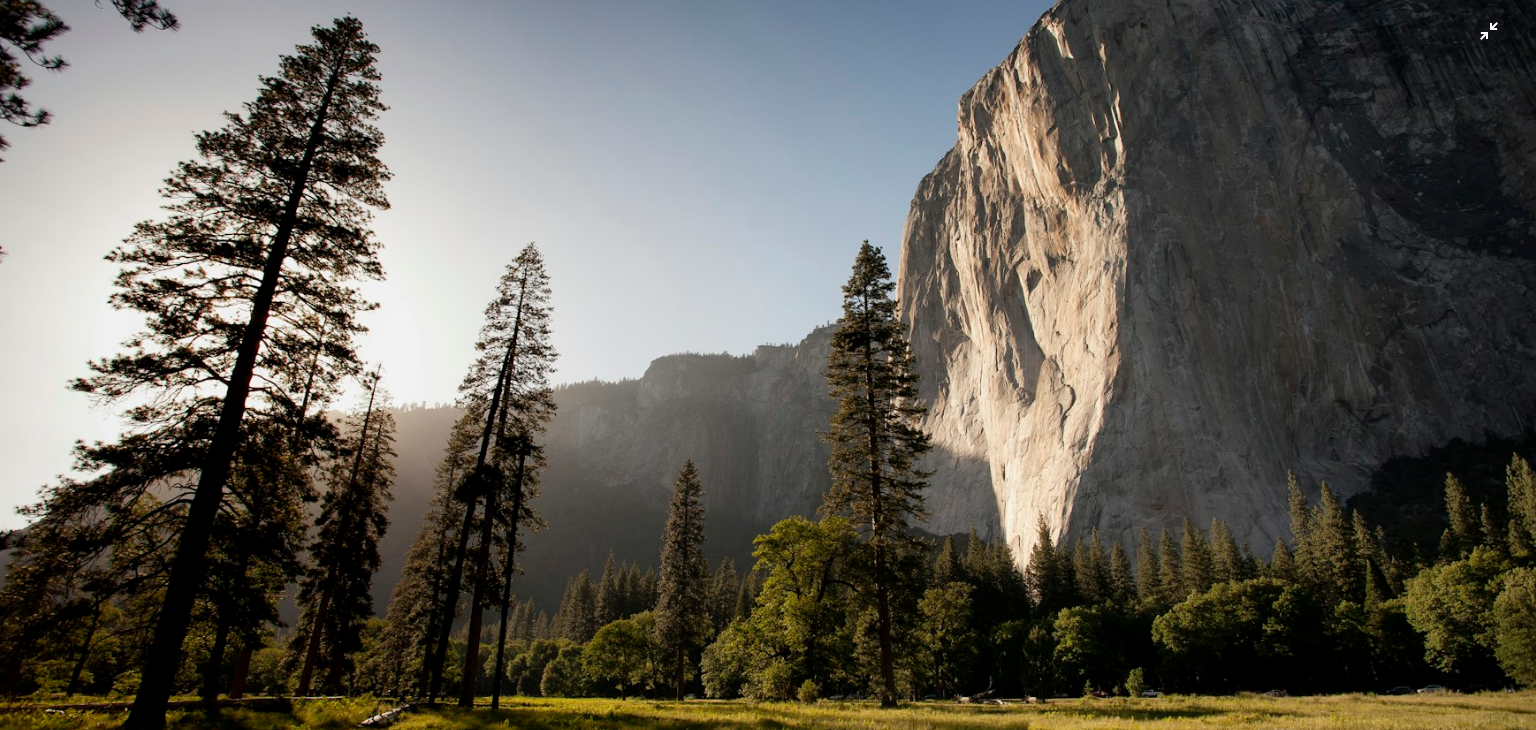 click at bounding box center [768, 374] 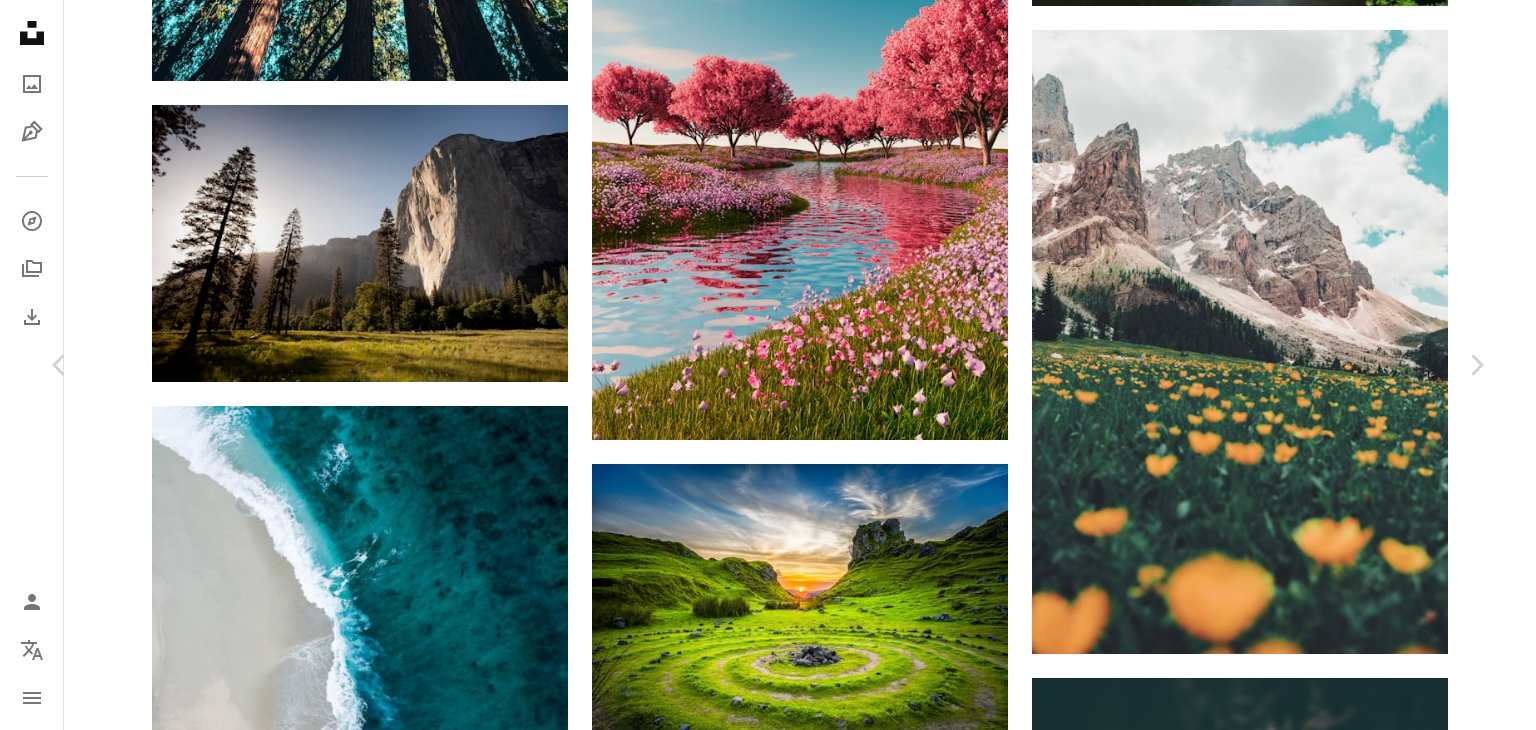click on "An X shape" at bounding box center [20, 20] 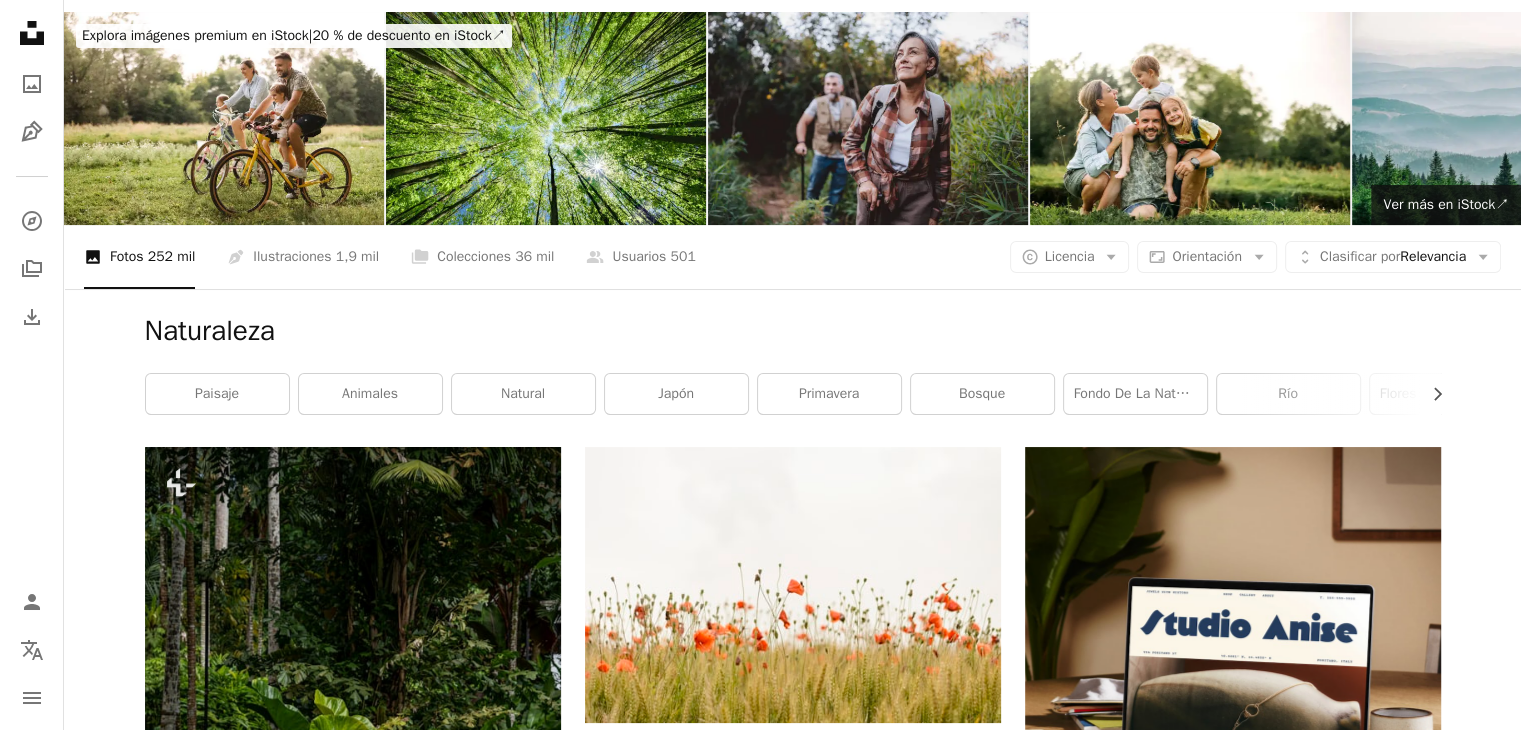scroll, scrollTop: 0, scrollLeft: 0, axis: both 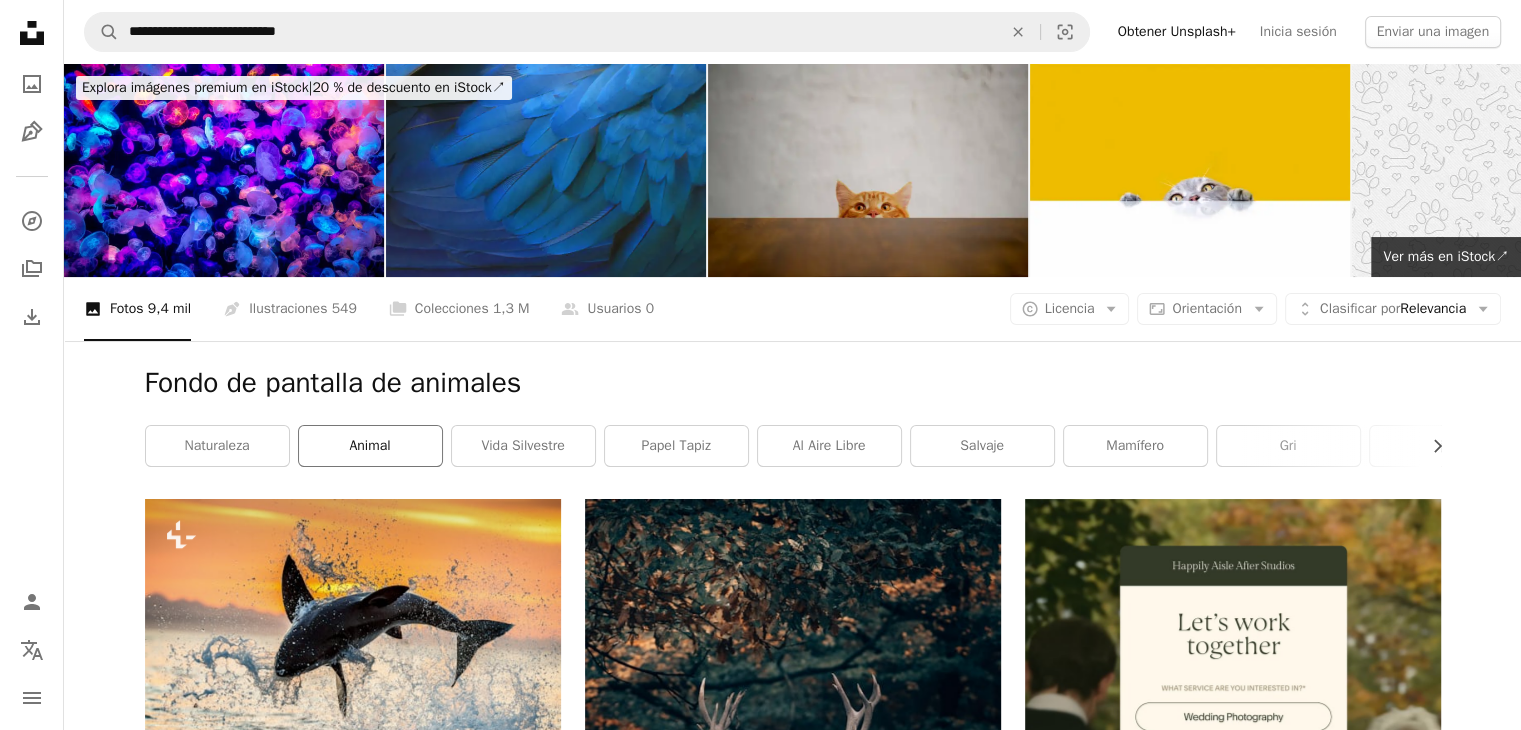 click on "animal" at bounding box center (370, 446) 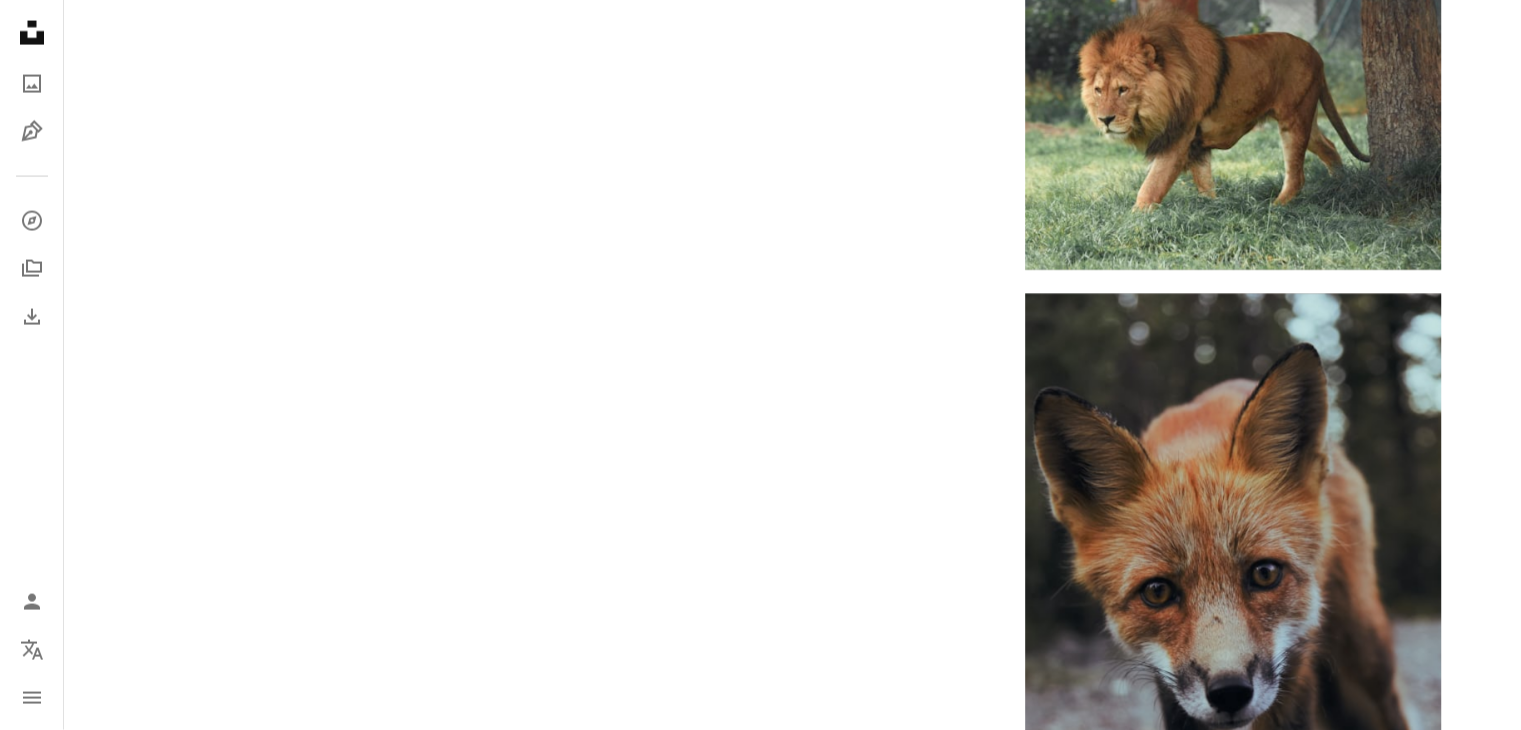 scroll, scrollTop: 4000, scrollLeft: 0, axis: vertical 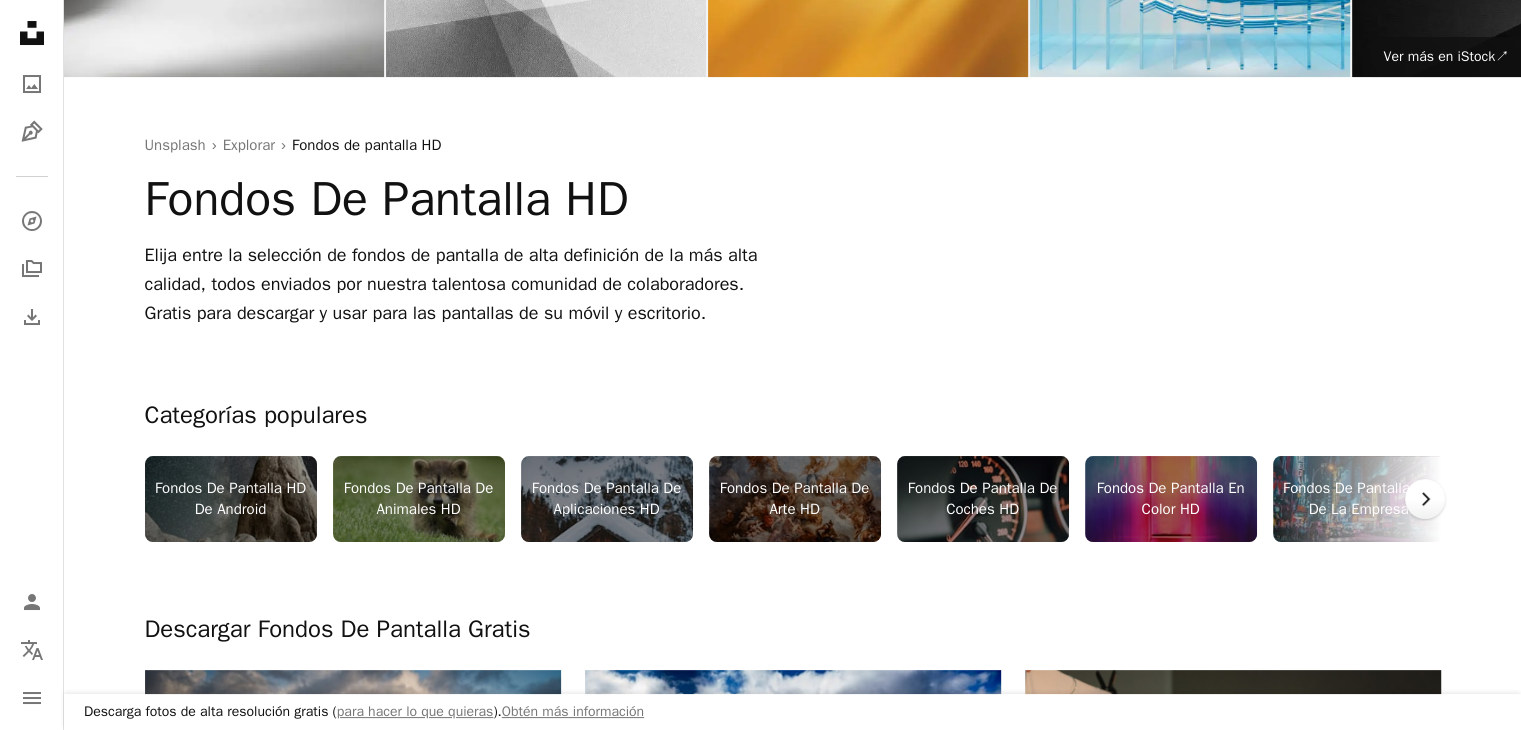 click on "Chevron right" 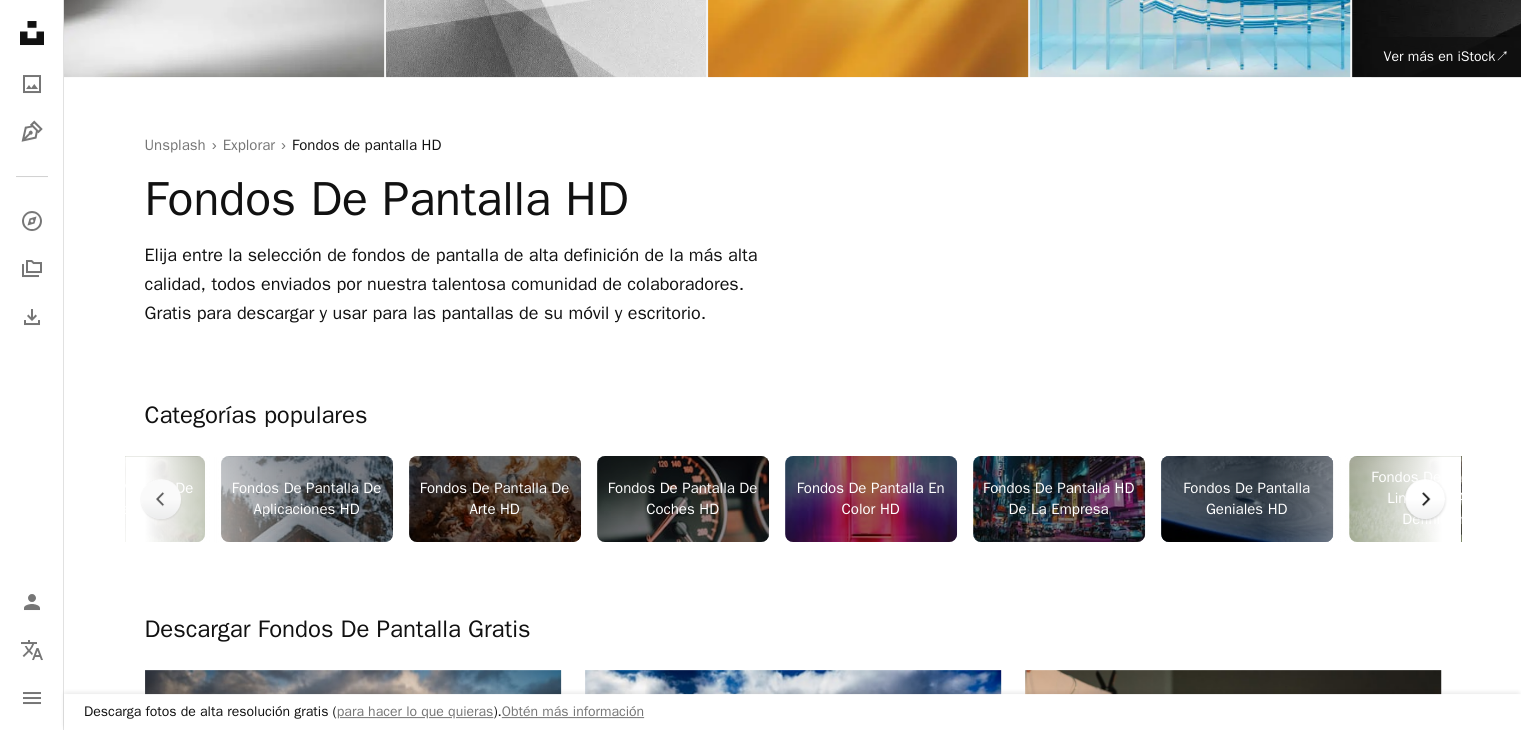 click on "Chevron right" 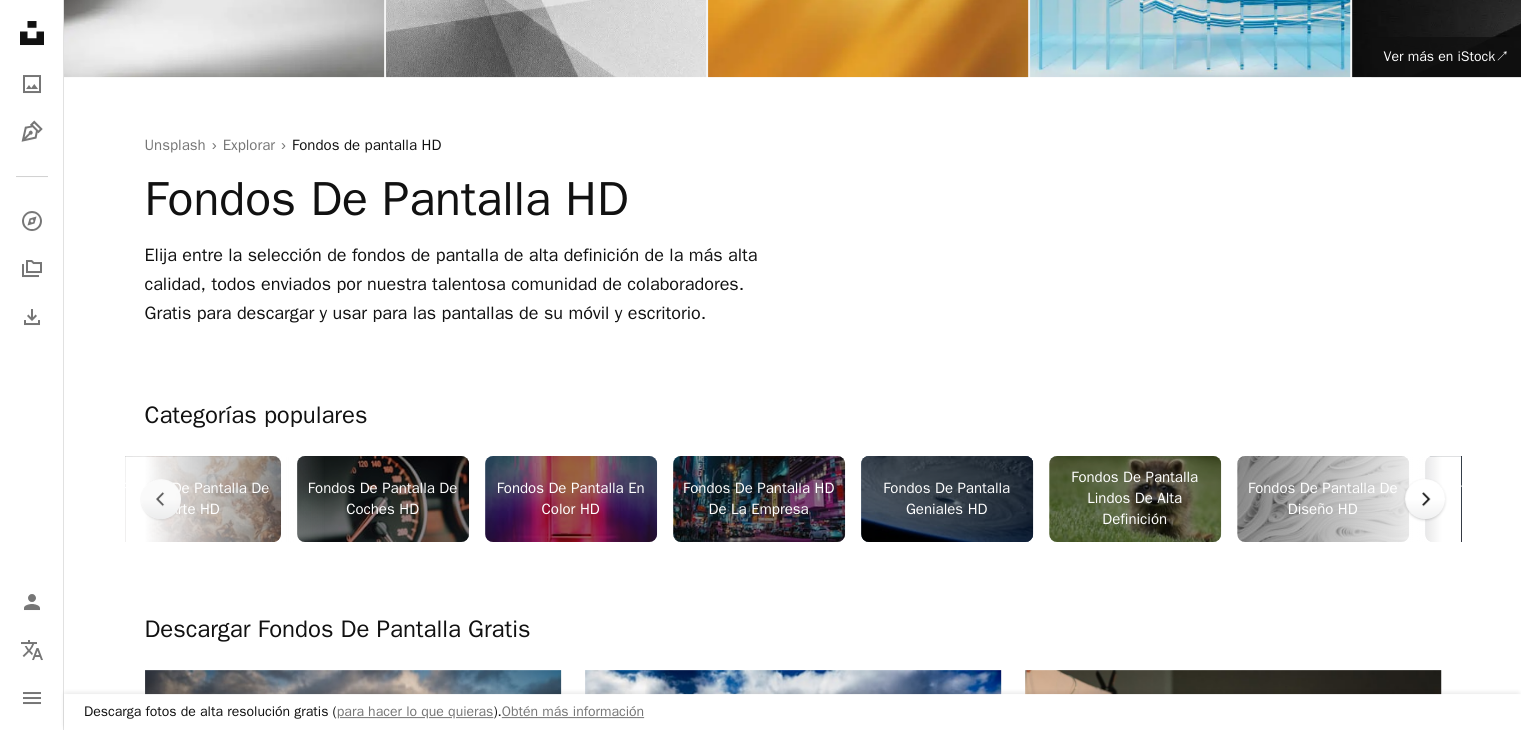 click on "Chevron right" 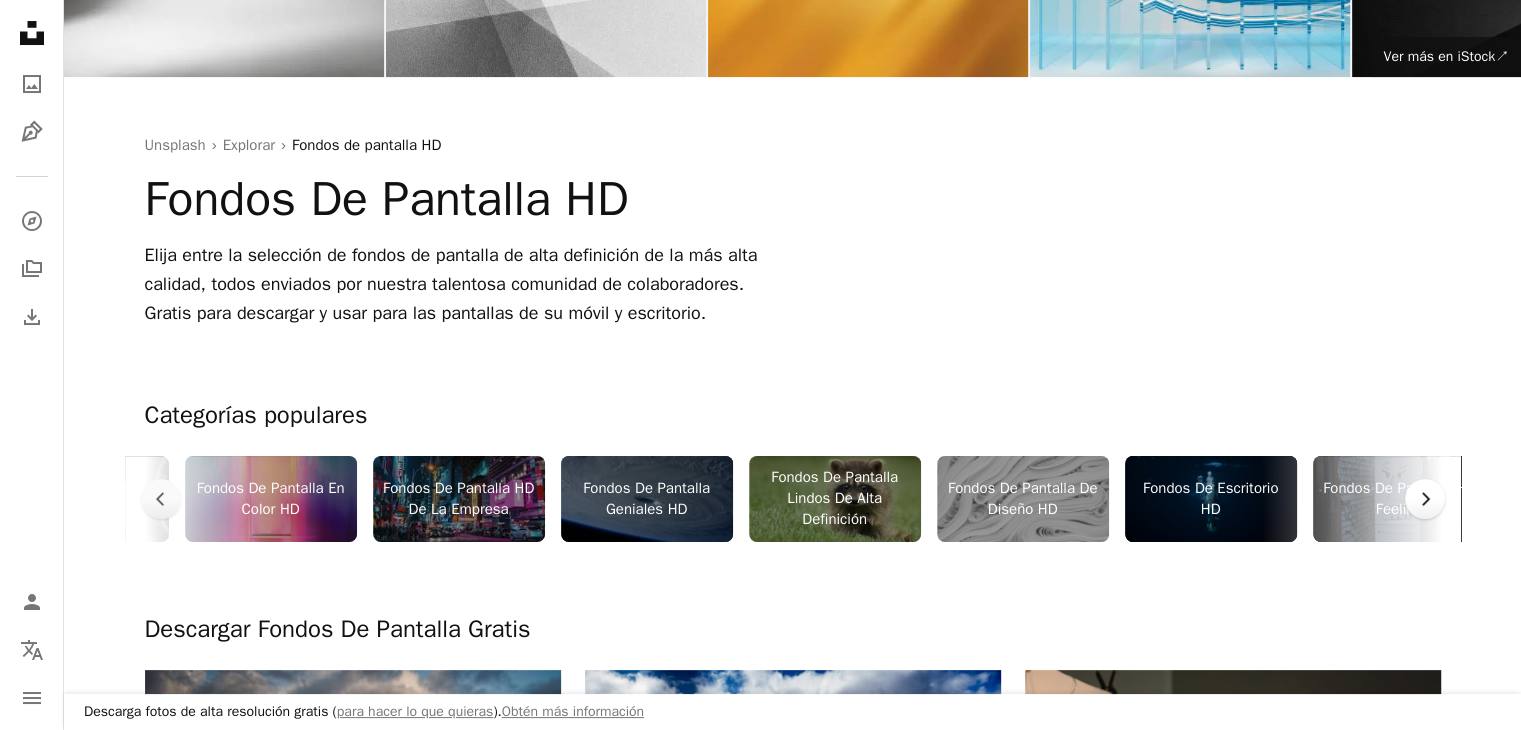 click on "Chevron right" 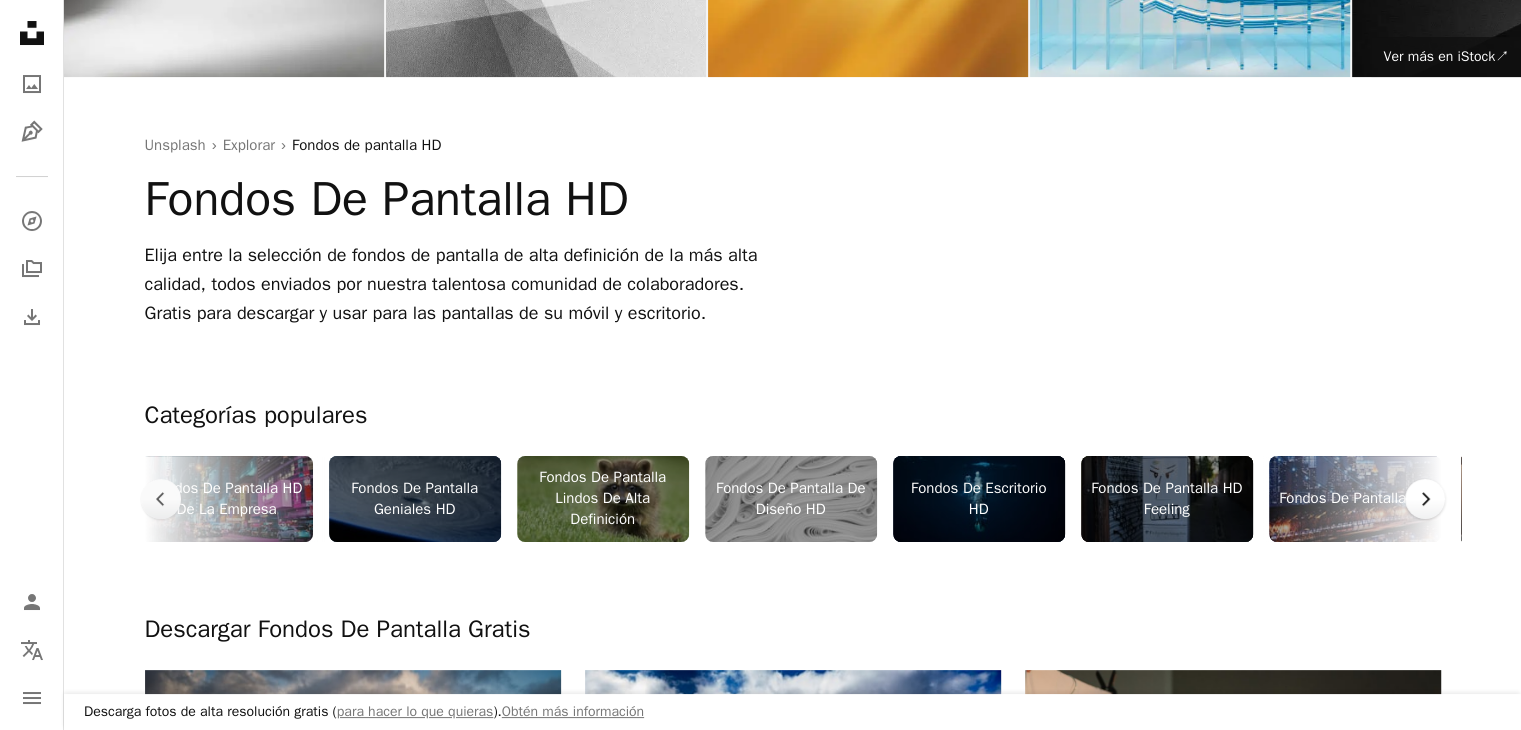 scroll, scrollTop: 0, scrollLeft: 1200, axis: horizontal 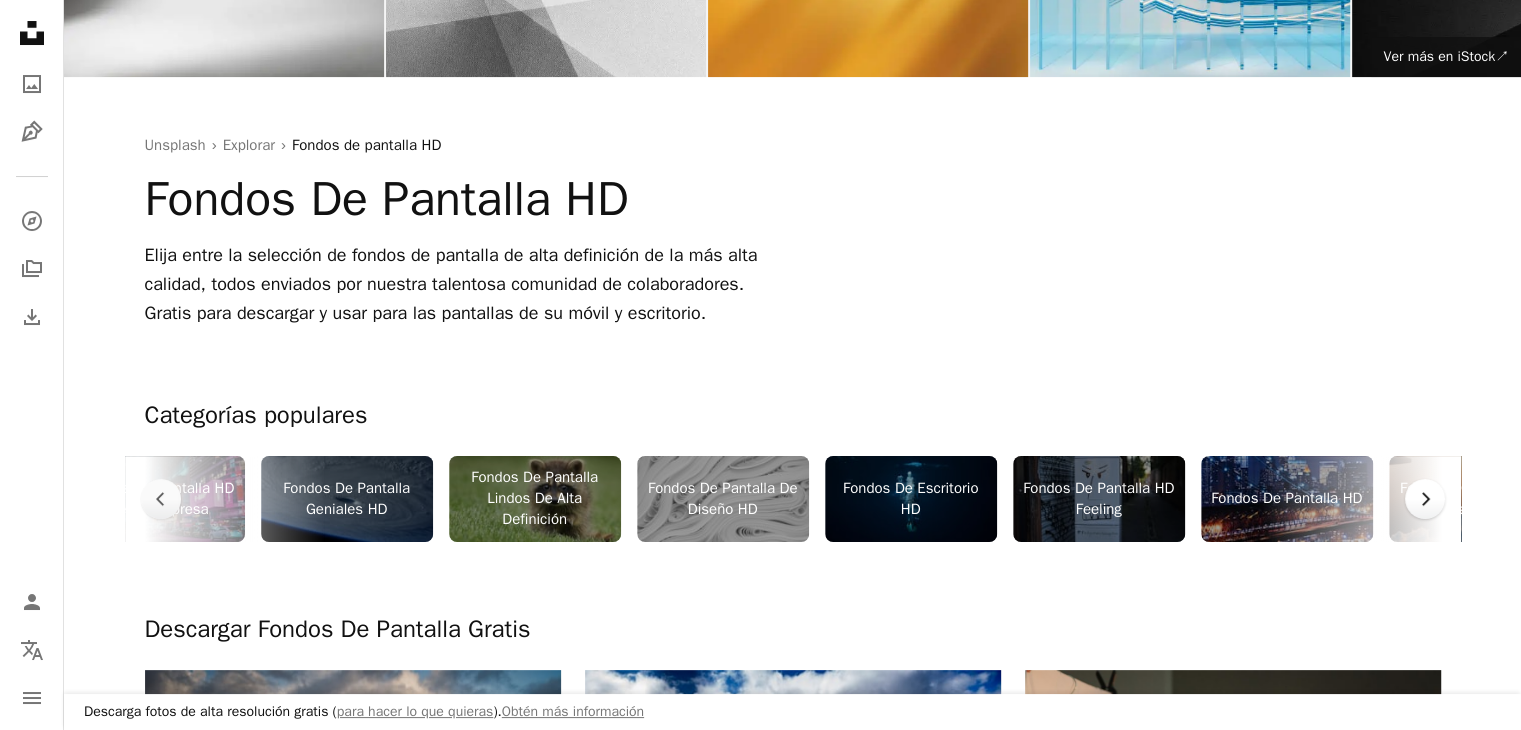 click on "Chevron right" 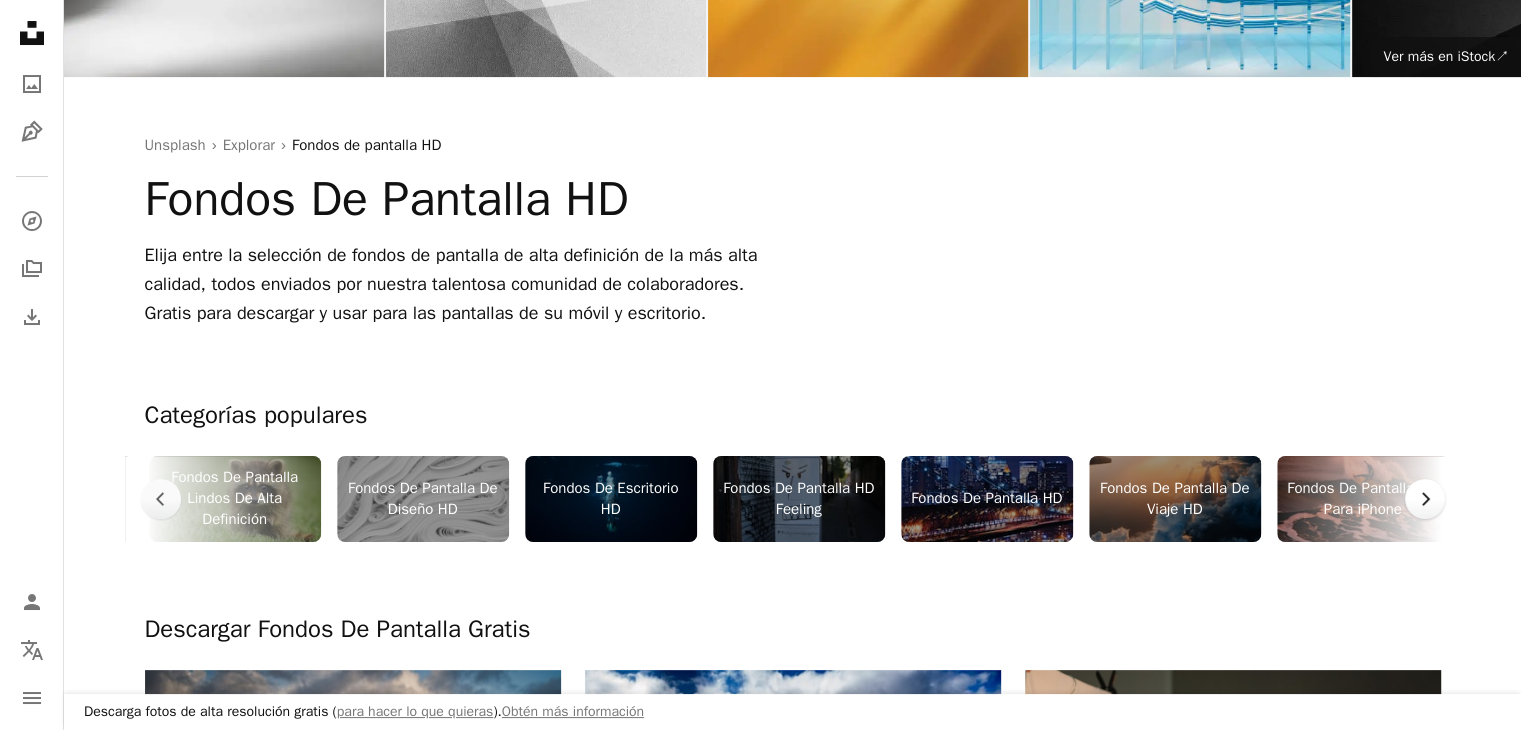 click on "Chevron right" 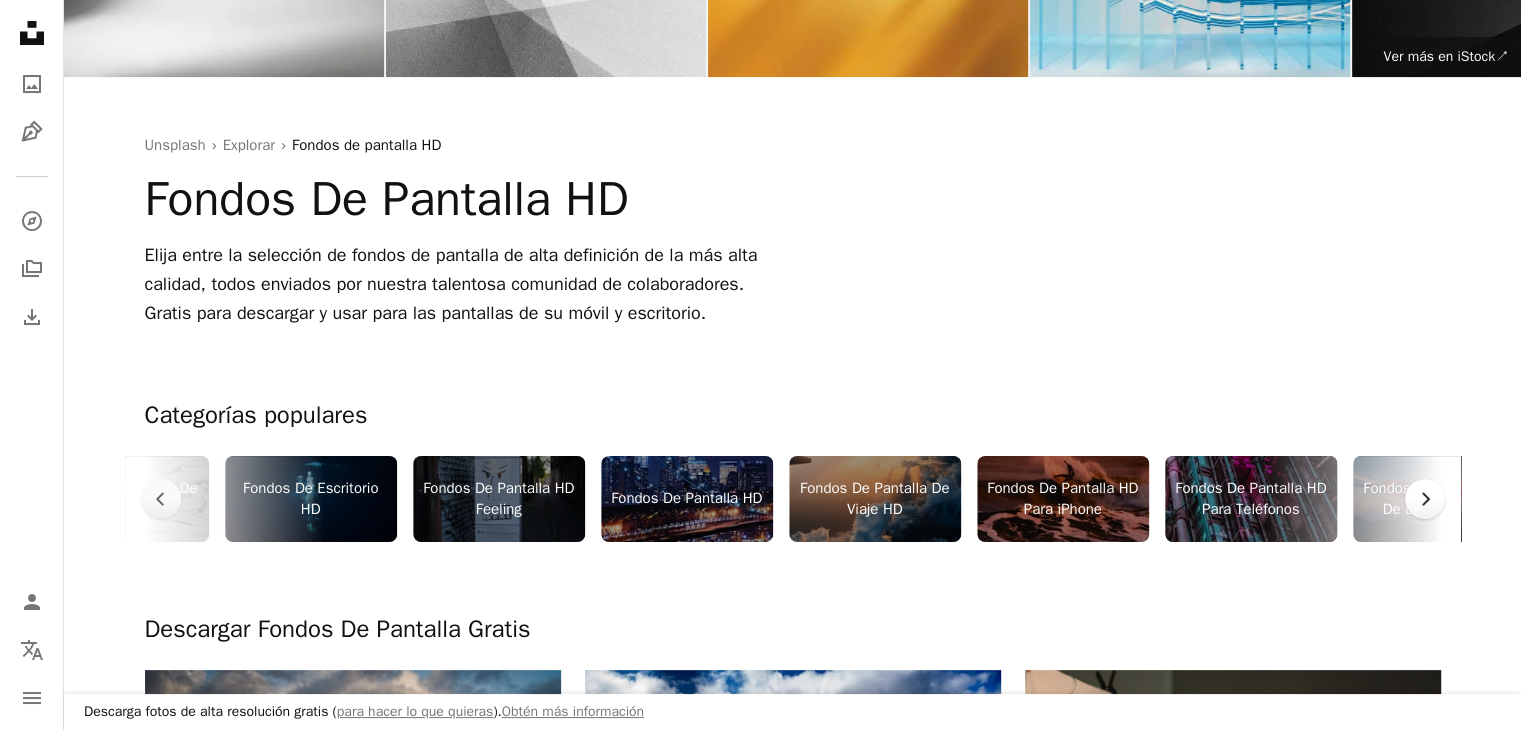 click on "Chevron right" 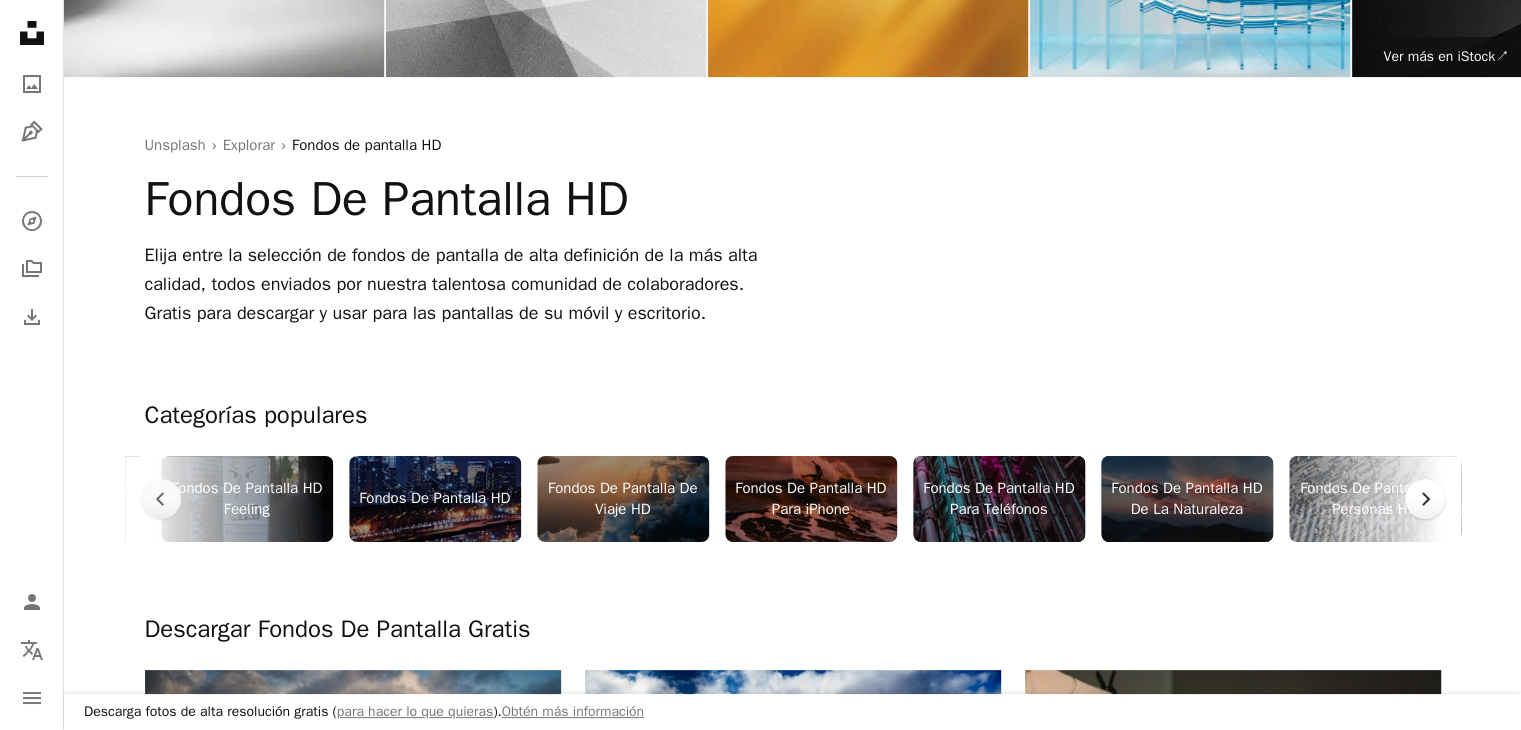 scroll, scrollTop: 0, scrollLeft: 2100, axis: horizontal 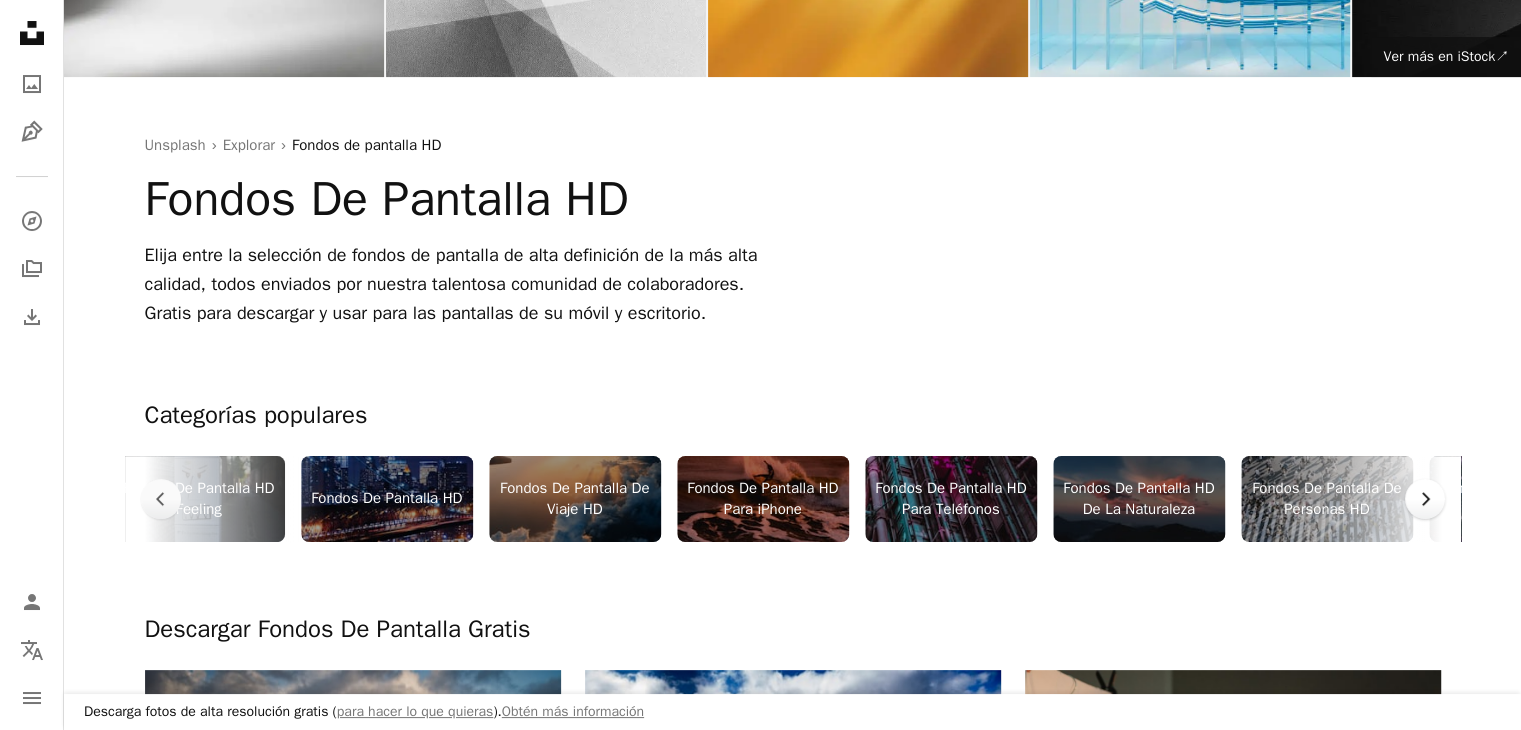 click on "Chevron right" 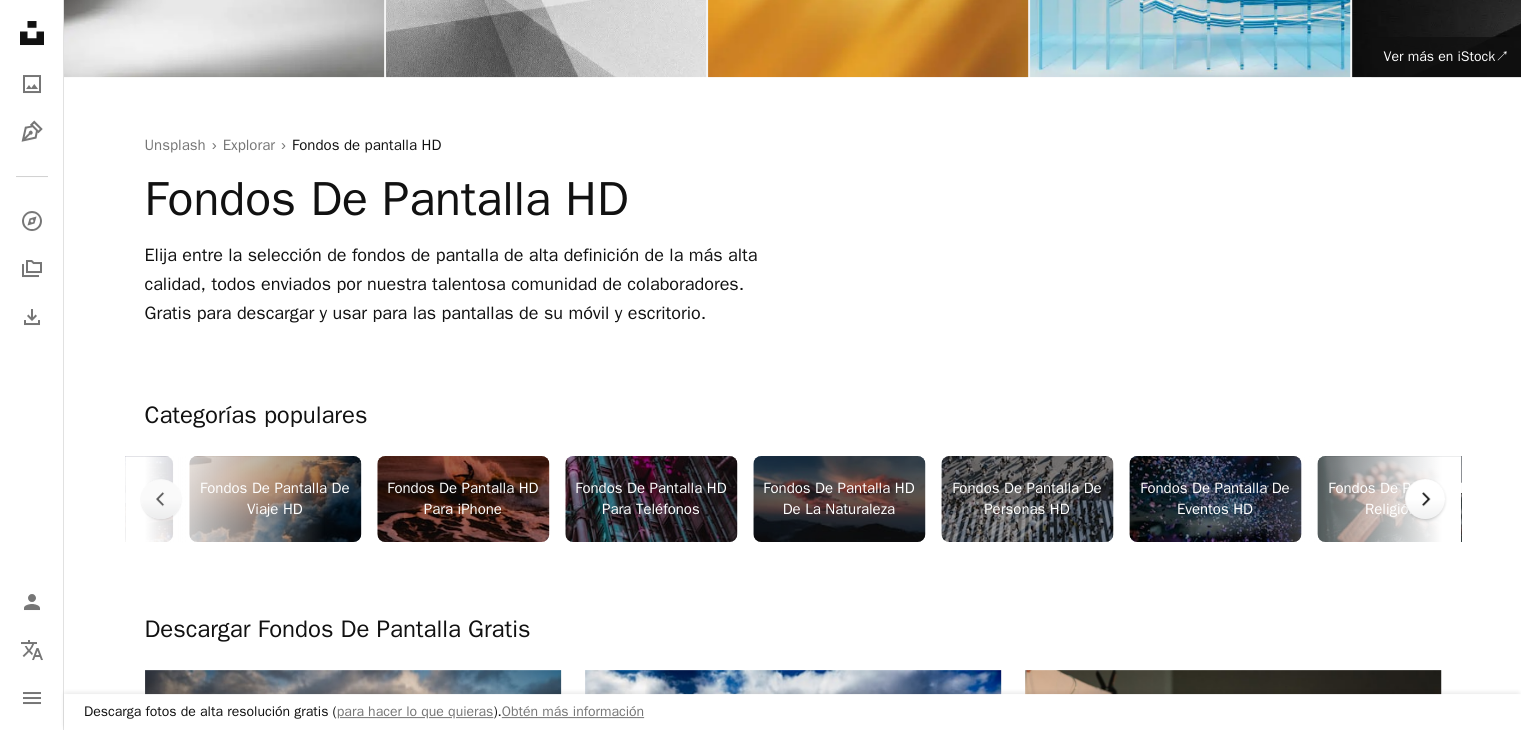 click on "Chevron right" 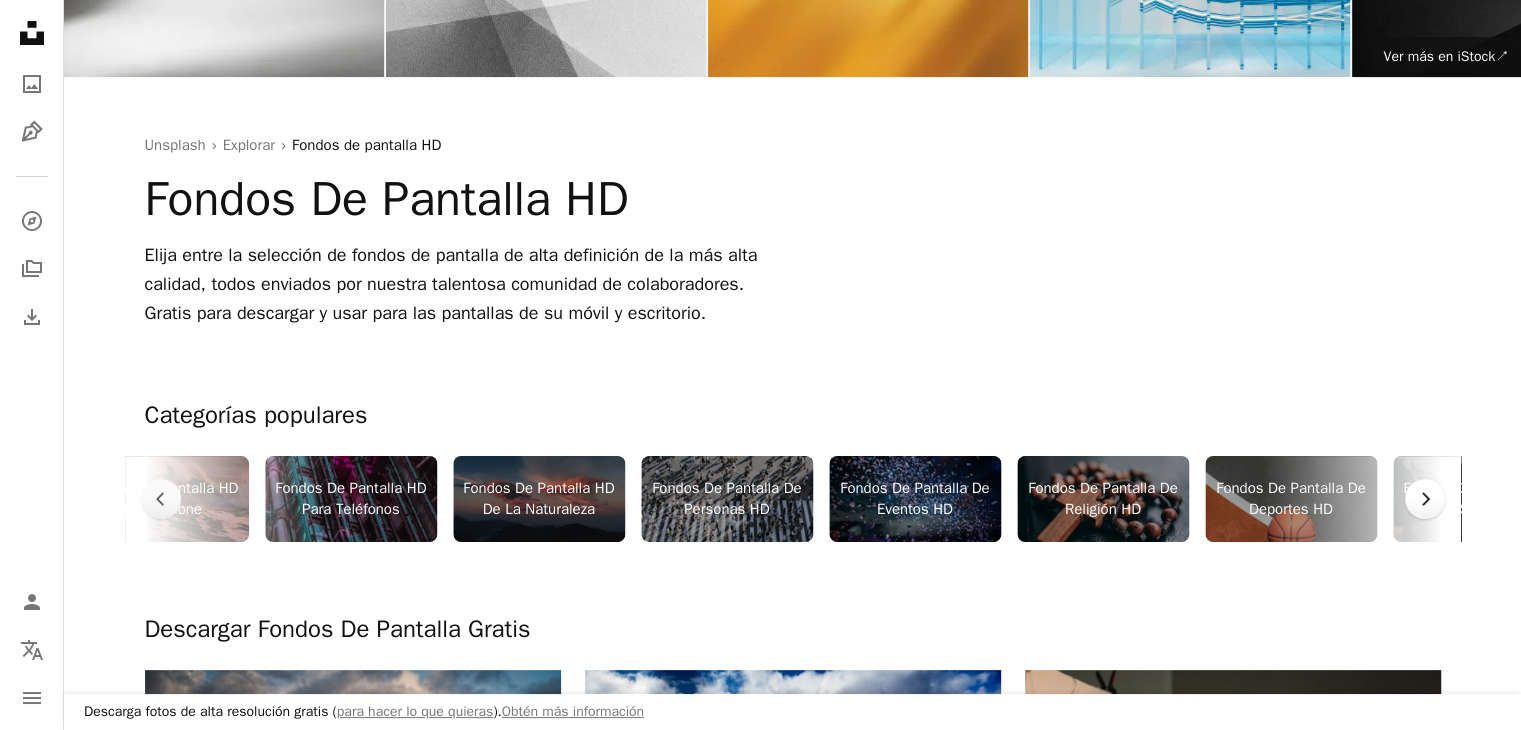 click on "Chevron right" 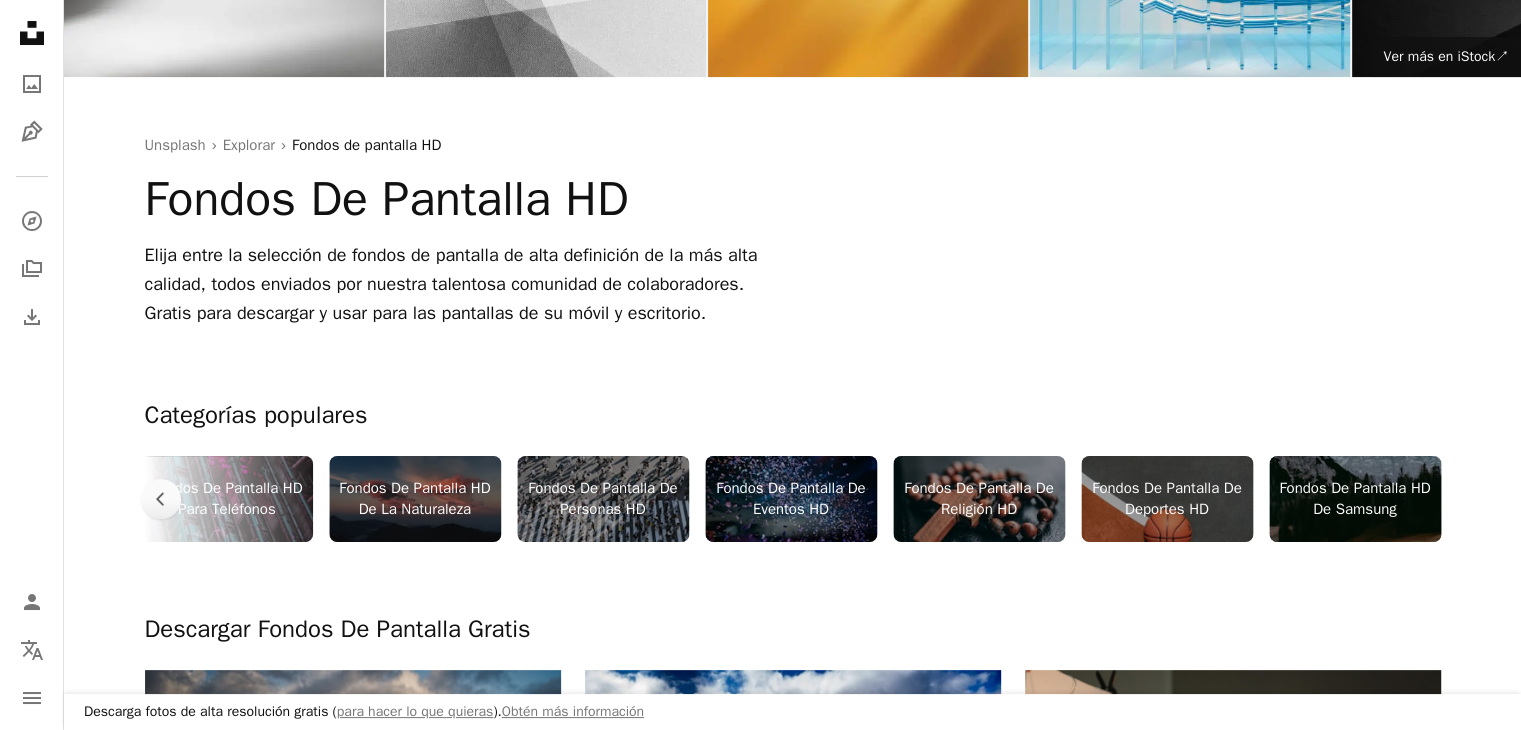 click on "Fondos De Pantalla HD De Samsung" at bounding box center [1355, 499] 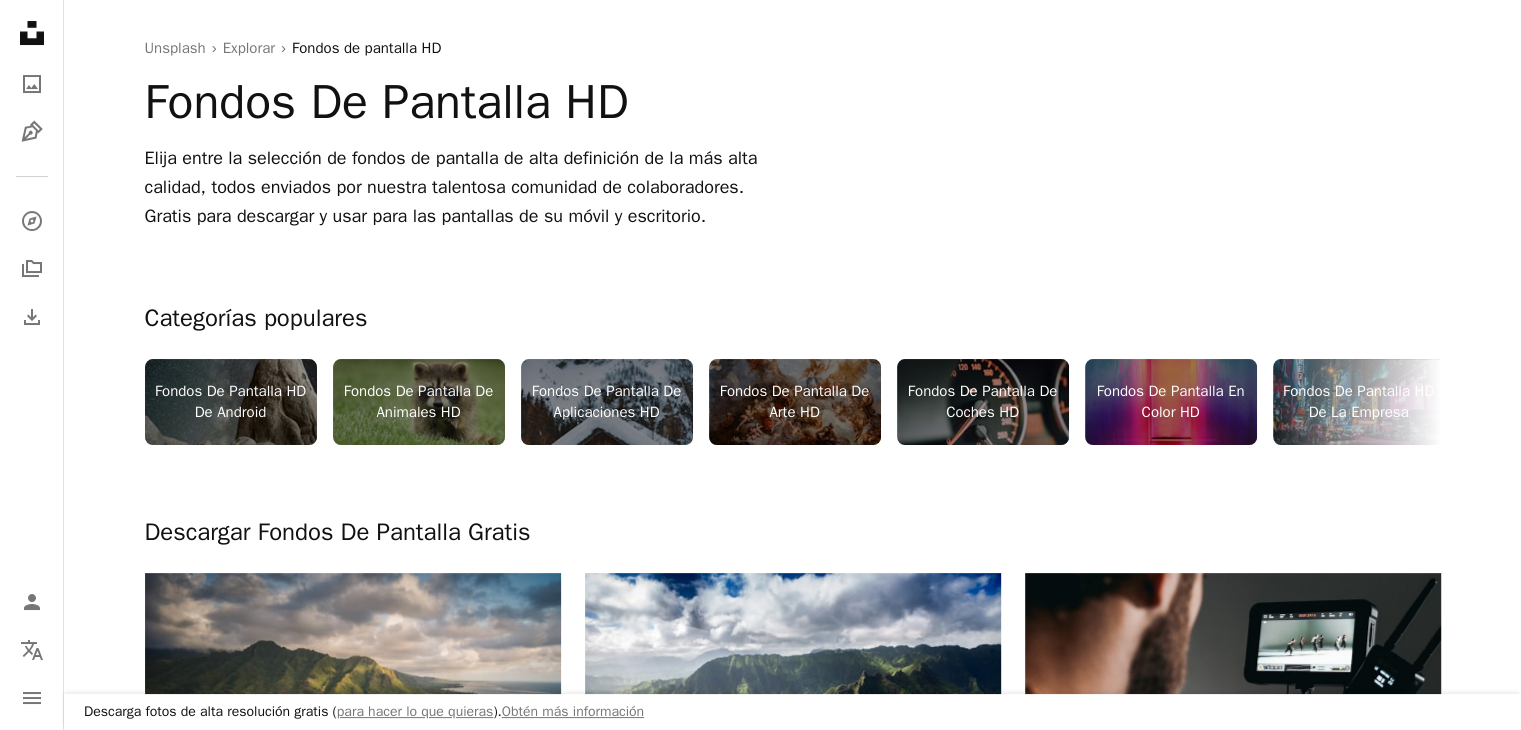 scroll, scrollTop: 400, scrollLeft: 0, axis: vertical 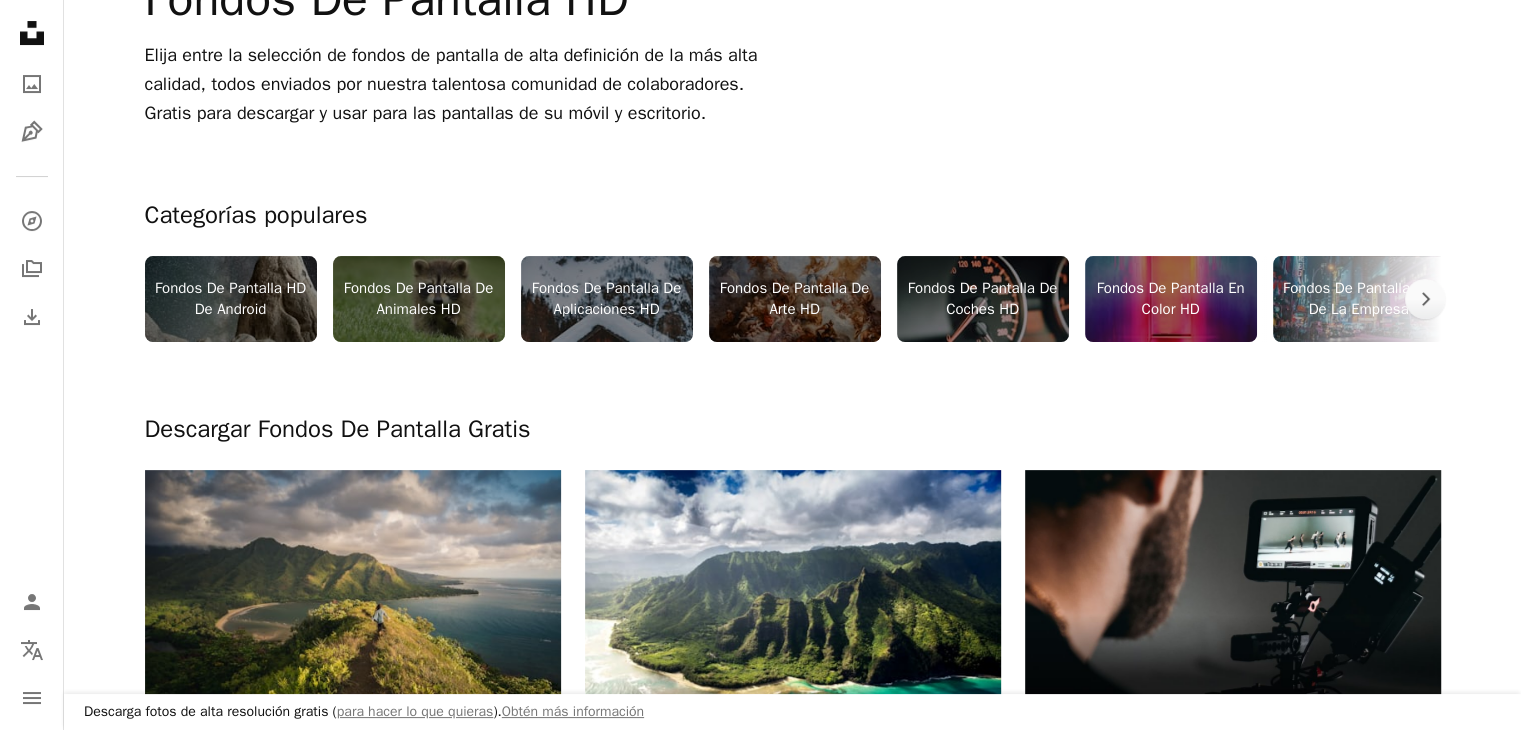 click on "Fondos De Pantalla De Animales HD" at bounding box center (419, 299) 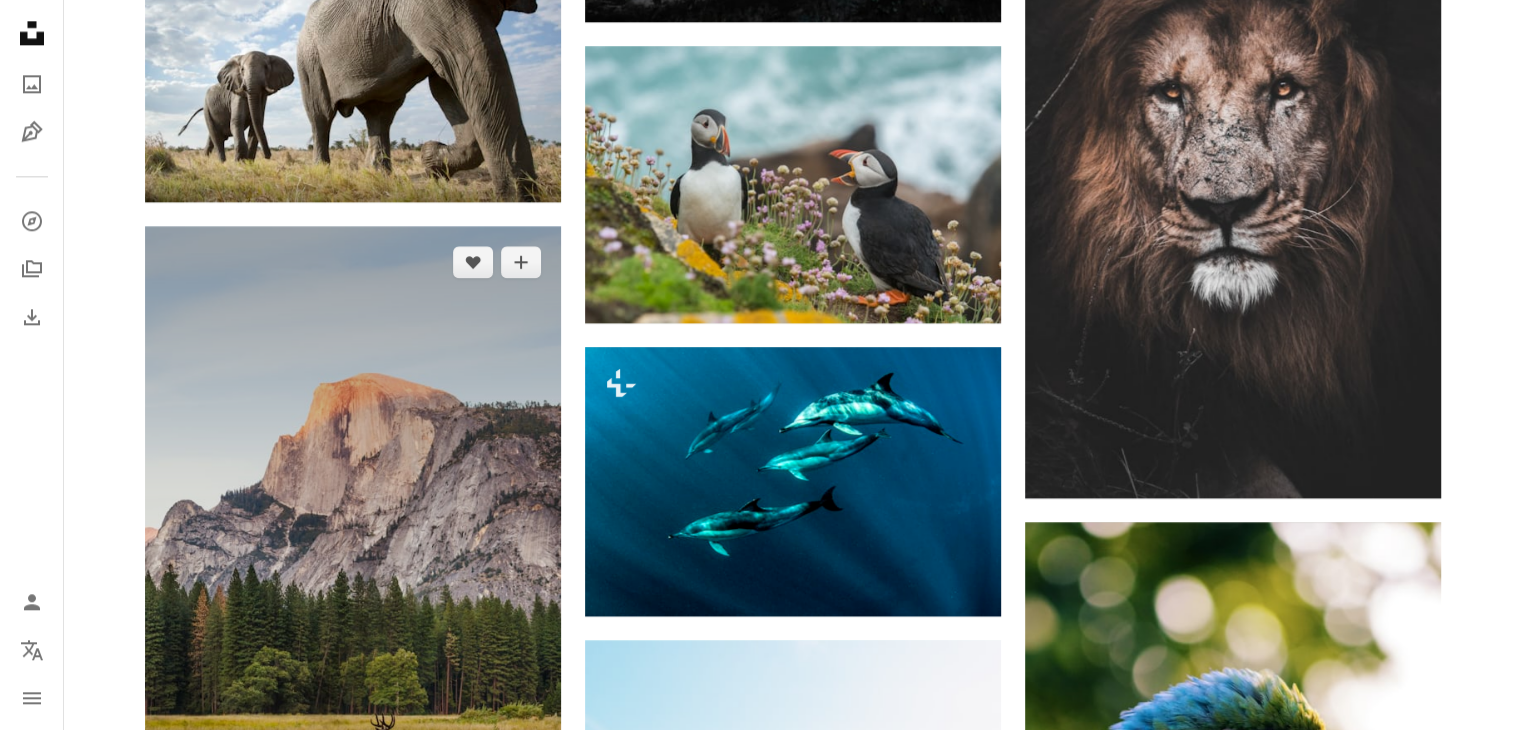 scroll, scrollTop: 2900, scrollLeft: 0, axis: vertical 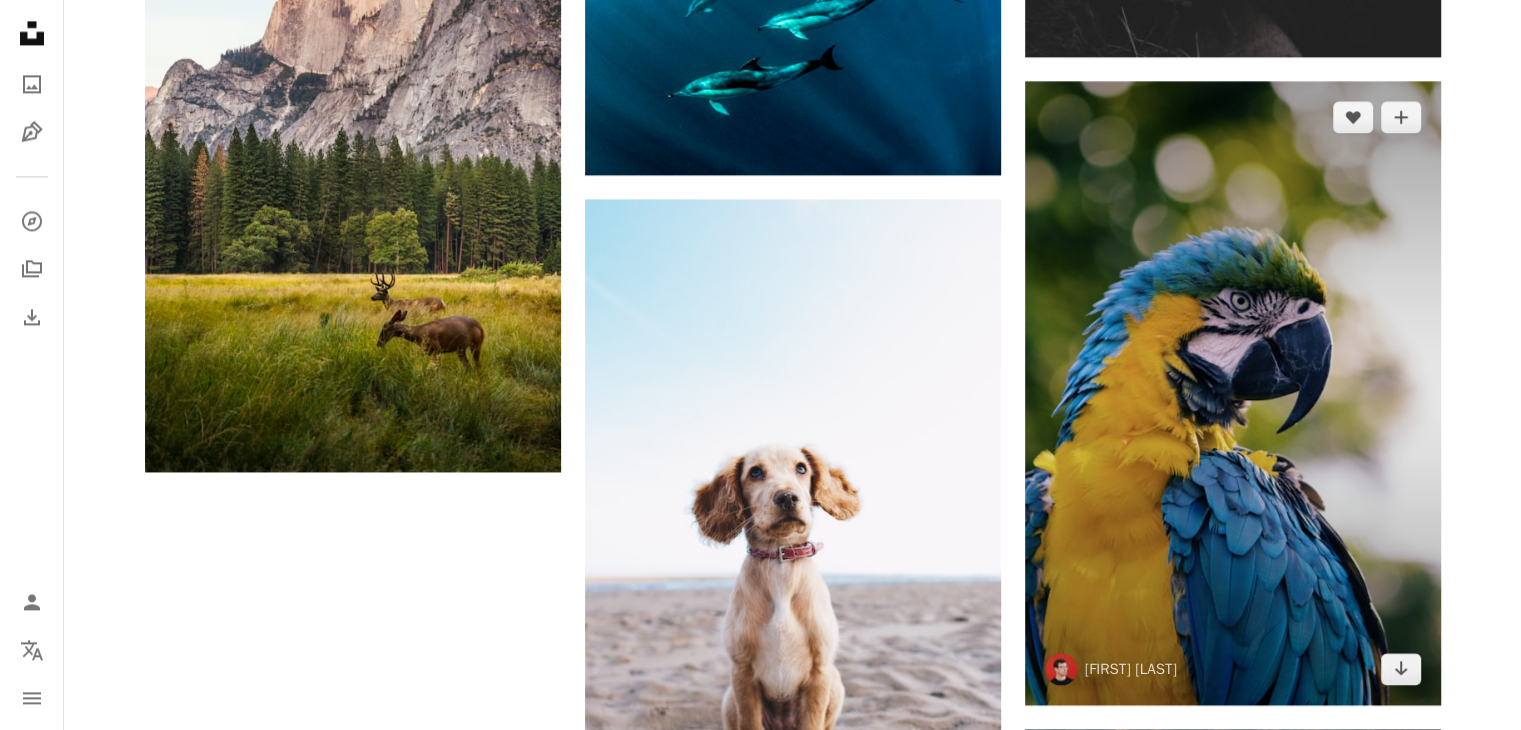 click at bounding box center (1233, 393) 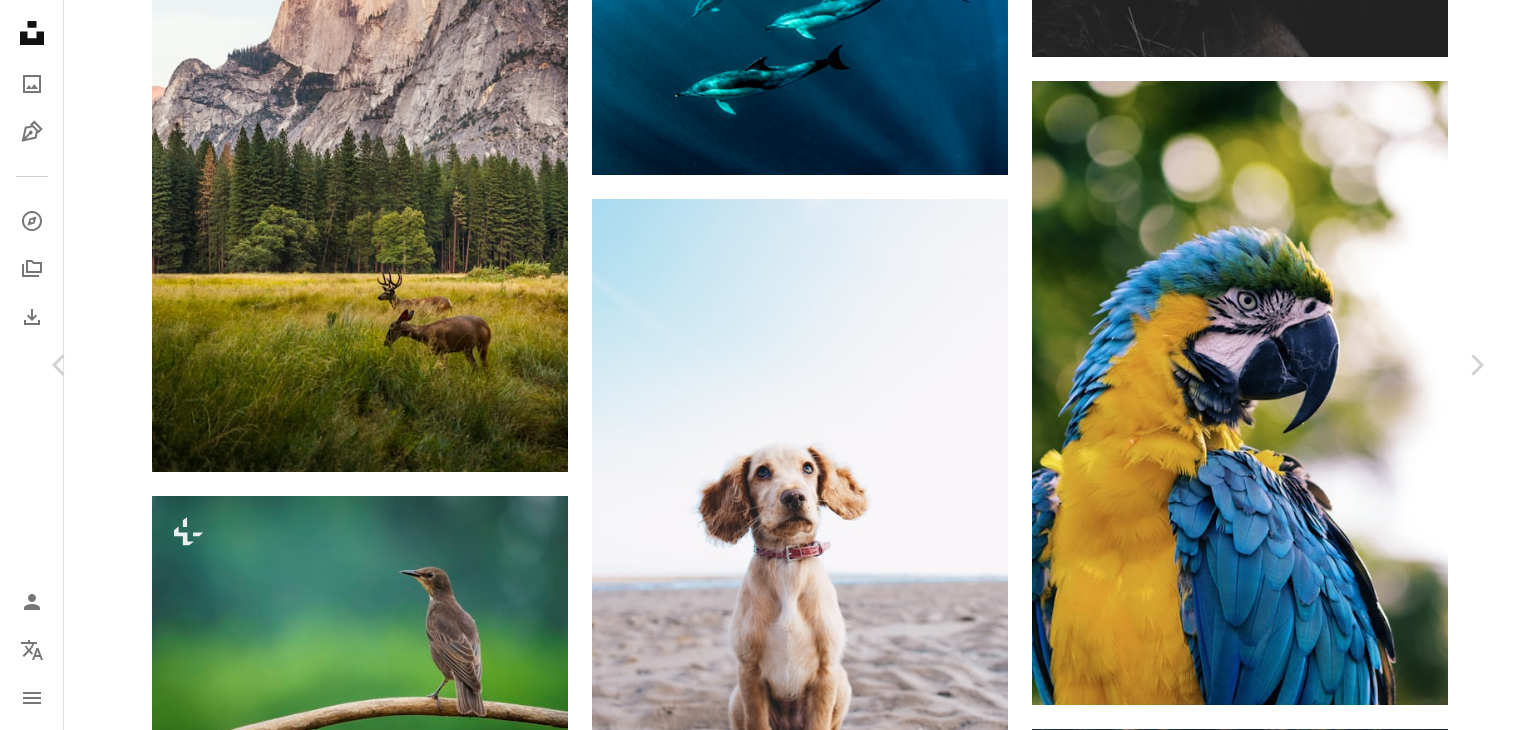 click on "[FIRST] [LAST] im[FIRST] [LAST] A A Descargar gratis A Zoom in Visualizaciones [NUMBER] Descargas [NUMBER] Presentado en Fotos , Naturaleza , Animales A Compartir Info icon Información More Actions A map marker [CITY], [COUNTRY] Calendar outlined Publicado el 11 de enero de 2016 Camera Canon, EOS REBEL T3i Safety Uso gratuito bajo la Licencia Unsplash Fondo de pantalla de iPhone Fondo de pantalla del teléfono Fondo de pantalla del iPad Fondo de pantalla de Android animal azul ipad pro fondo de pantalla Fondo de pantalla de la tableta pájaro fondo de pantalla de samsung de color Color Papel pintado estético vida silvestre Fondo de pantalla de Apple Watch papel pintado de animales loro pájaros Fondo de pantalla de WhatsApp fondo de pantalla genial Fondos de pantalla HD Explora imágenes premium relacionadas en iStock | Ahorra un 20 % con el código UNSPLASH20 Ver más en iStock ↗ Imágenes relacionadas" at bounding box center [768, 5044] 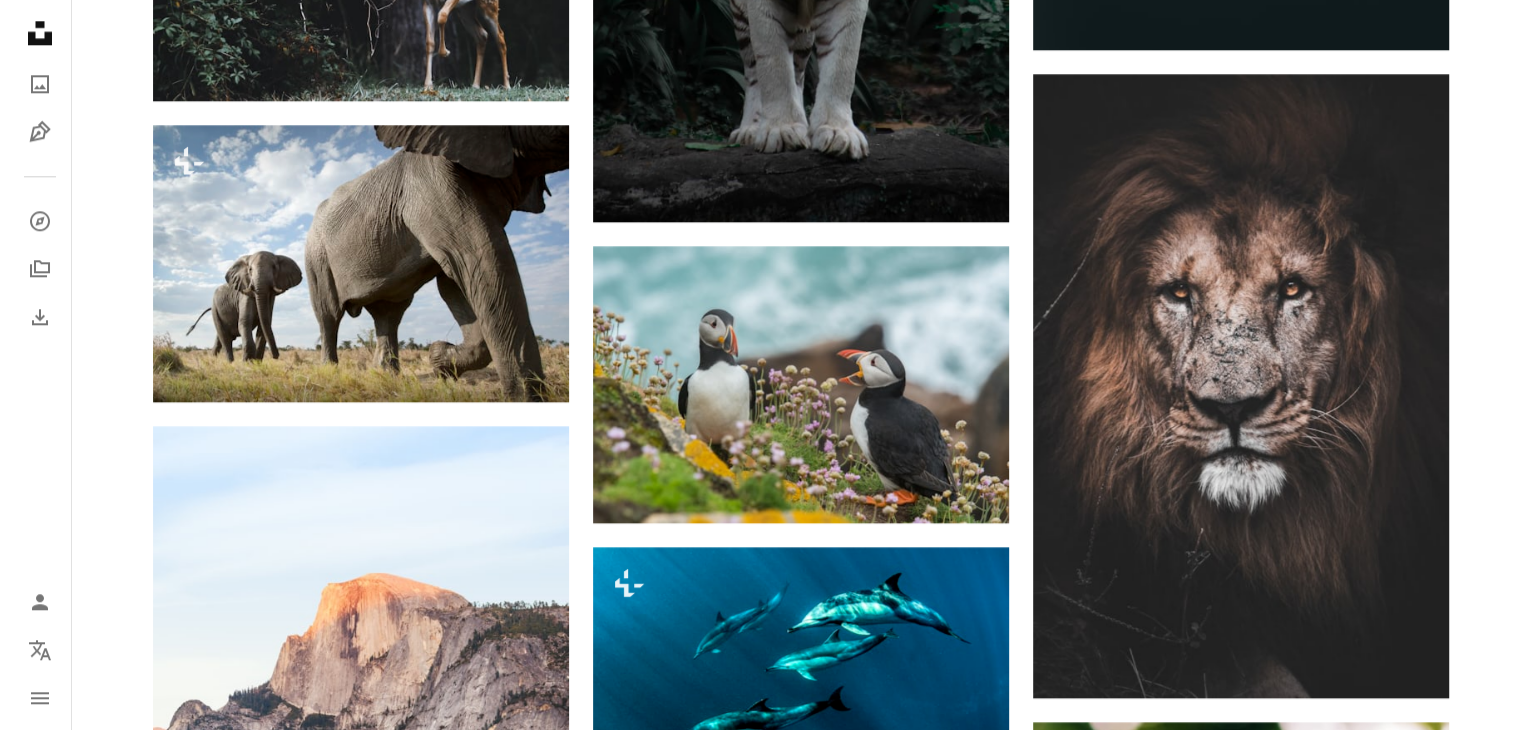 scroll, scrollTop: 2500, scrollLeft: 0, axis: vertical 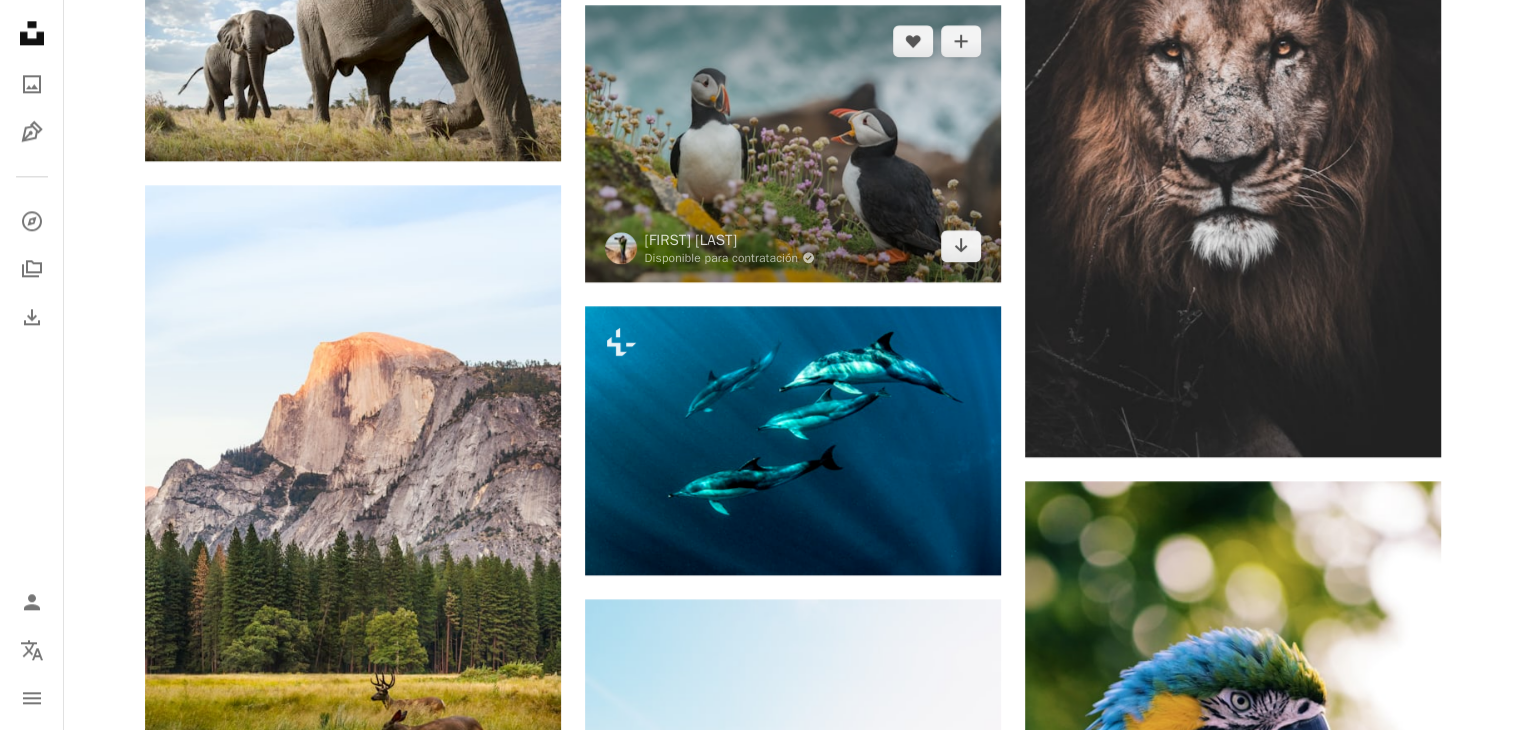click at bounding box center [793, 143] 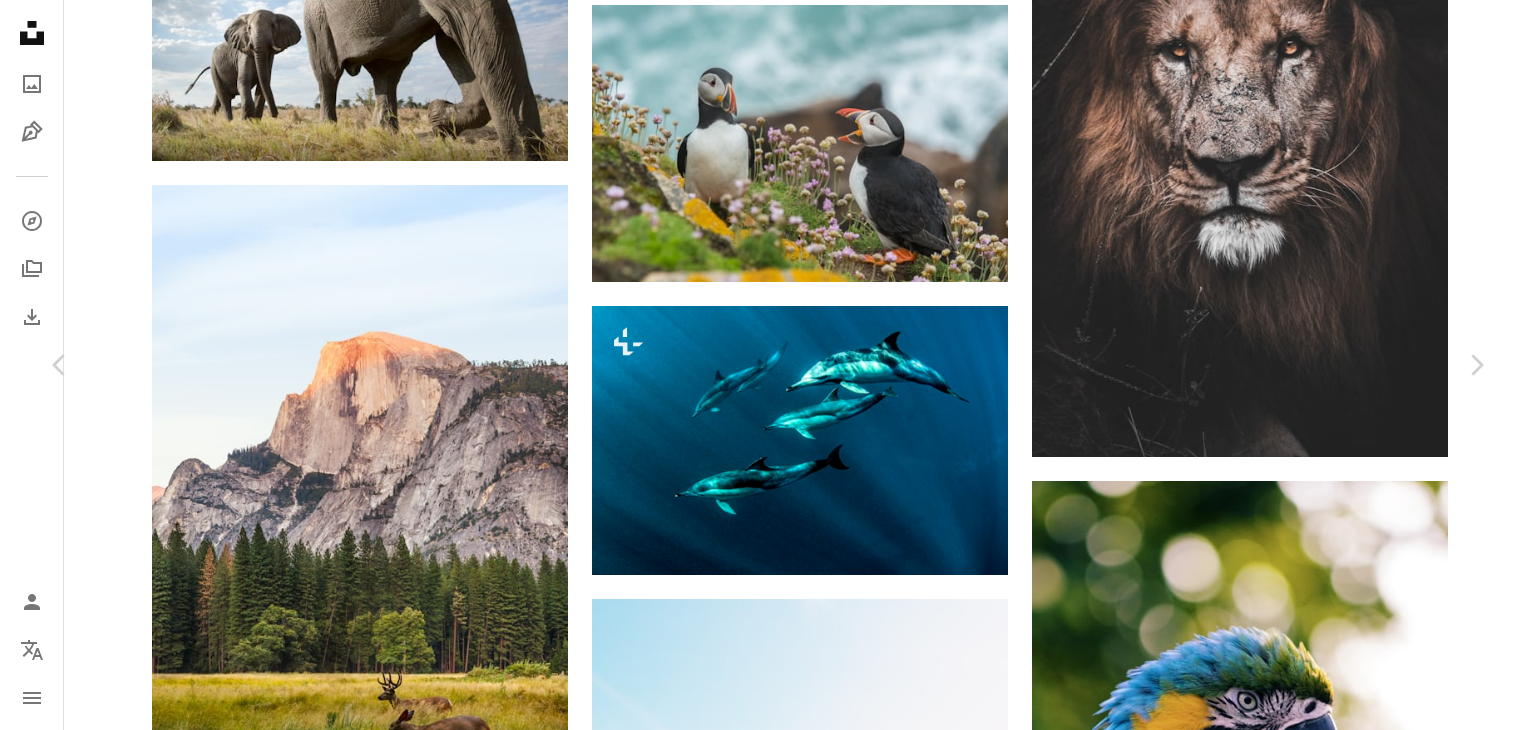 click on "Descargar gratis" at bounding box center [1284, 5126] 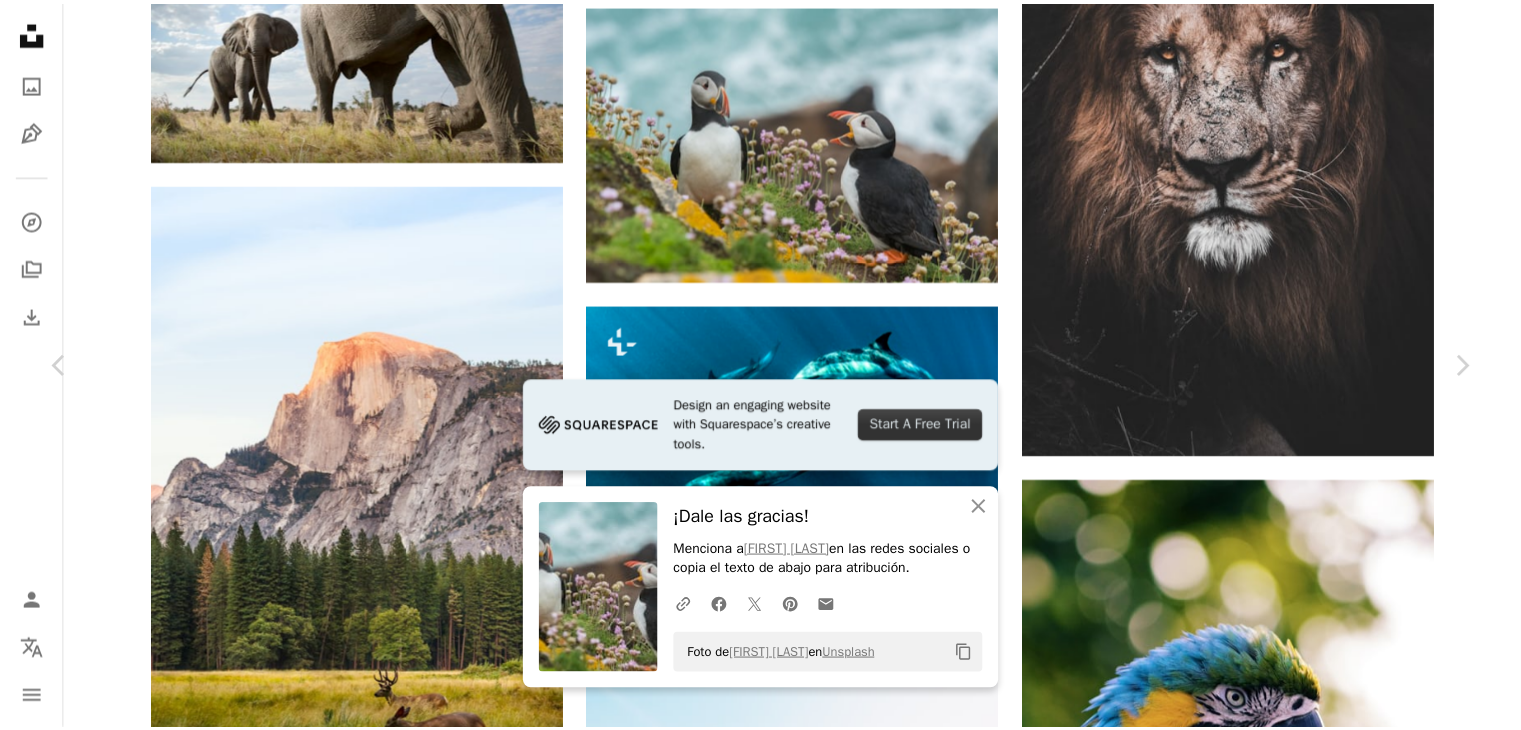 scroll, scrollTop: 100, scrollLeft: 0, axis: vertical 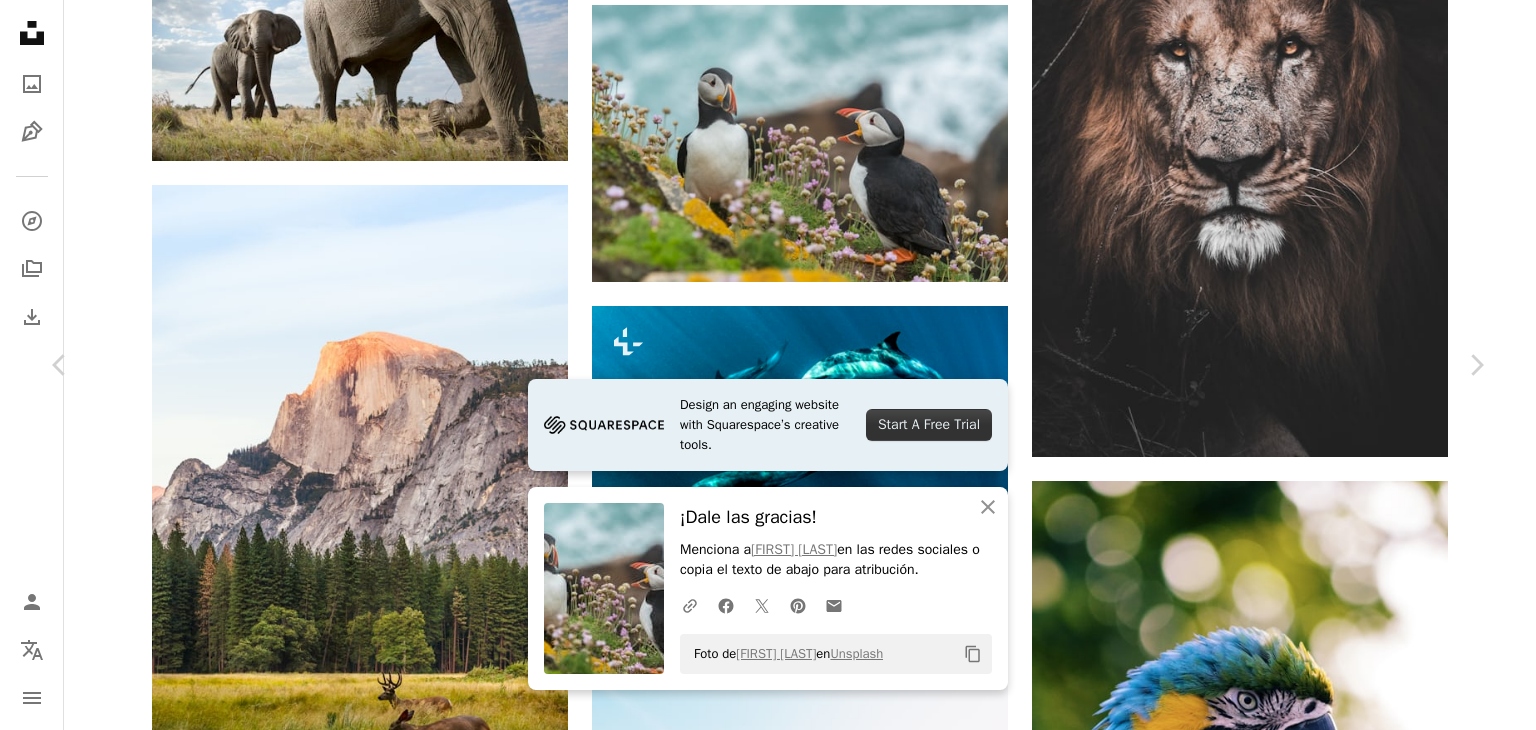 click on "An X shape" at bounding box center (20, 20) 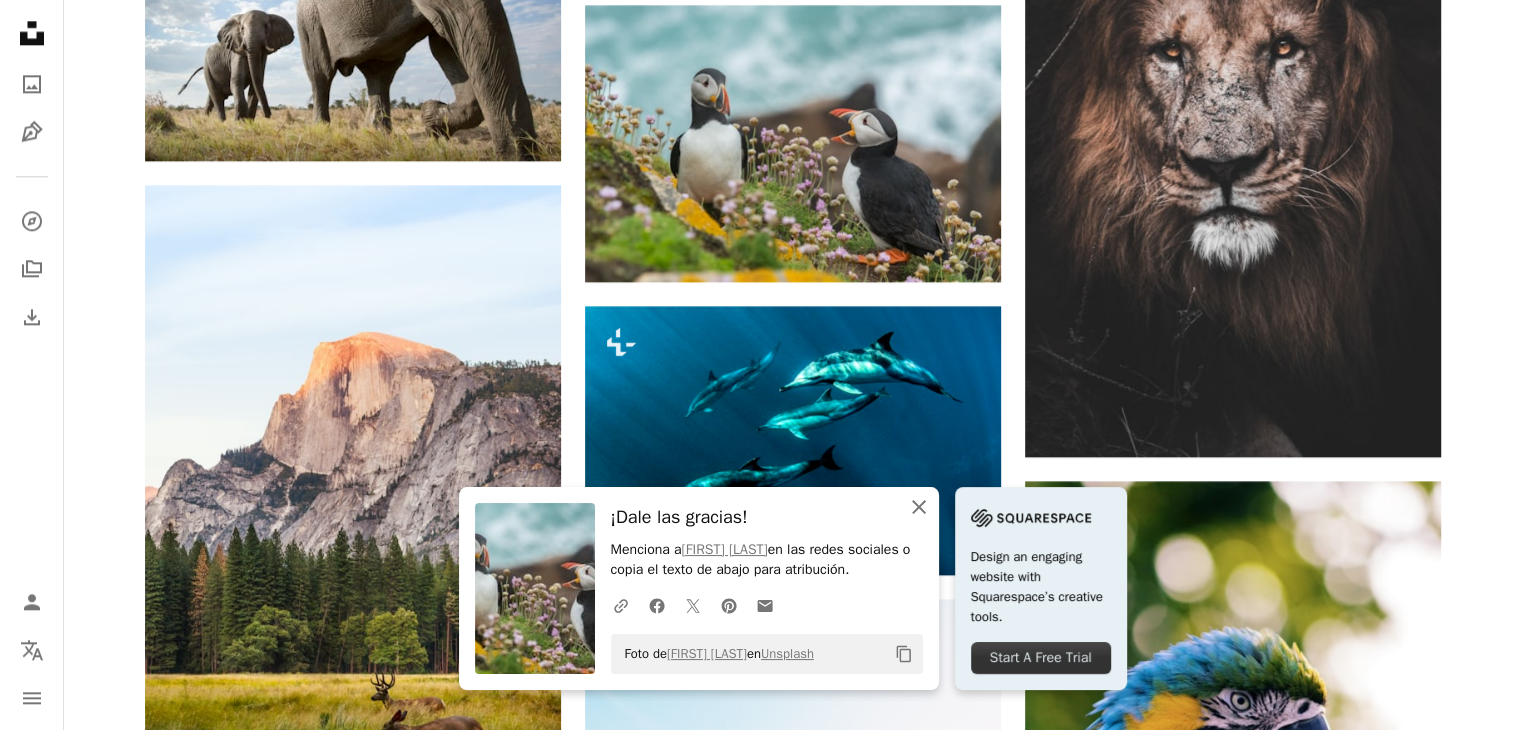click on "An X shape" 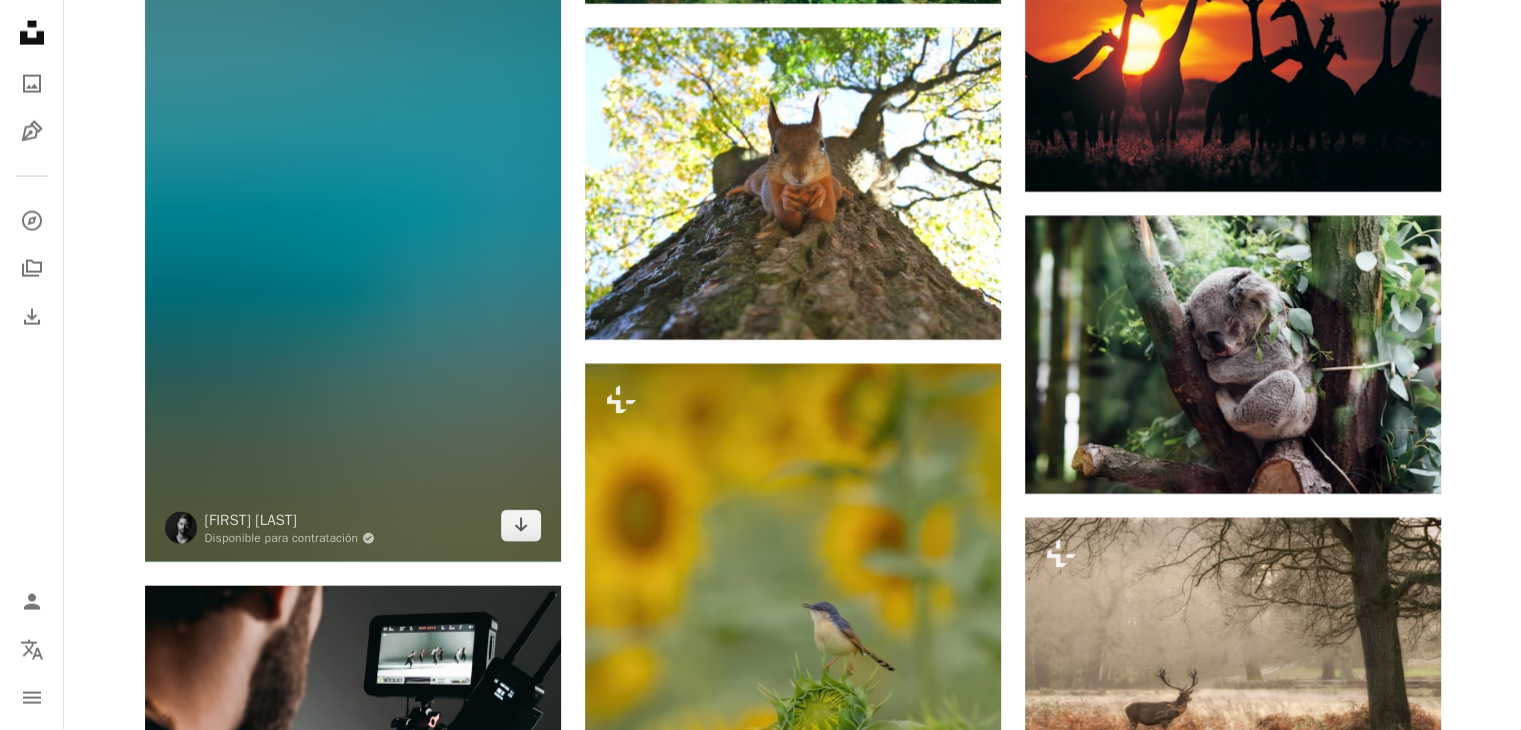scroll, scrollTop: 4500, scrollLeft: 0, axis: vertical 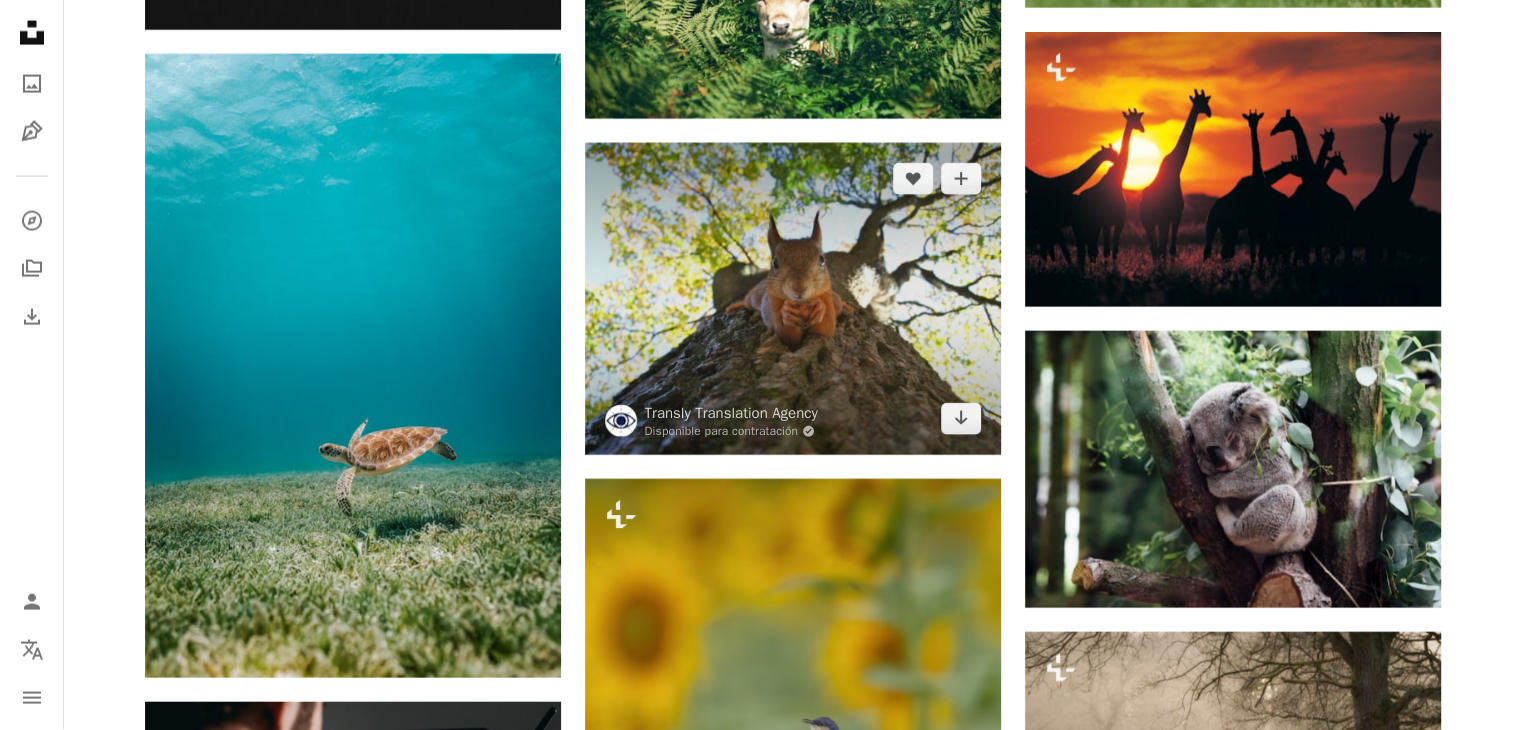click at bounding box center [793, 299] 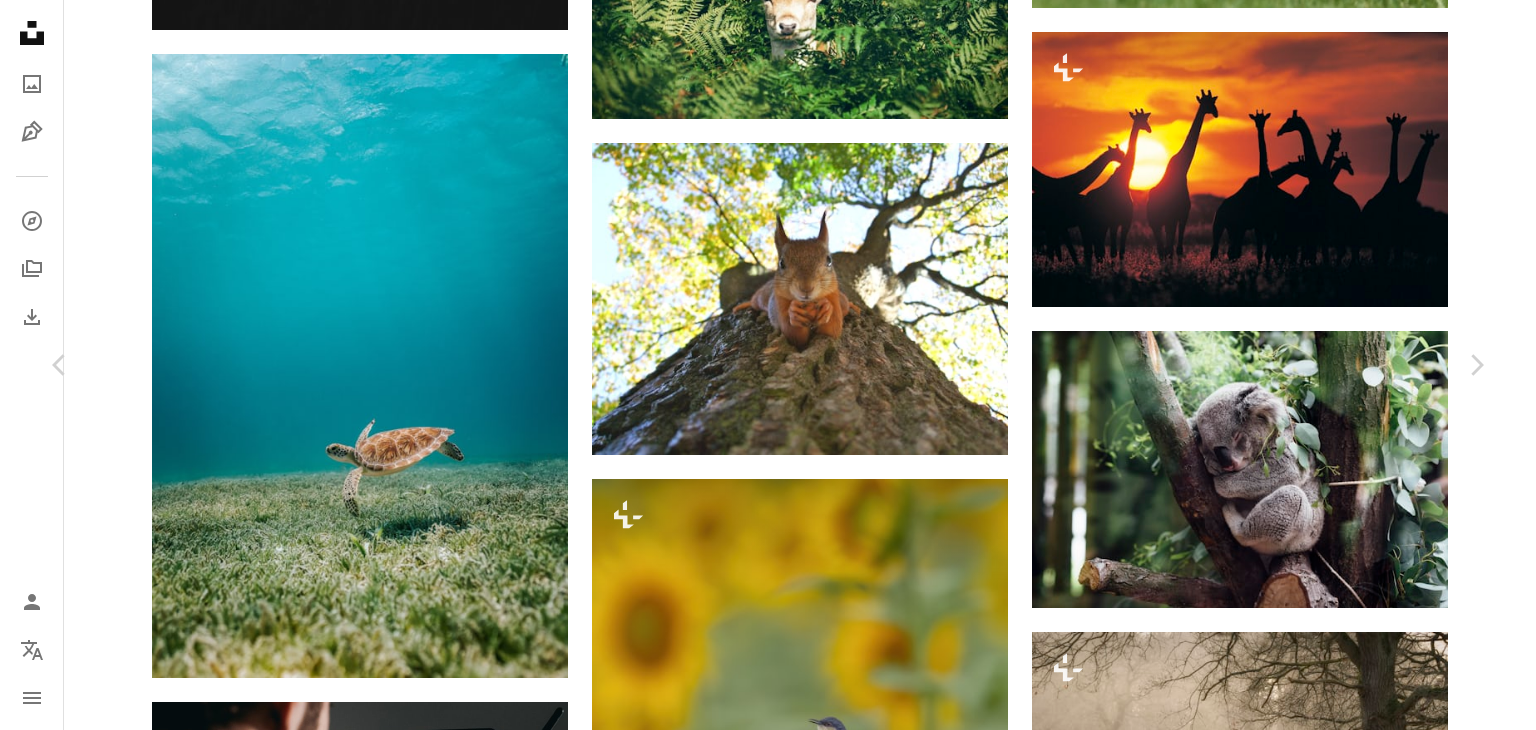 click on "An X shape" at bounding box center (20, 20) 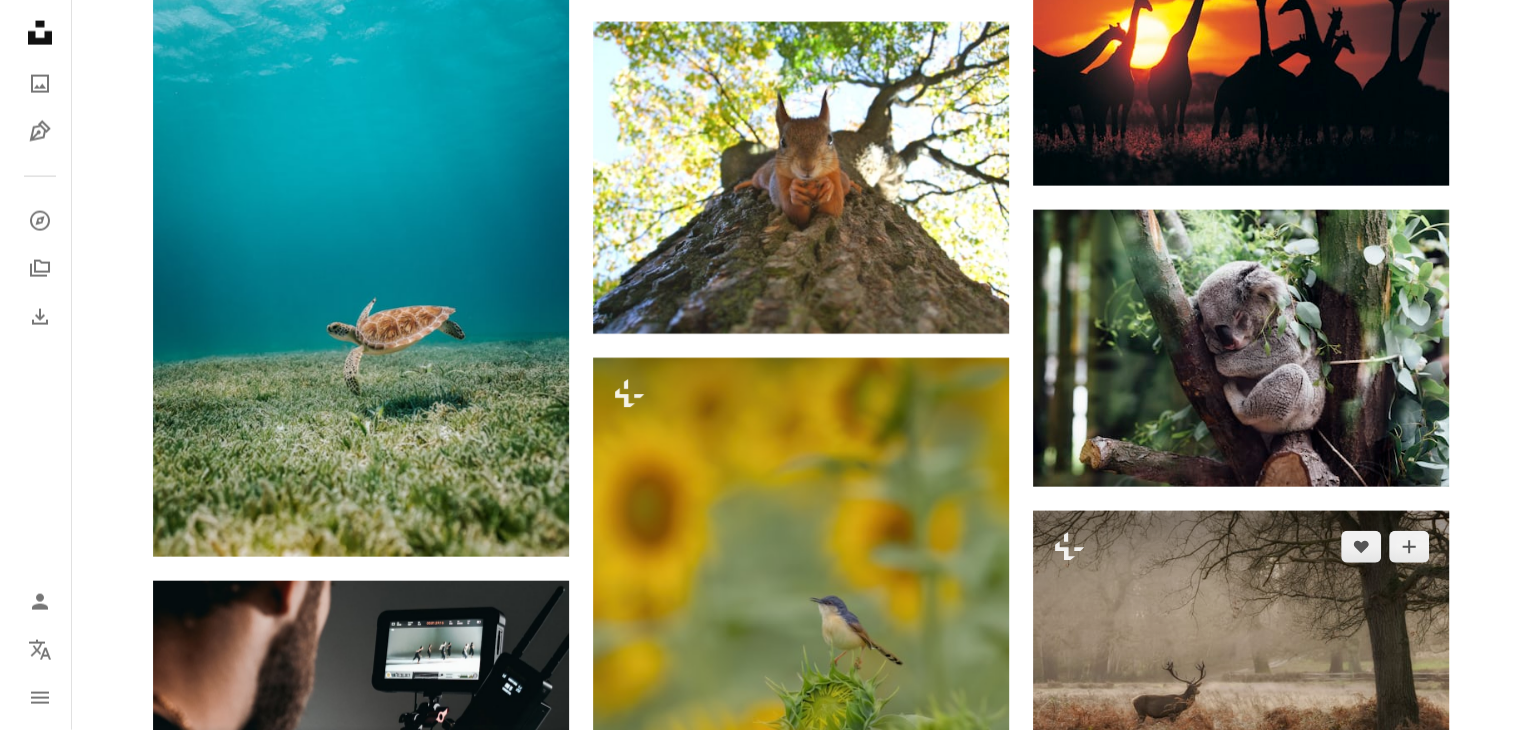 scroll, scrollTop: 4800, scrollLeft: 0, axis: vertical 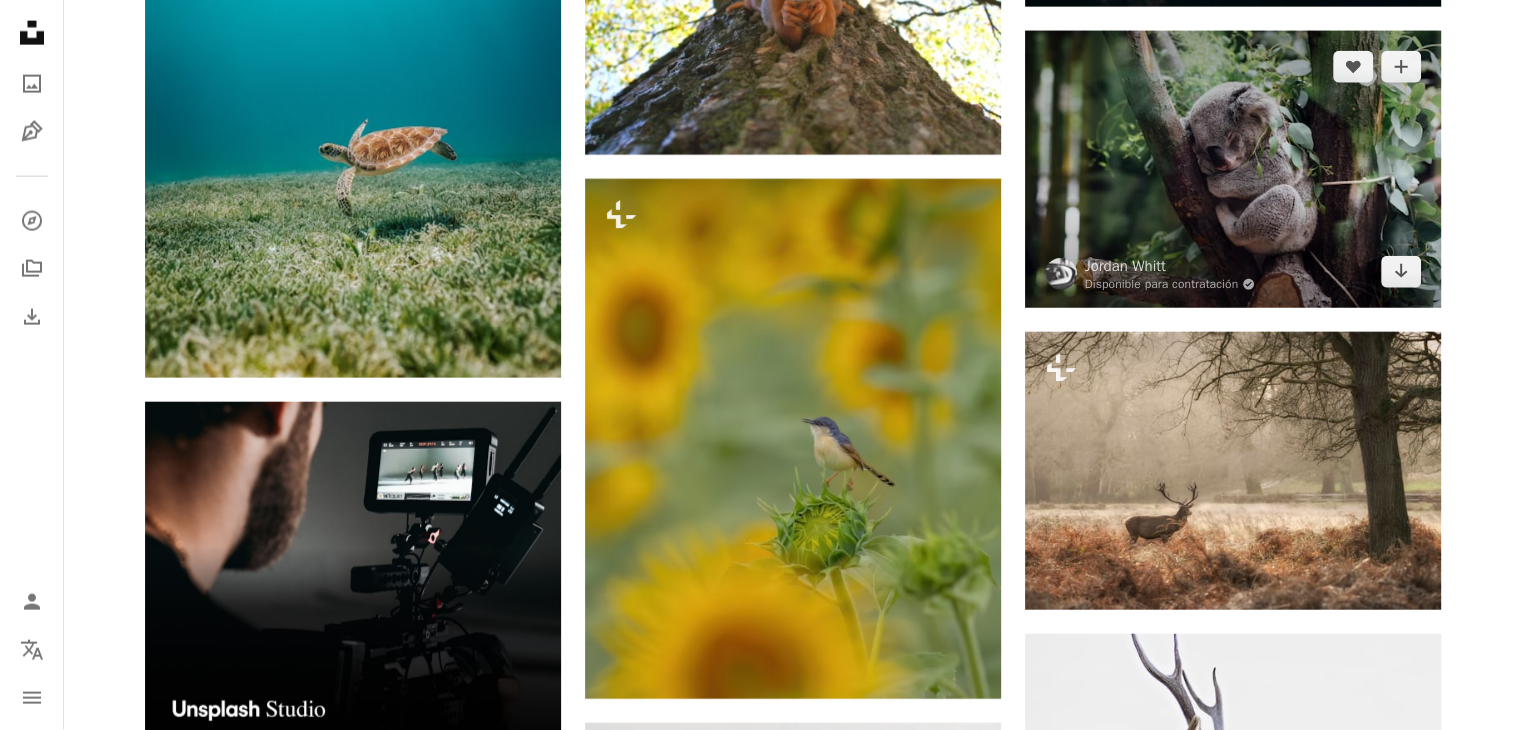 click at bounding box center (1233, 170) 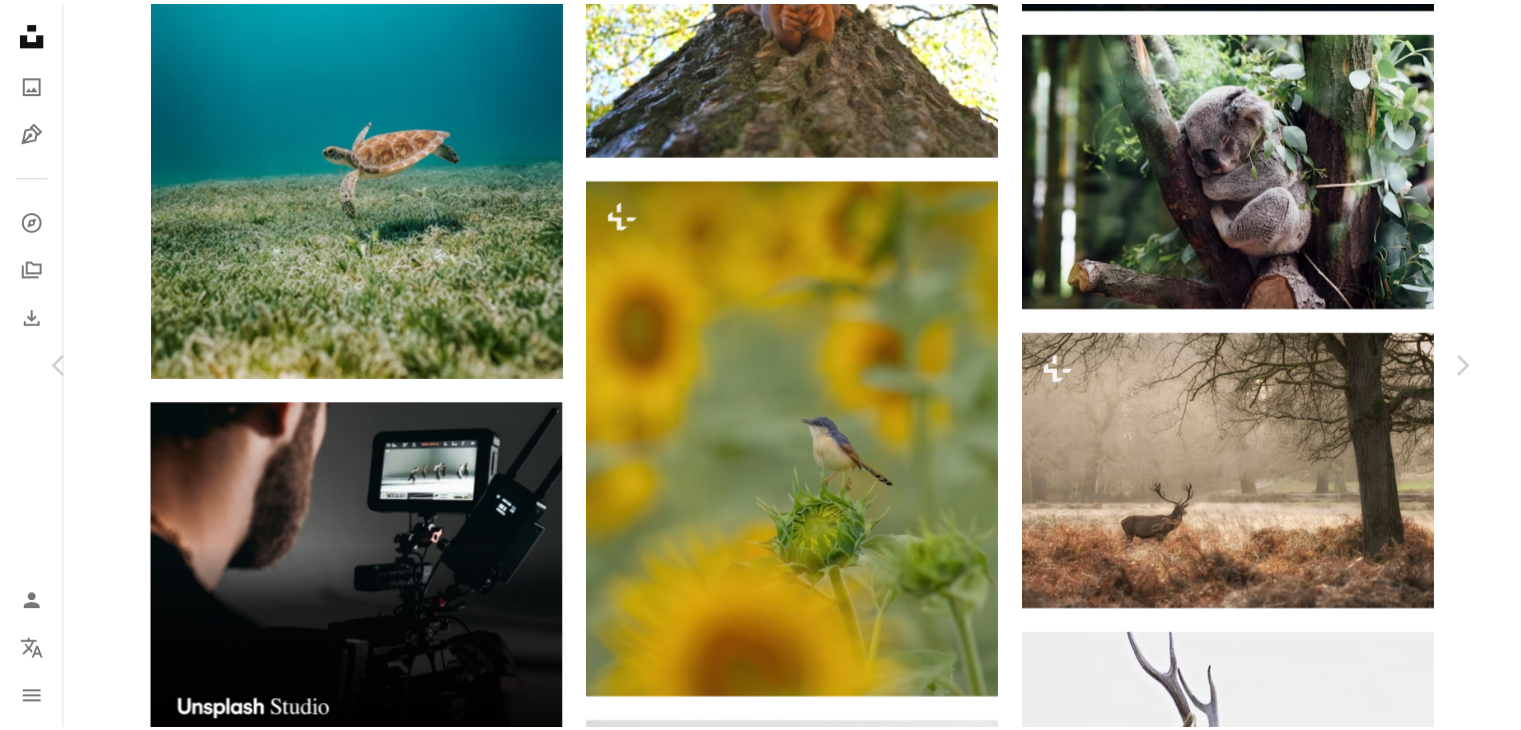 scroll, scrollTop: 100, scrollLeft: 0, axis: vertical 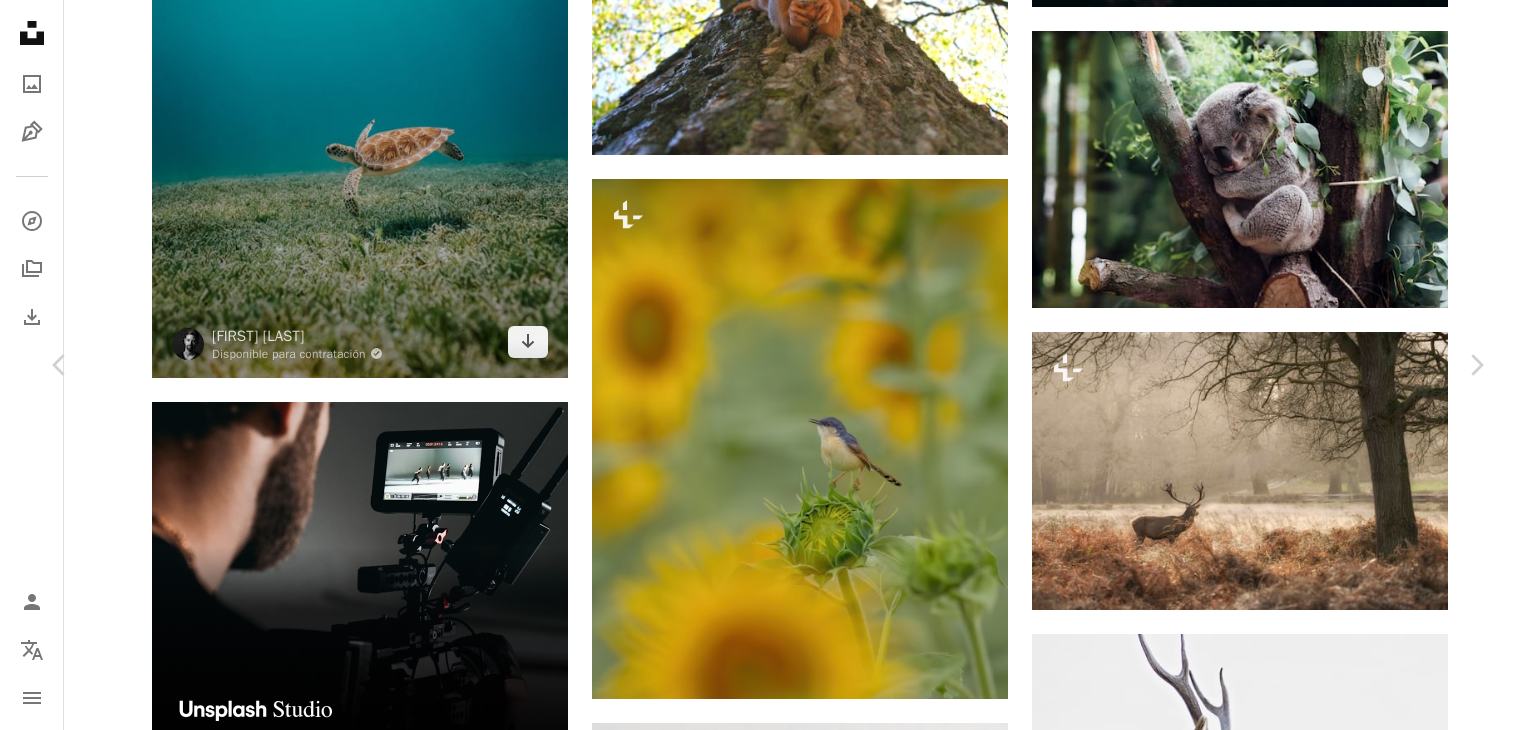 click on "An X shape" at bounding box center [20, 20] 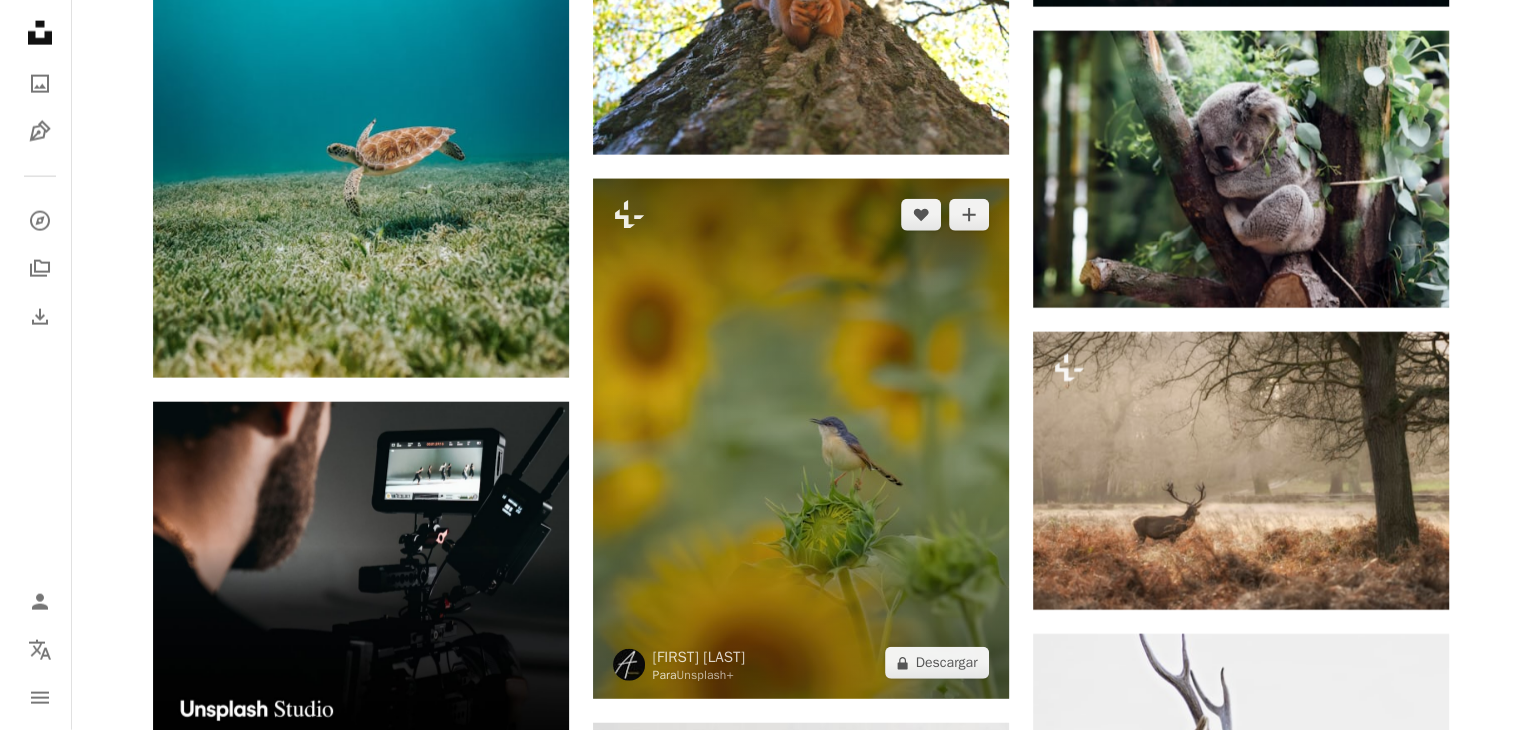 scroll, scrollTop: 4500, scrollLeft: 0, axis: vertical 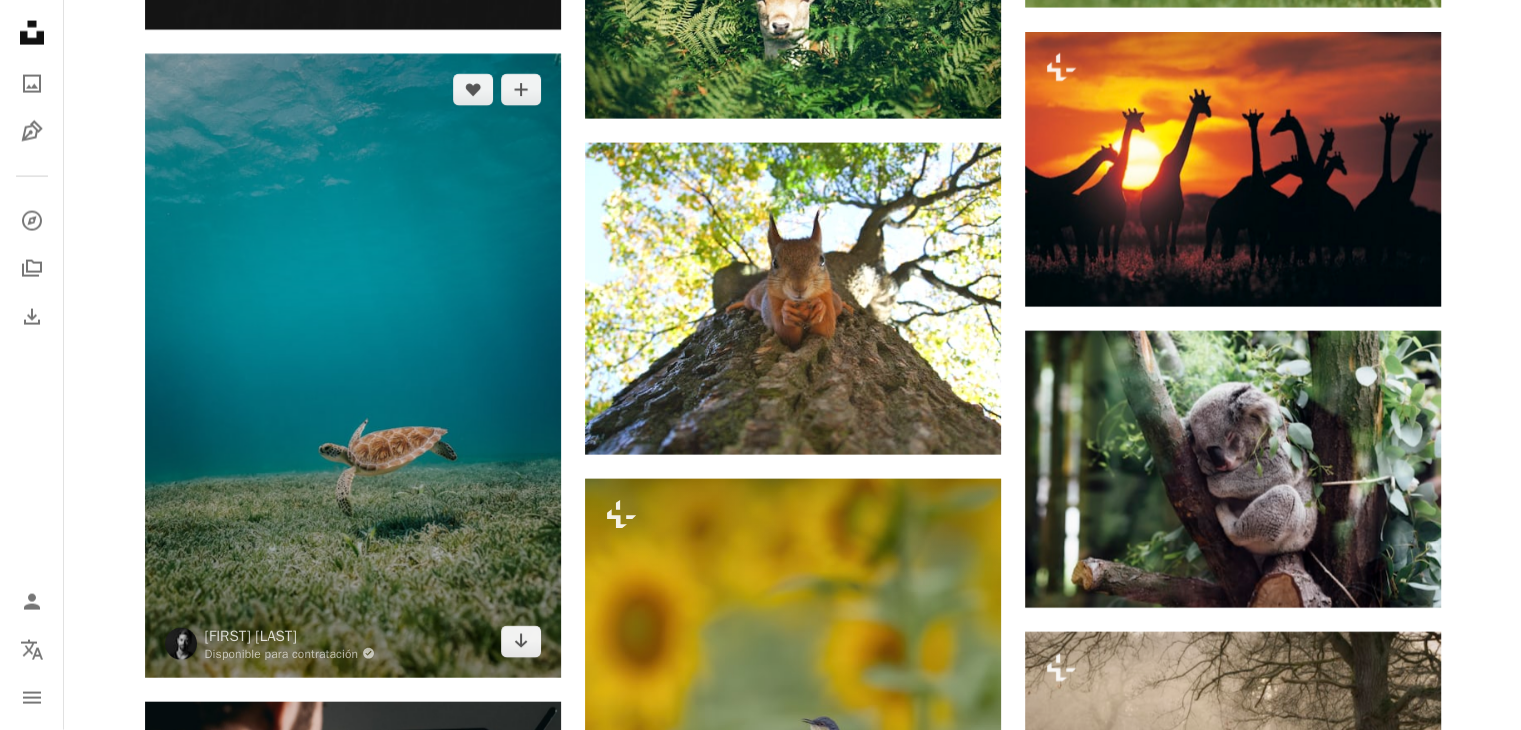 click at bounding box center [353, 366] 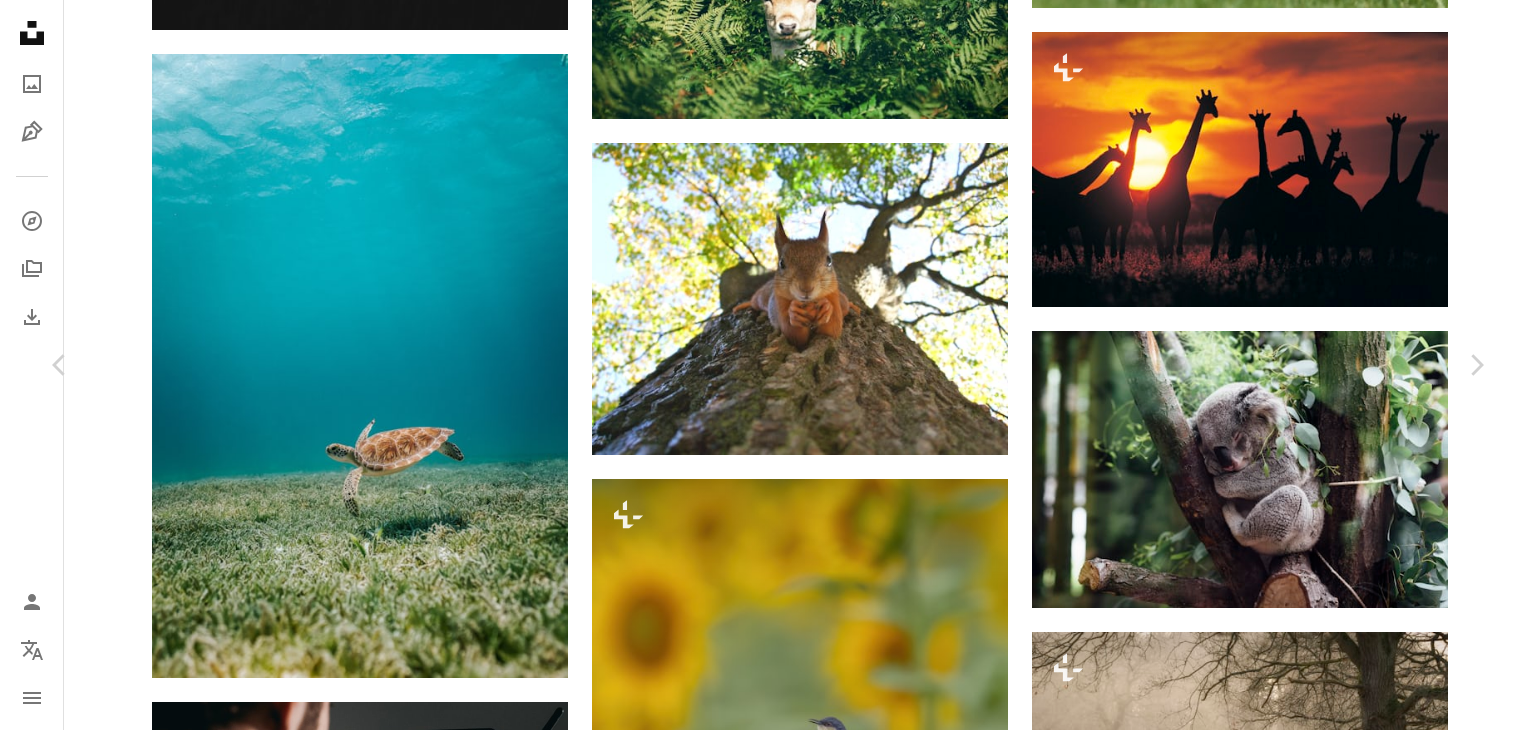 scroll, scrollTop: 0, scrollLeft: 0, axis: both 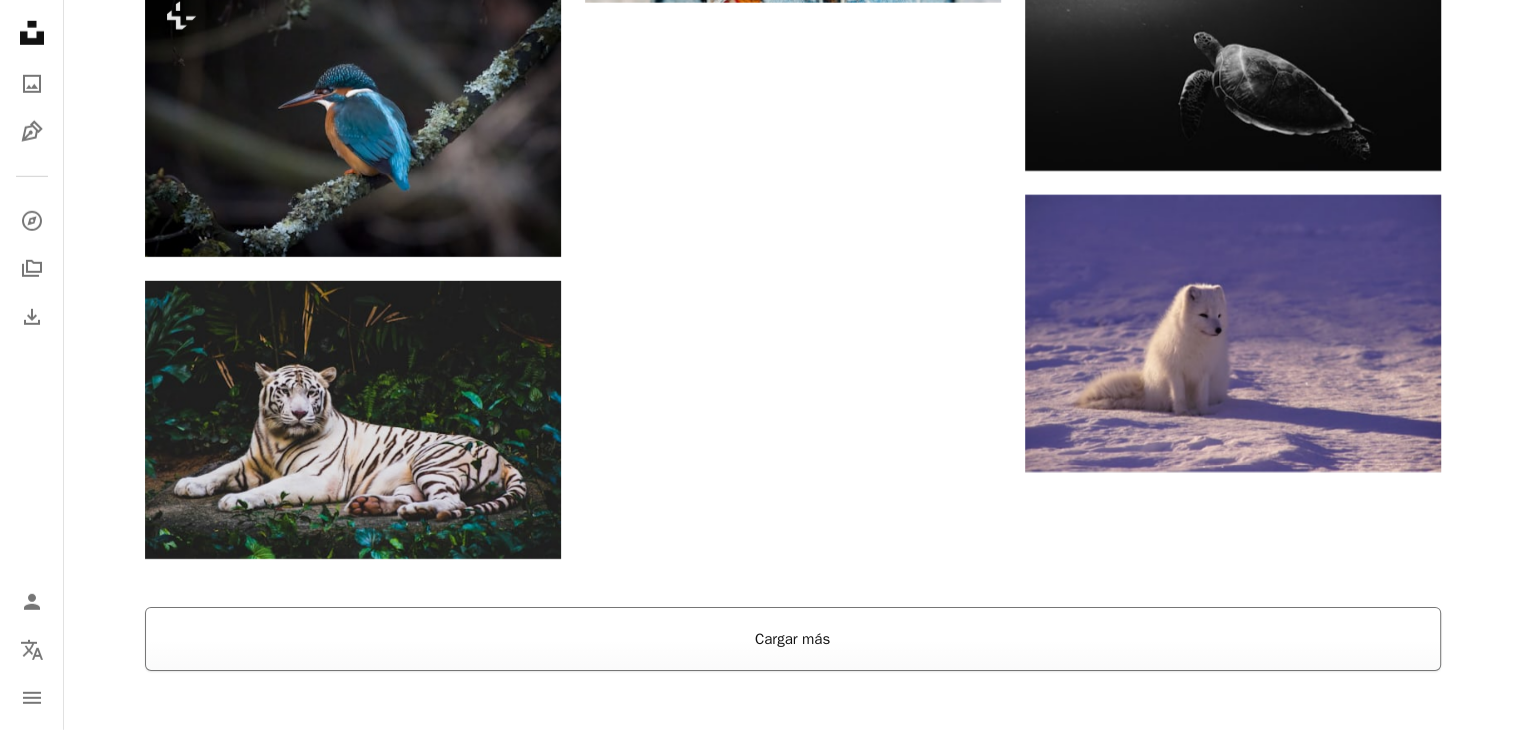 click on "Cargar más" at bounding box center [793, 639] 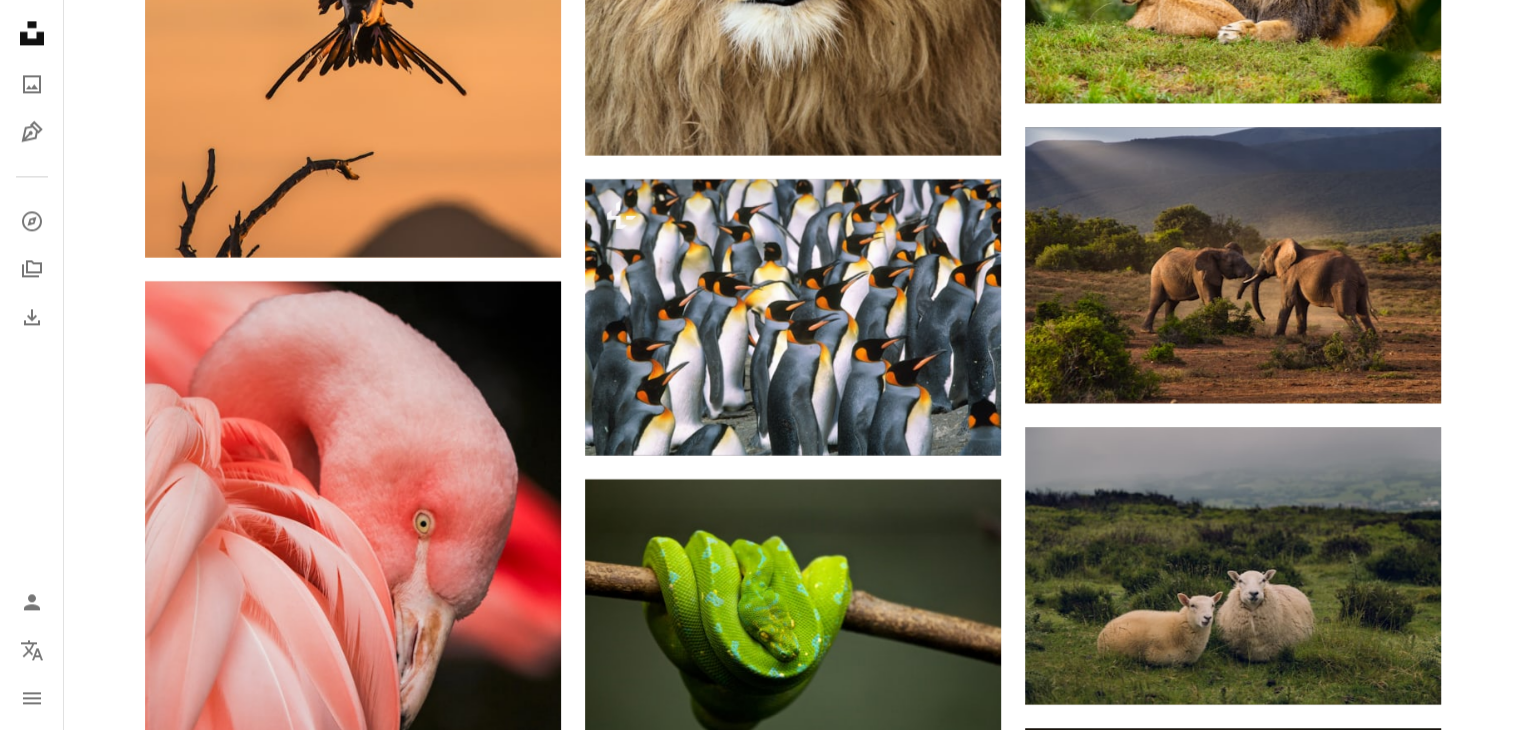 scroll, scrollTop: 10300, scrollLeft: 0, axis: vertical 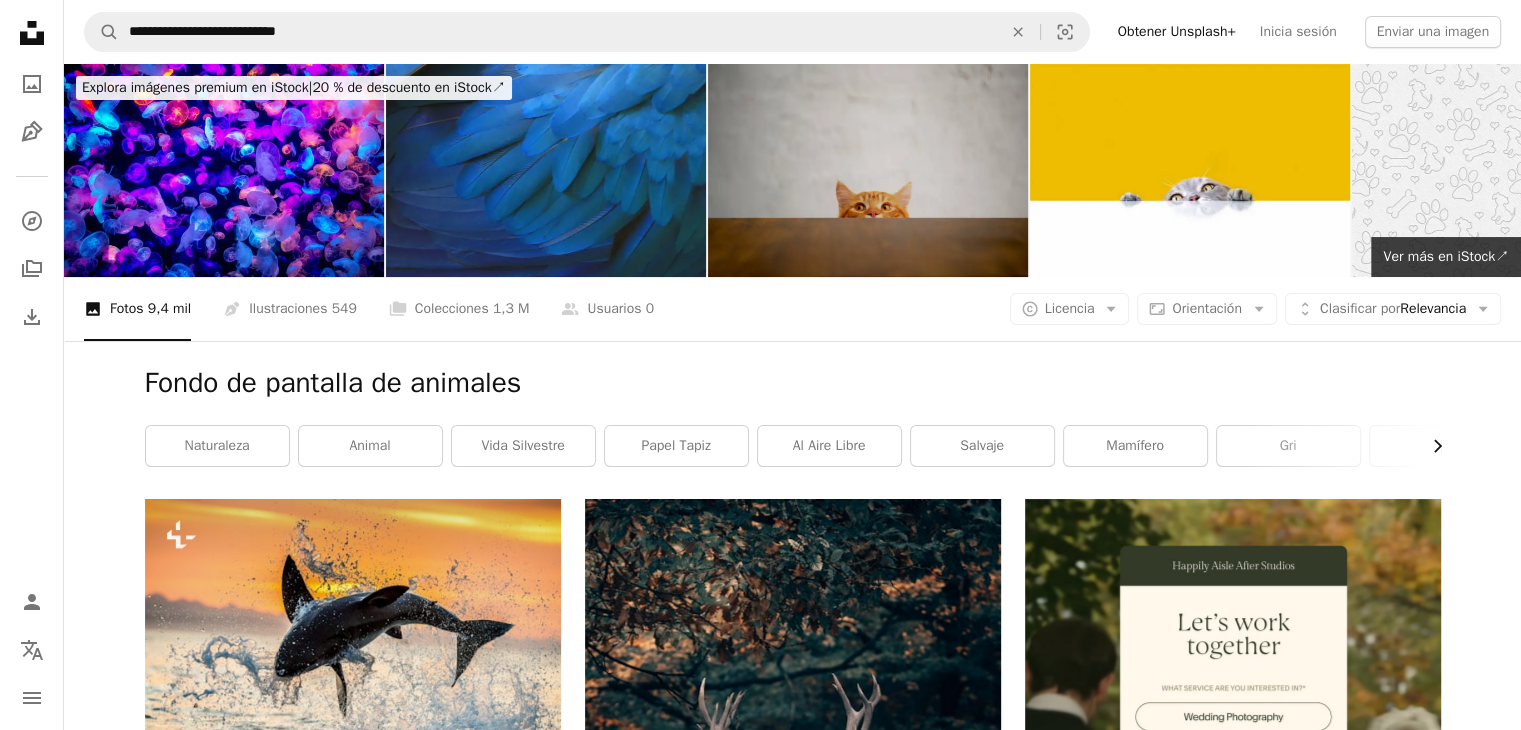 click on "Chevron right" 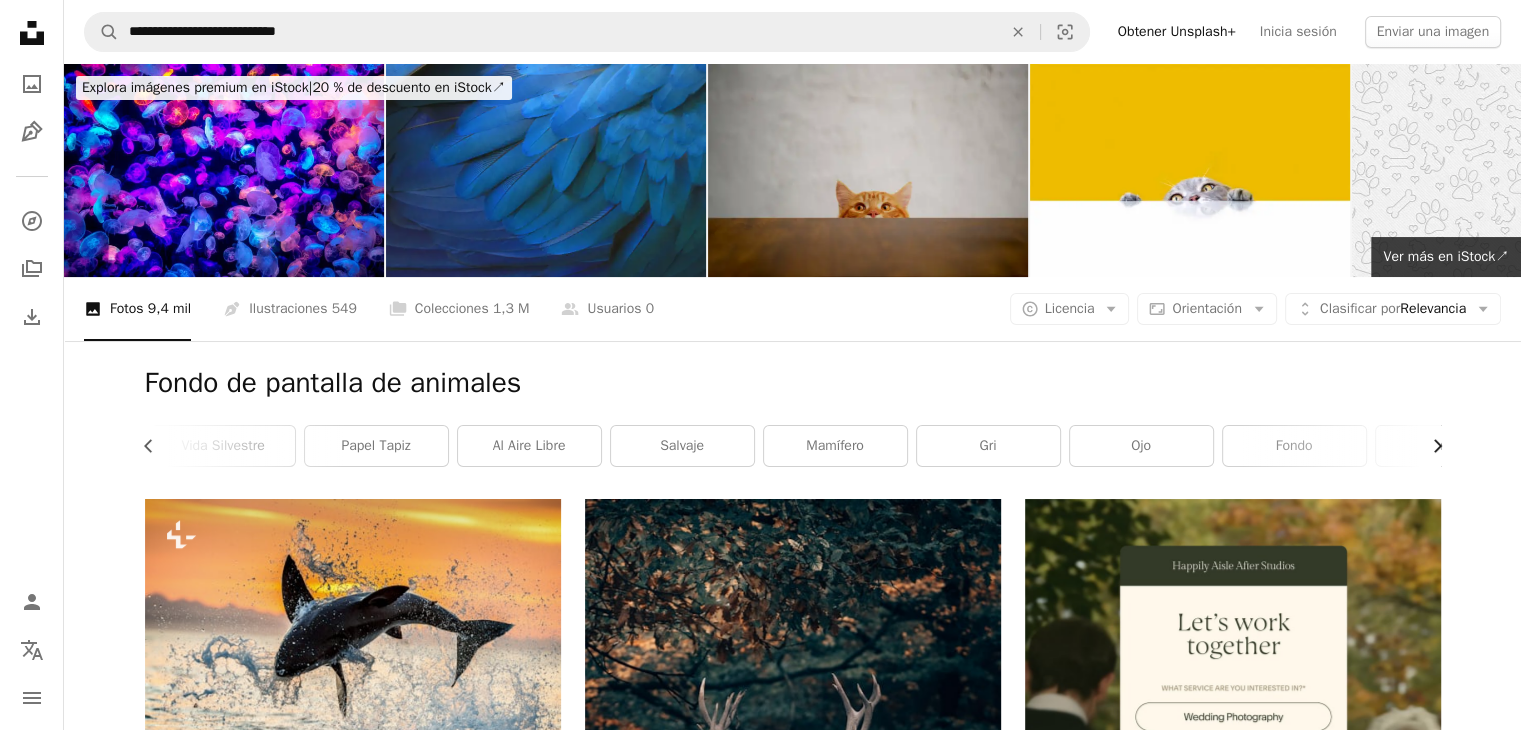 click on "Chevron right" 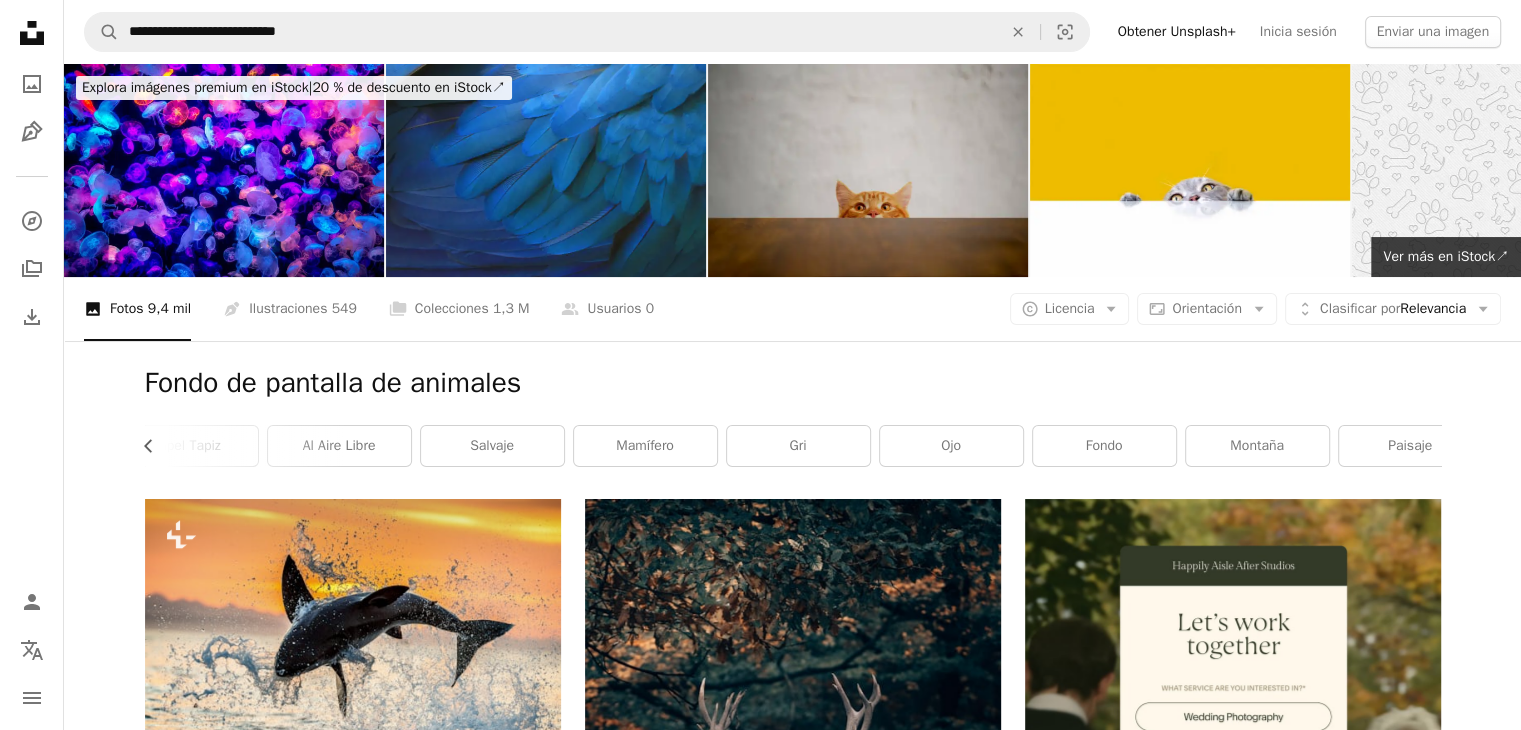 scroll, scrollTop: 0, scrollLeft: 532, axis: horizontal 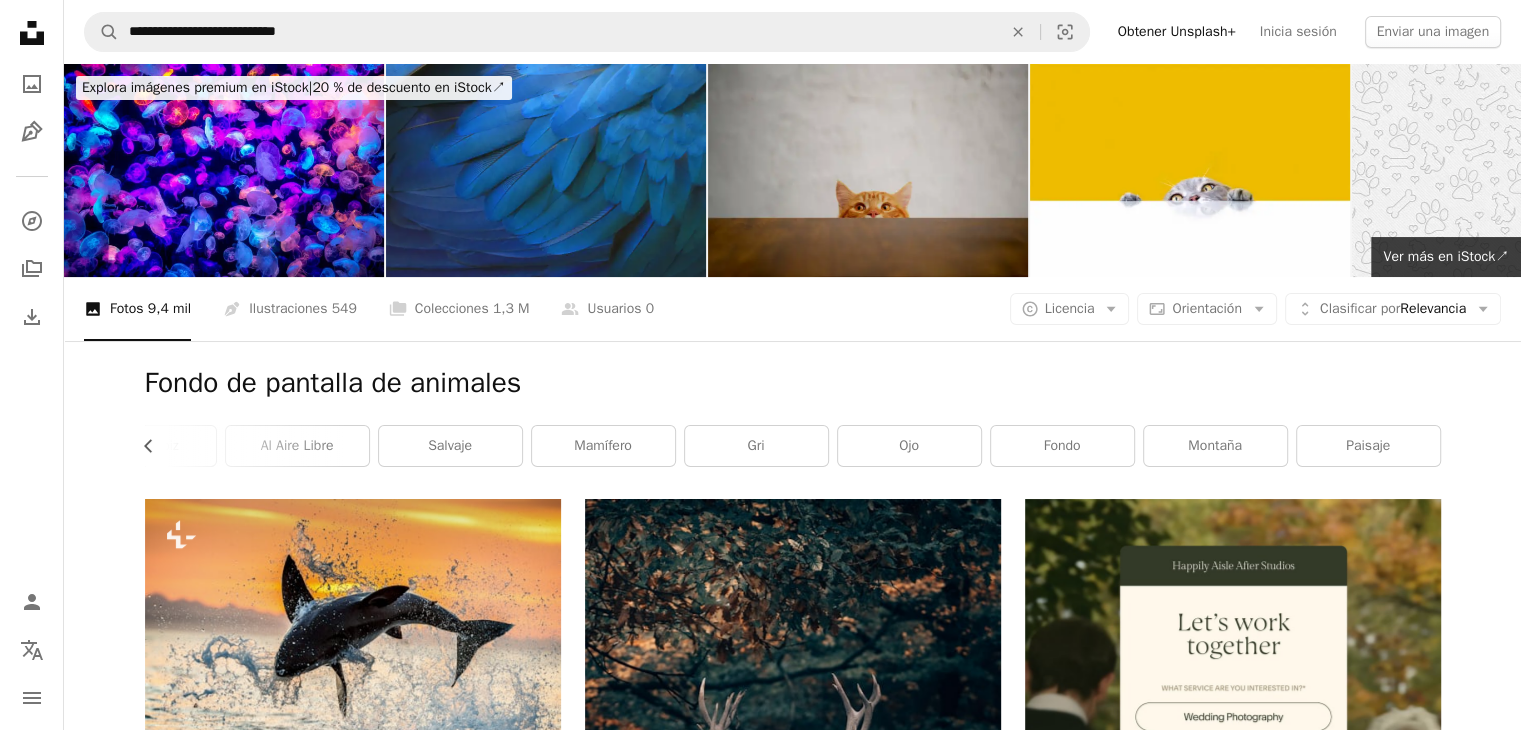 click on "paisaje" at bounding box center [1368, 446] 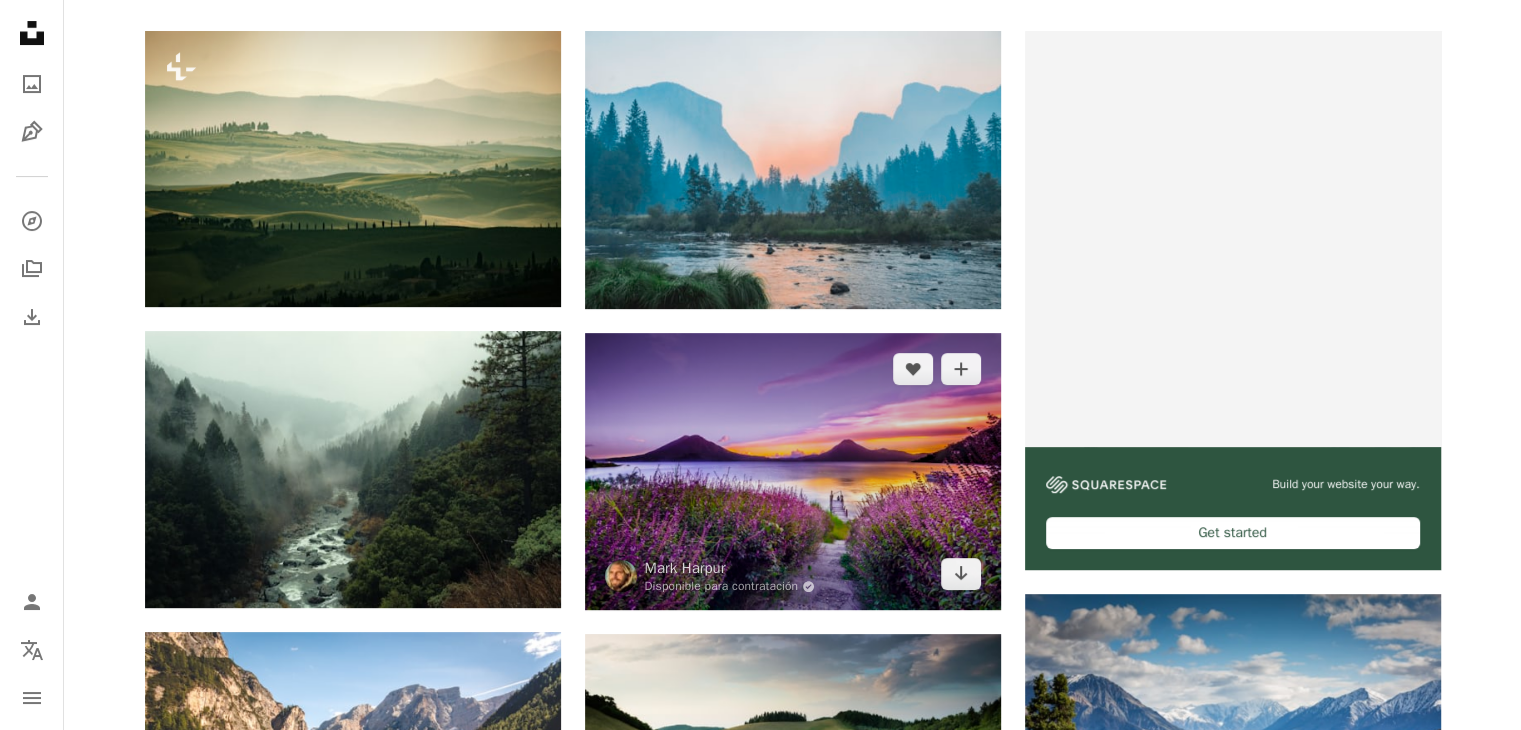 scroll, scrollTop: 0, scrollLeft: 0, axis: both 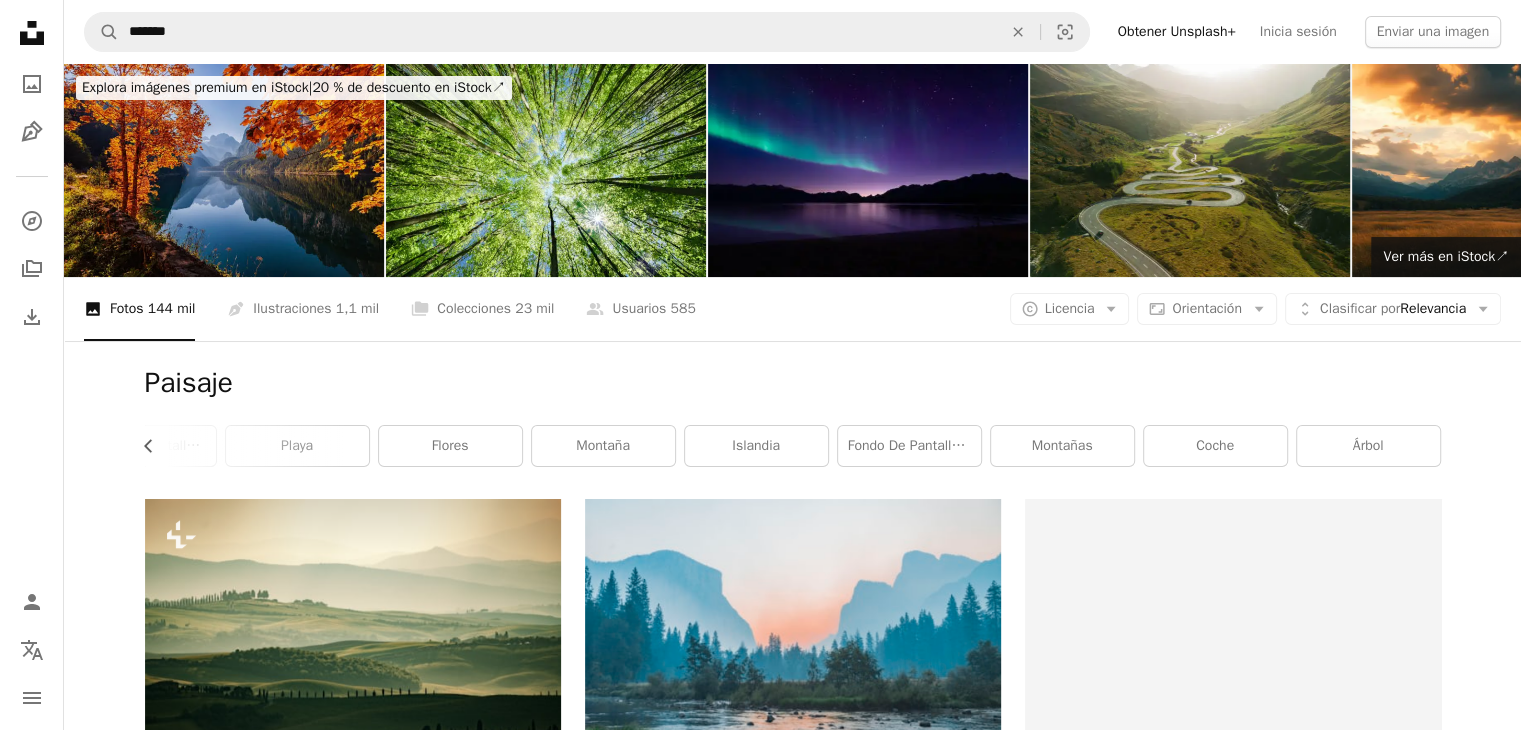 click at bounding box center (224, 170) 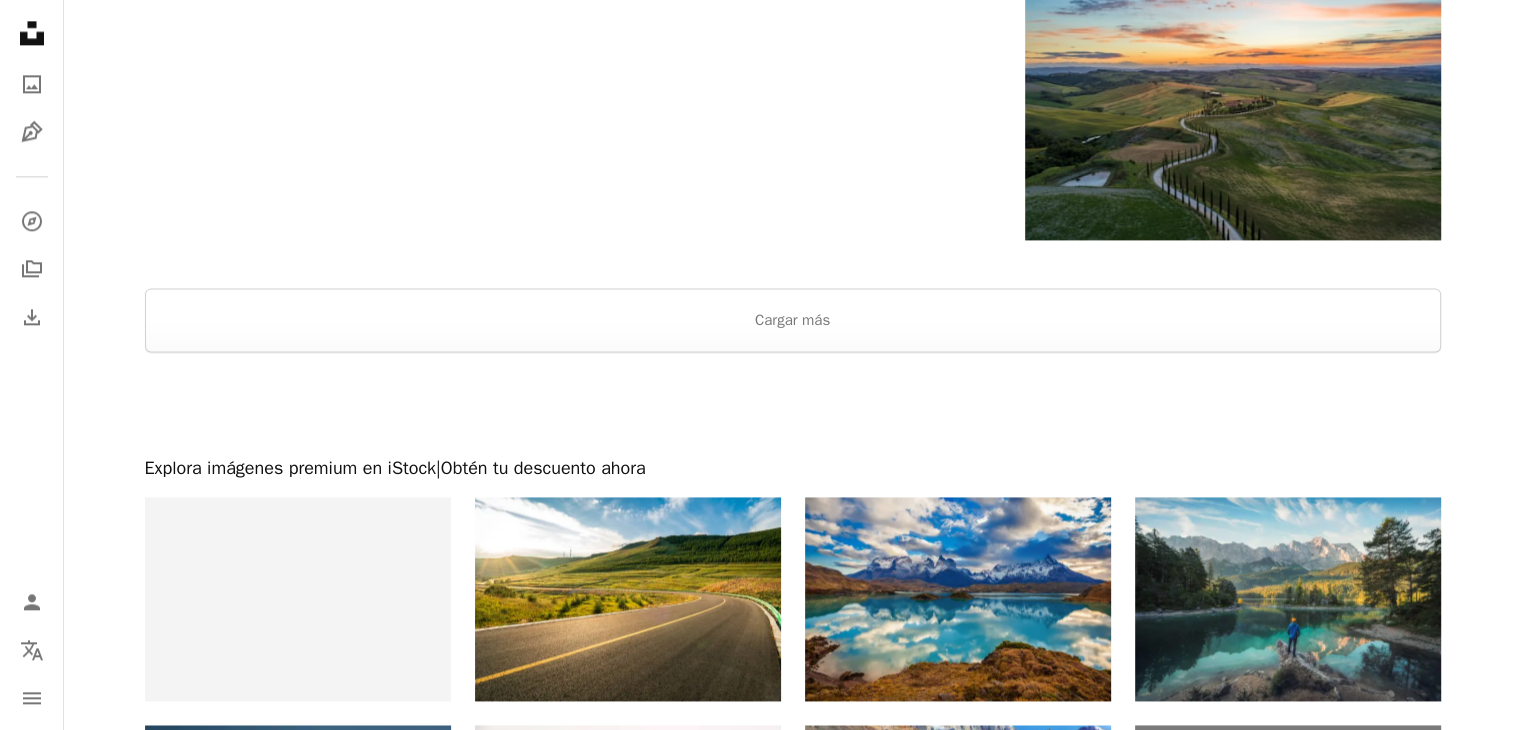 scroll, scrollTop: 2400, scrollLeft: 0, axis: vertical 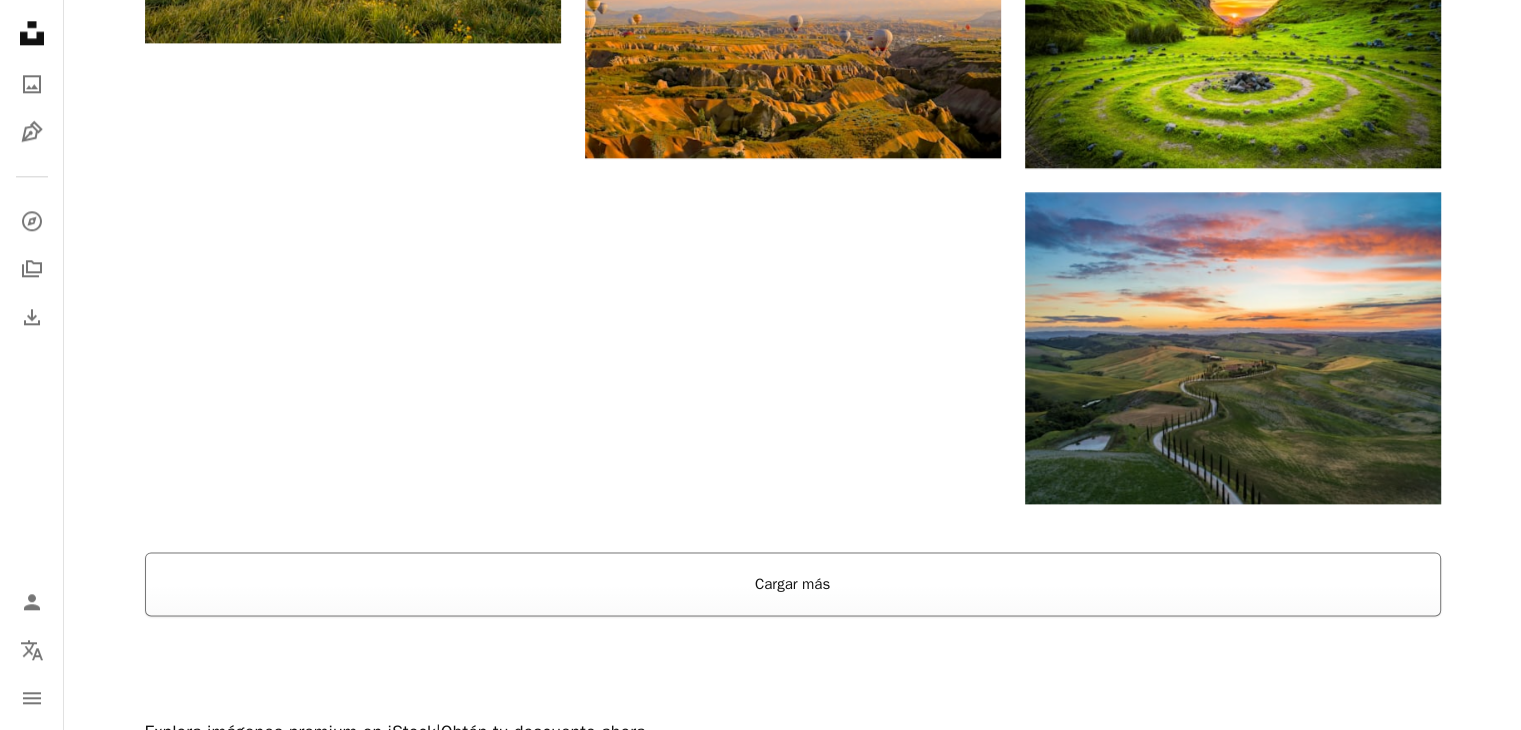 click on "Cargar más" at bounding box center (793, 584) 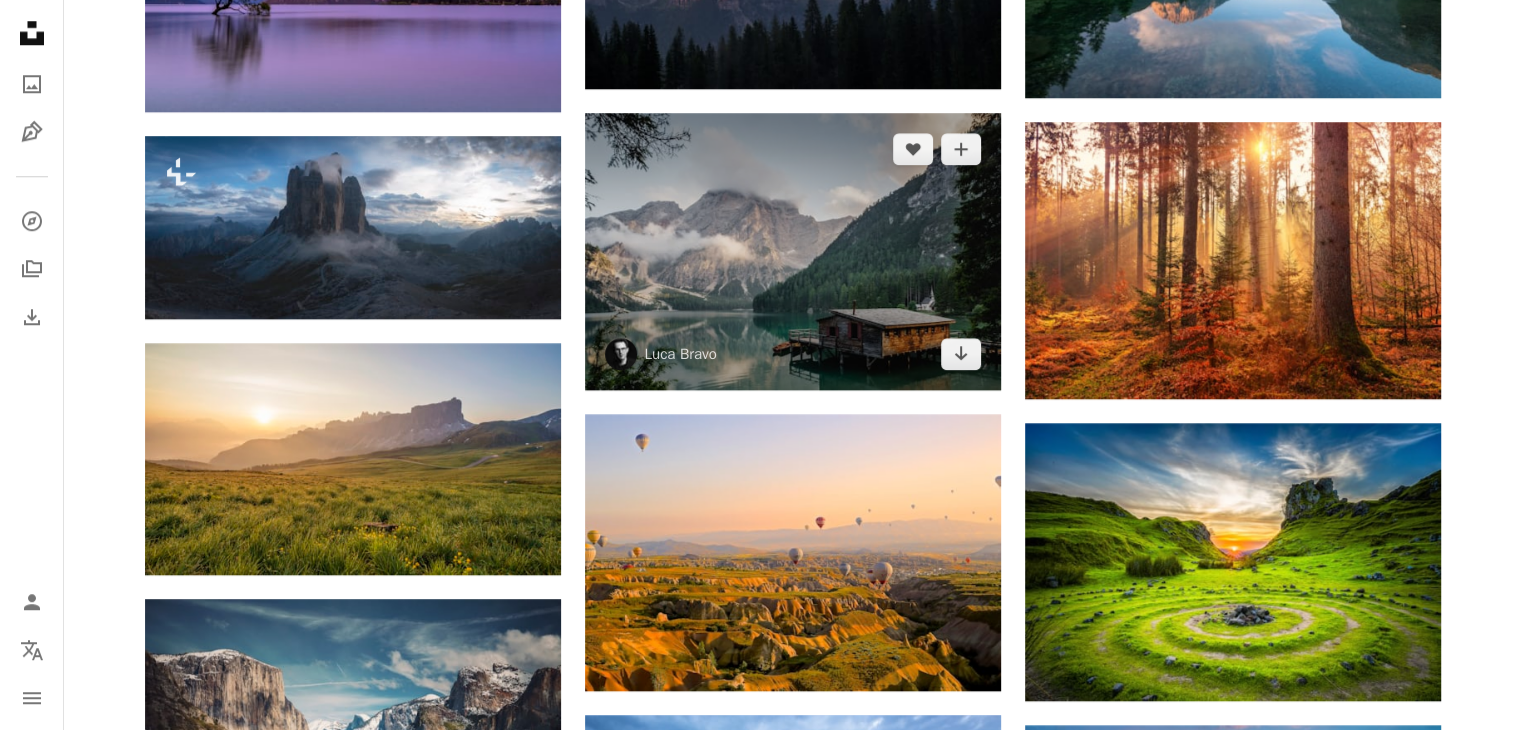 scroll, scrollTop: 1800, scrollLeft: 0, axis: vertical 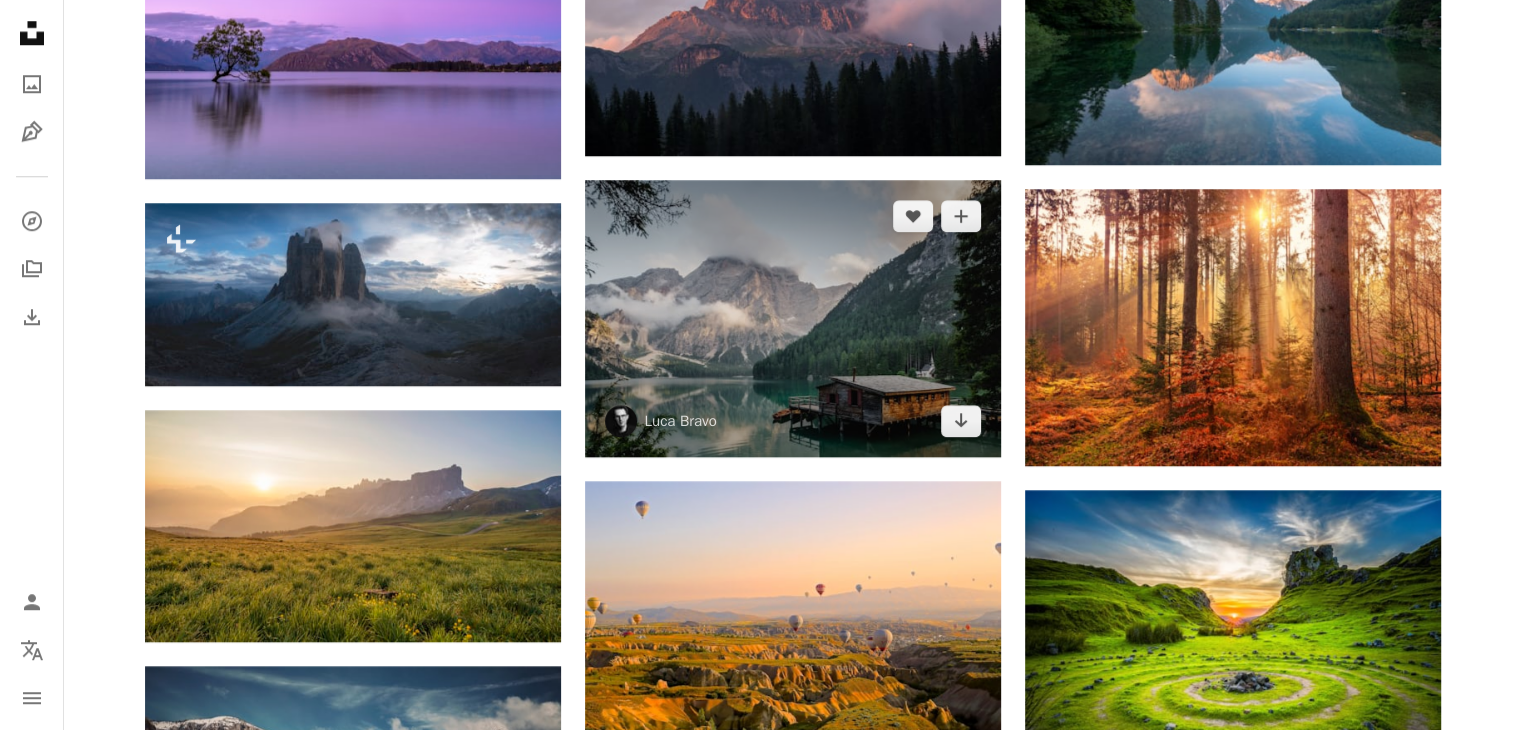 click at bounding box center [793, 318] 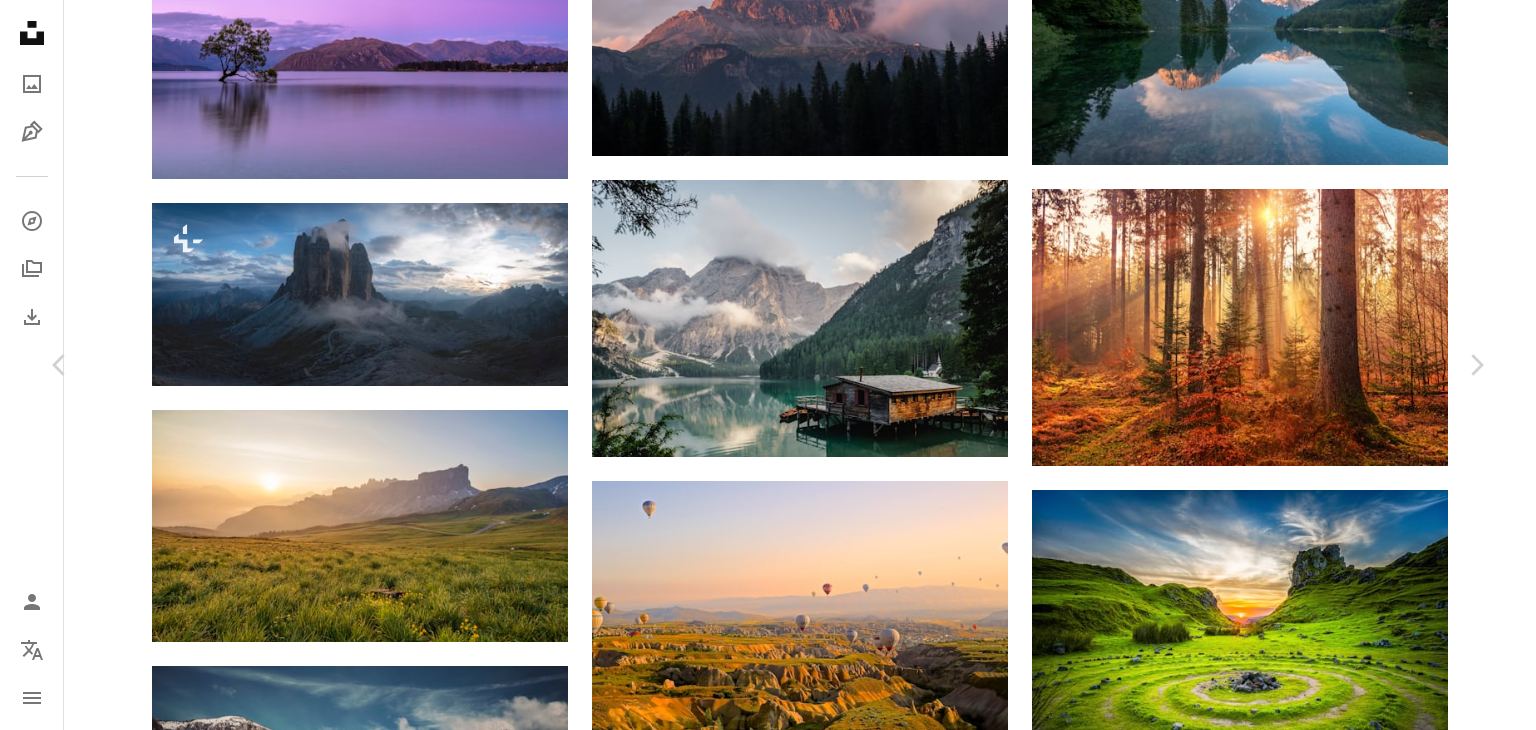 drag, startPoint x: 44, startPoint y: 29, endPoint x: 10, endPoint y: 1, distance: 44.04543 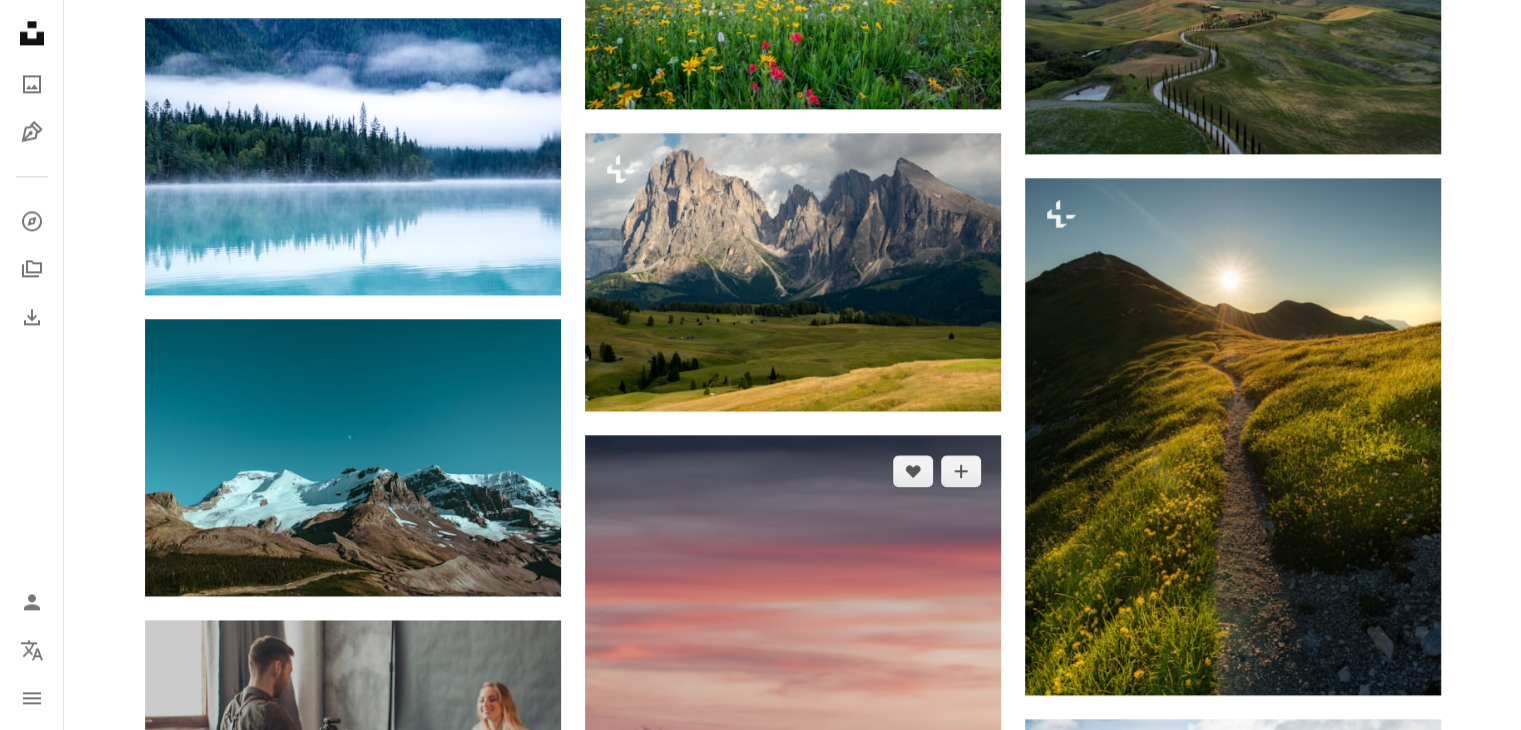 scroll, scrollTop: 3000, scrollLeft: 0, axis: vertical 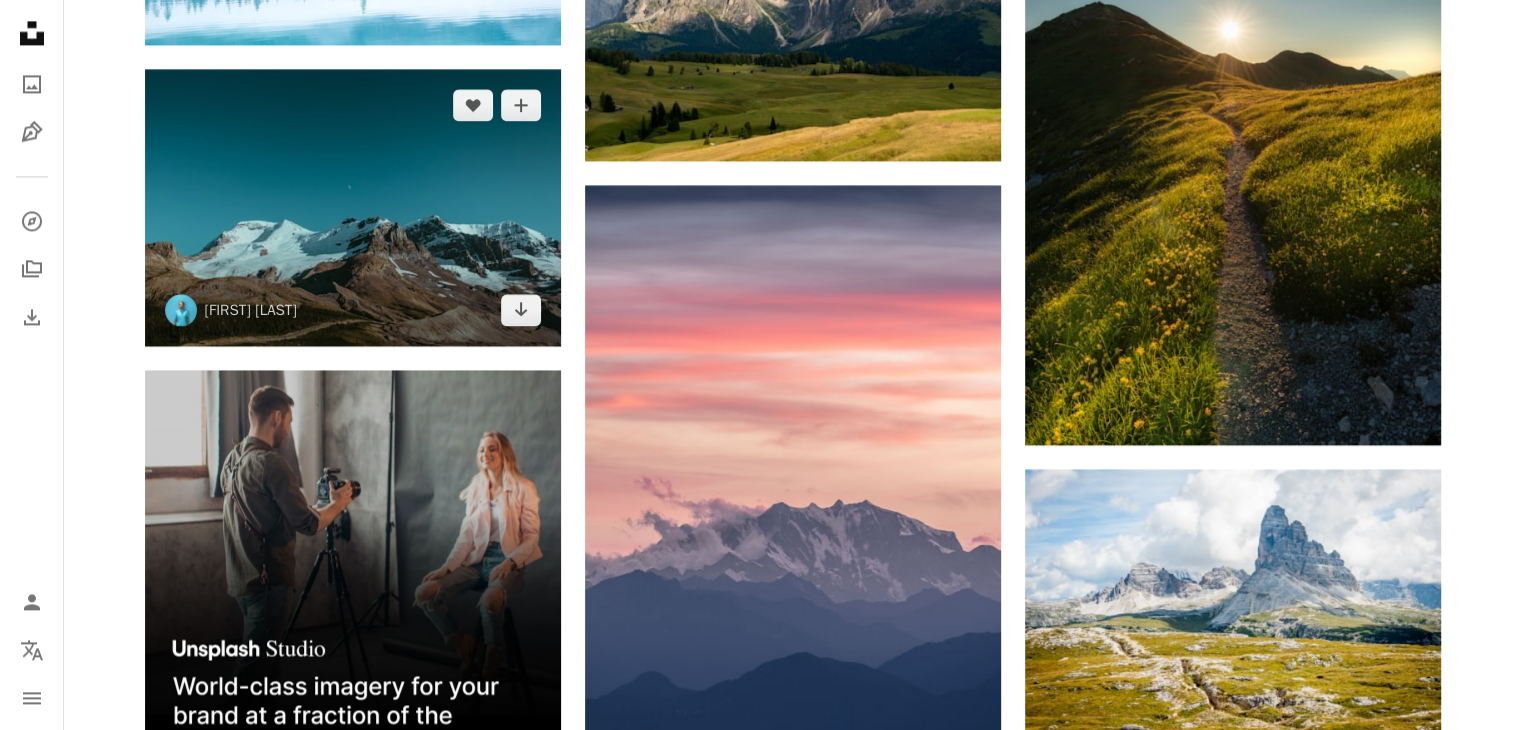 click at bounding box center (353, 207) 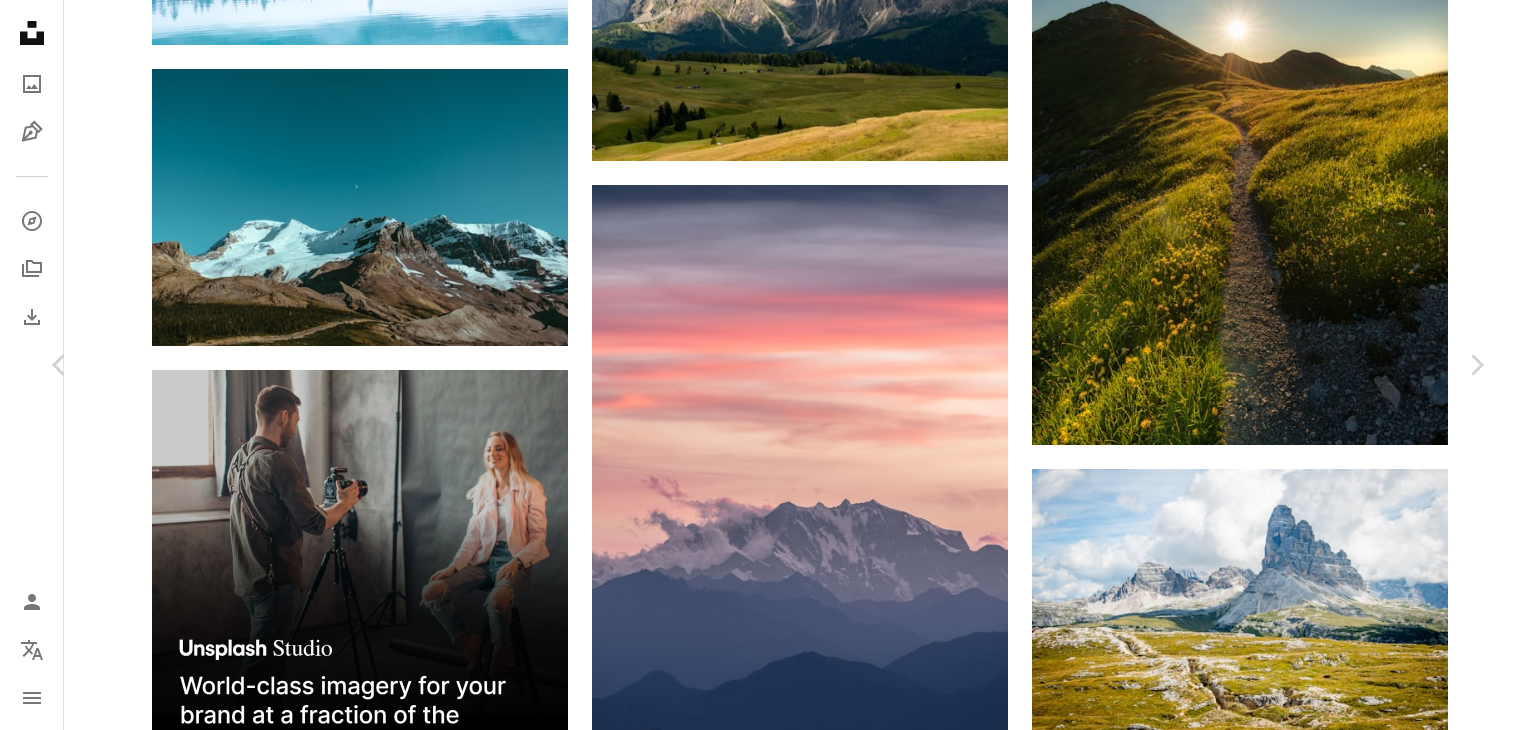 click on "An X shape" at bounding box center [20, 20] 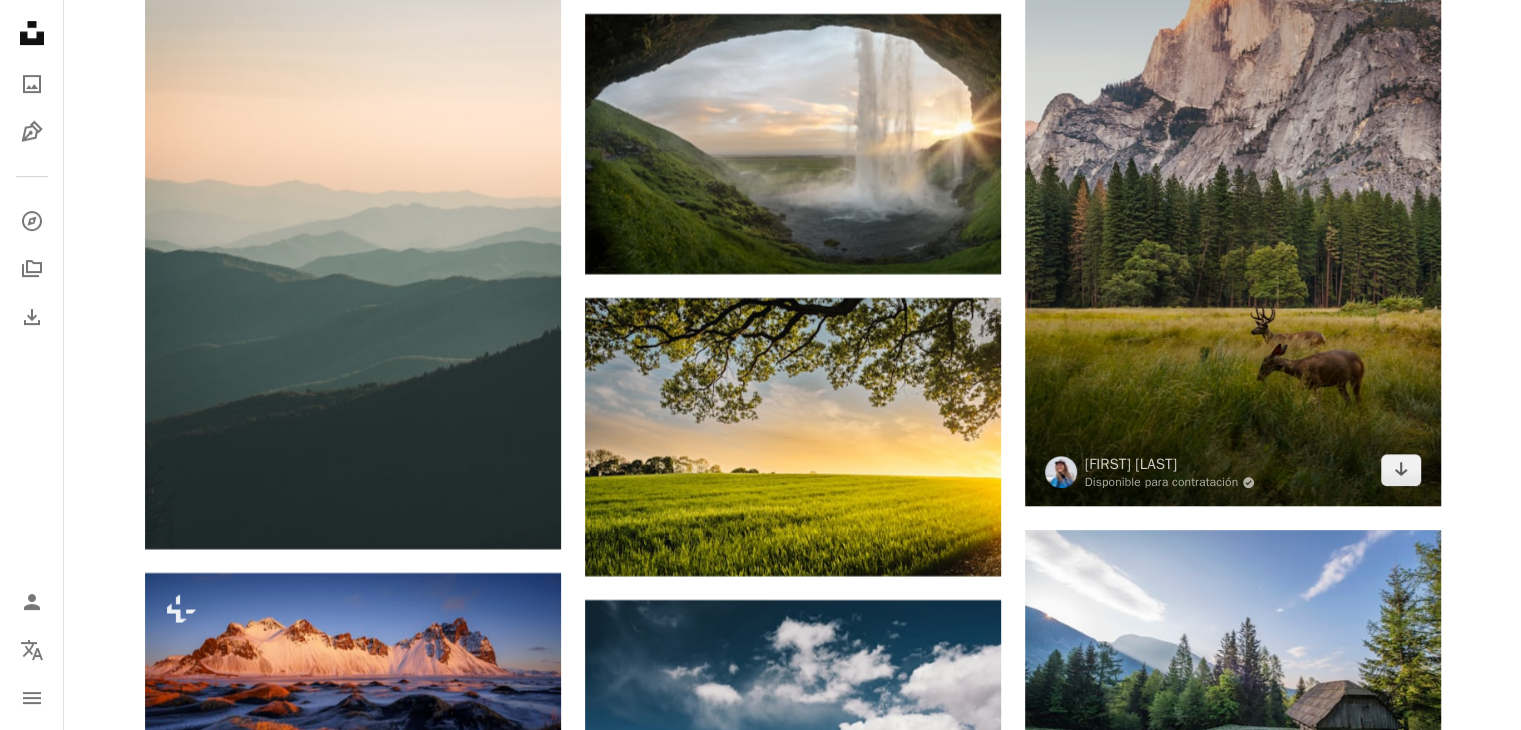 scroll, scrollTop: 8400, scrollLeft: 0, axis: vertical 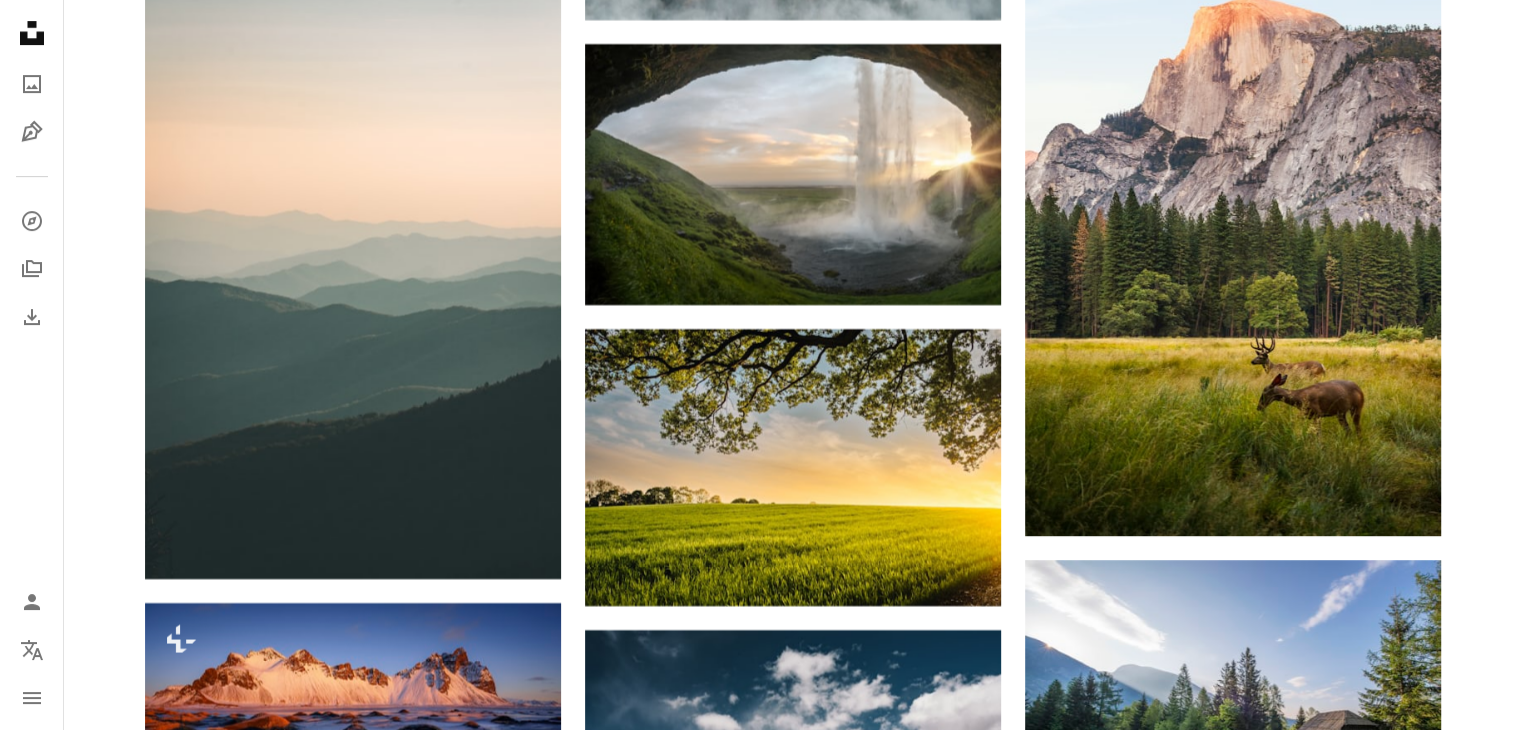 drag, startPoint x: 1456, startPoint y: 329, endPoint x: 1455, endPoint y: 345, distance: 16.03122 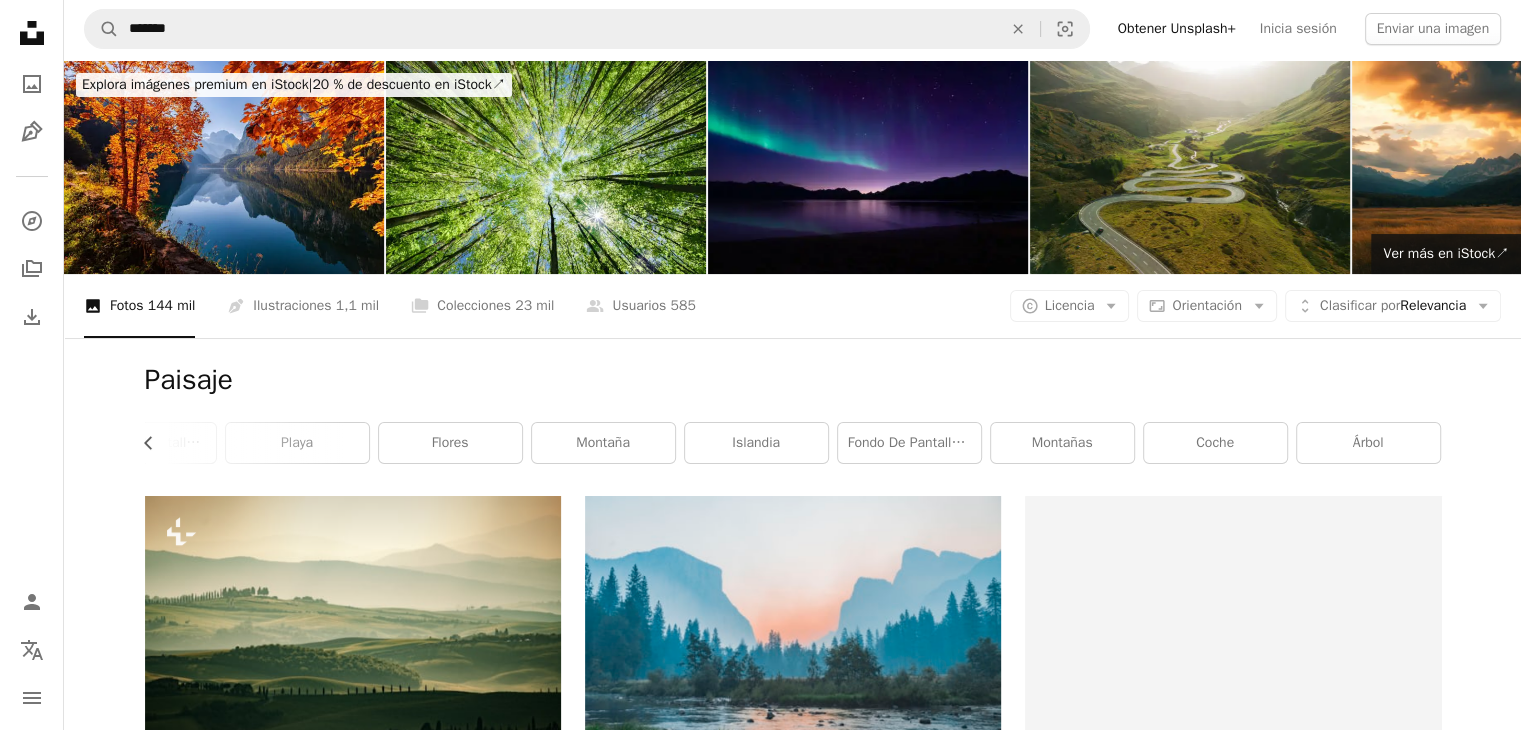 scroll, scrollTop: 9, scrollLeft: 0, axis: vertical 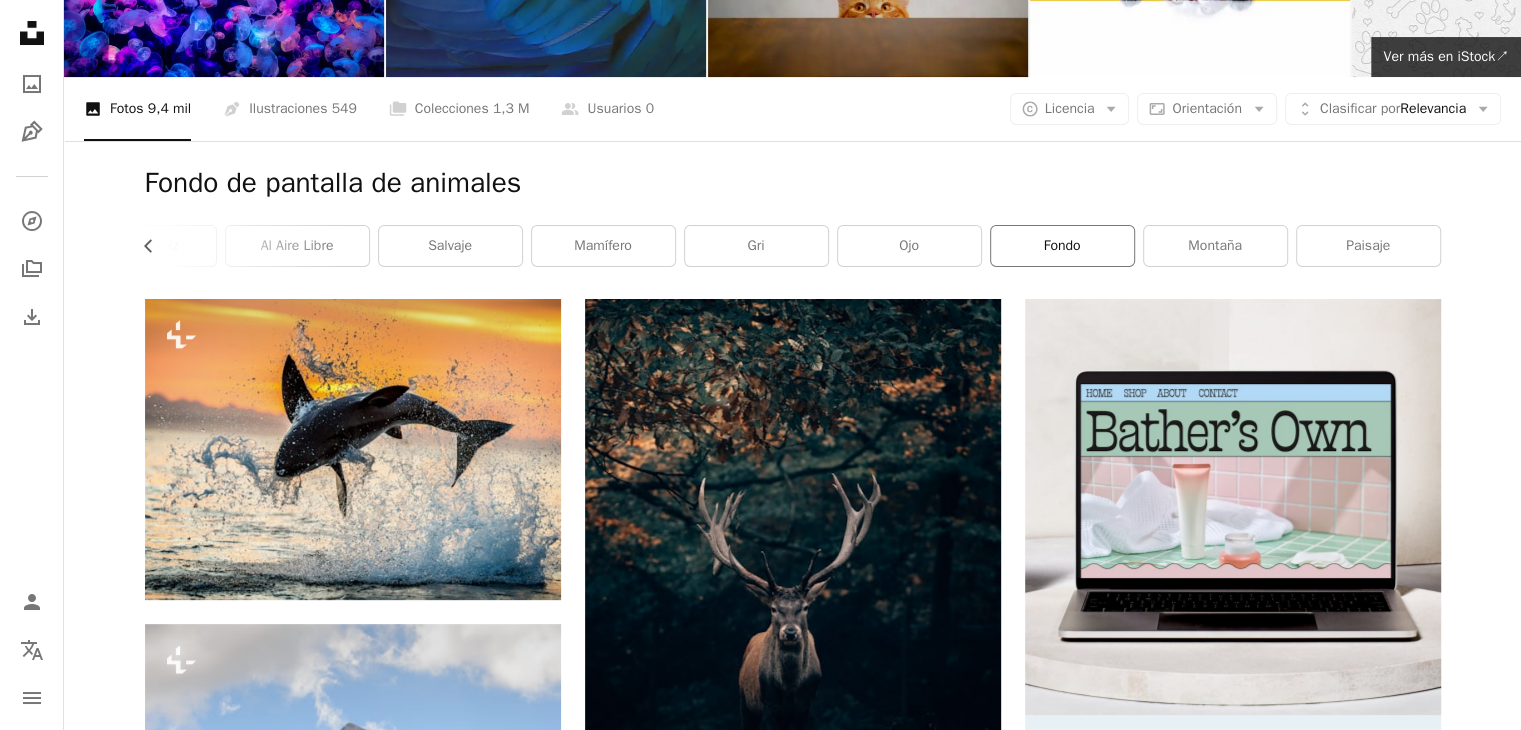 click on "fondo" at bounding box center [1062, 246] 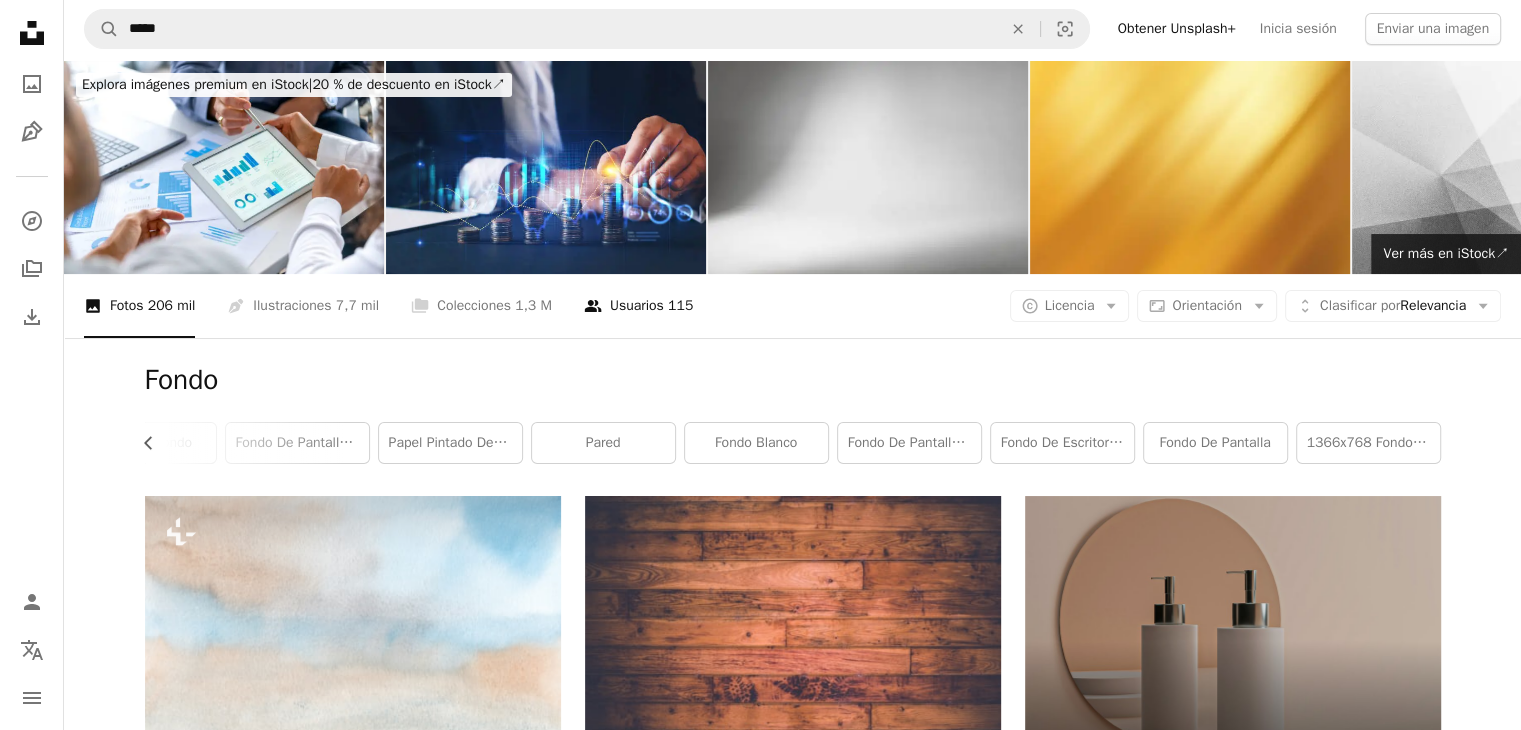 scroll, scrollTop: 0, scrollLeft: 0, axis: both 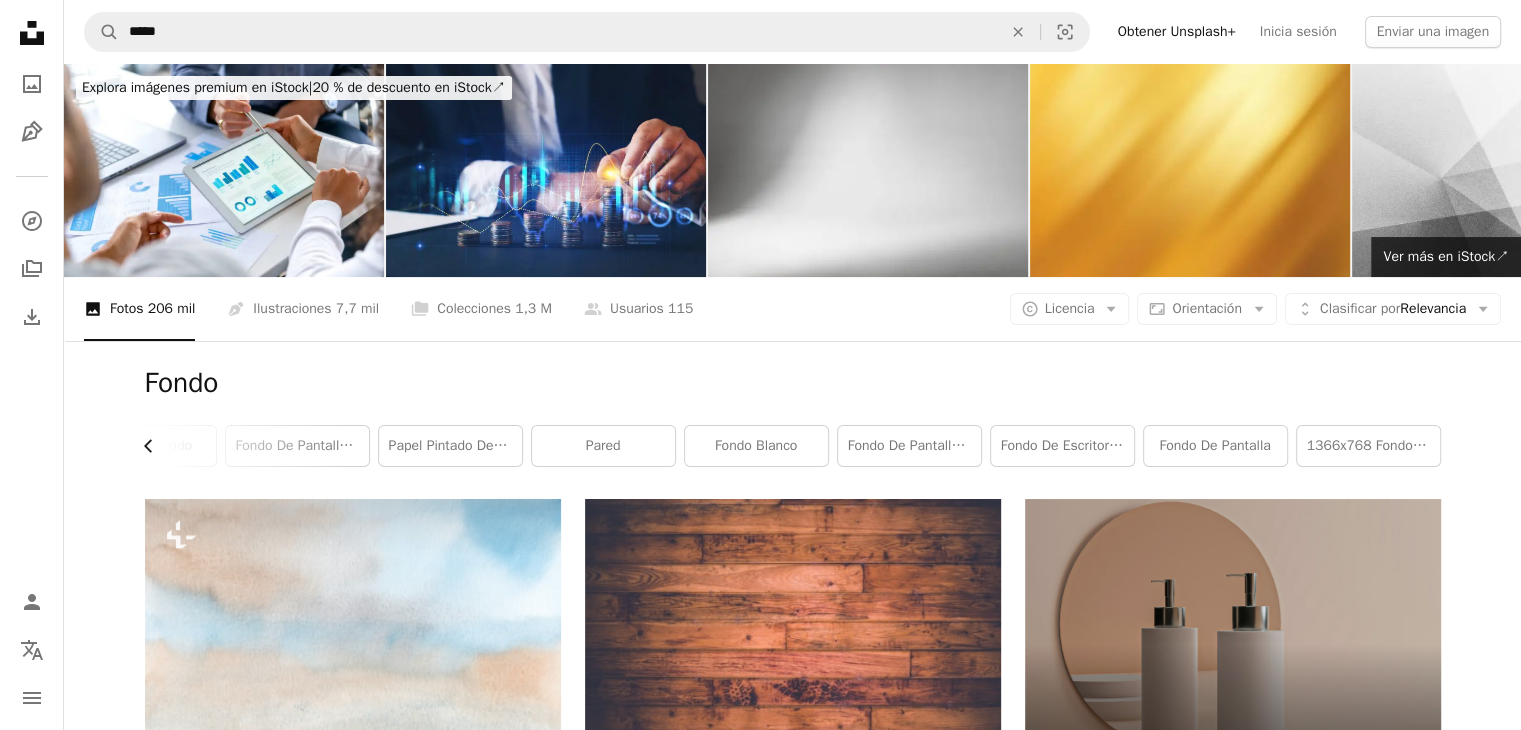 click 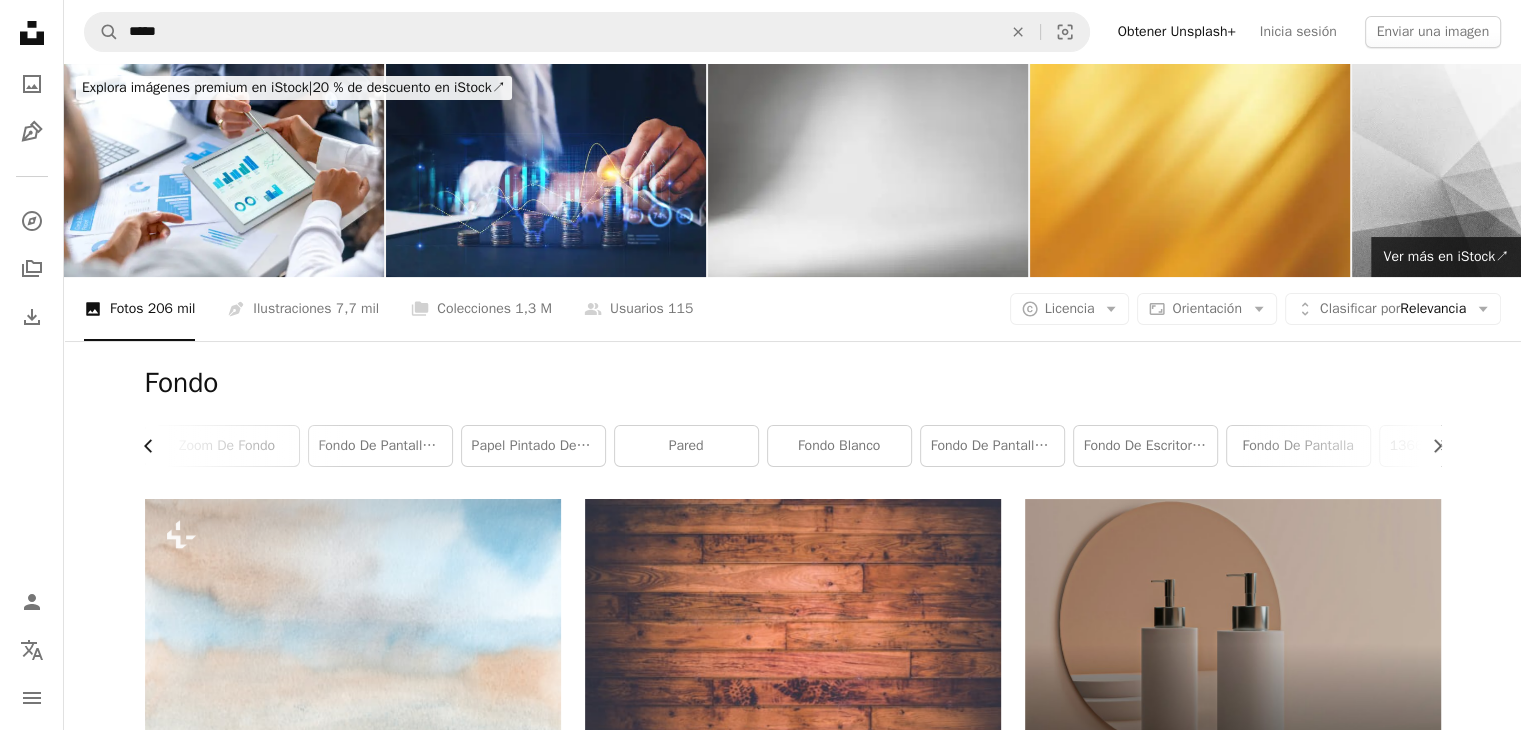 scroll, scrollTop: 0, scrollLeft: 232, axis: horizontal 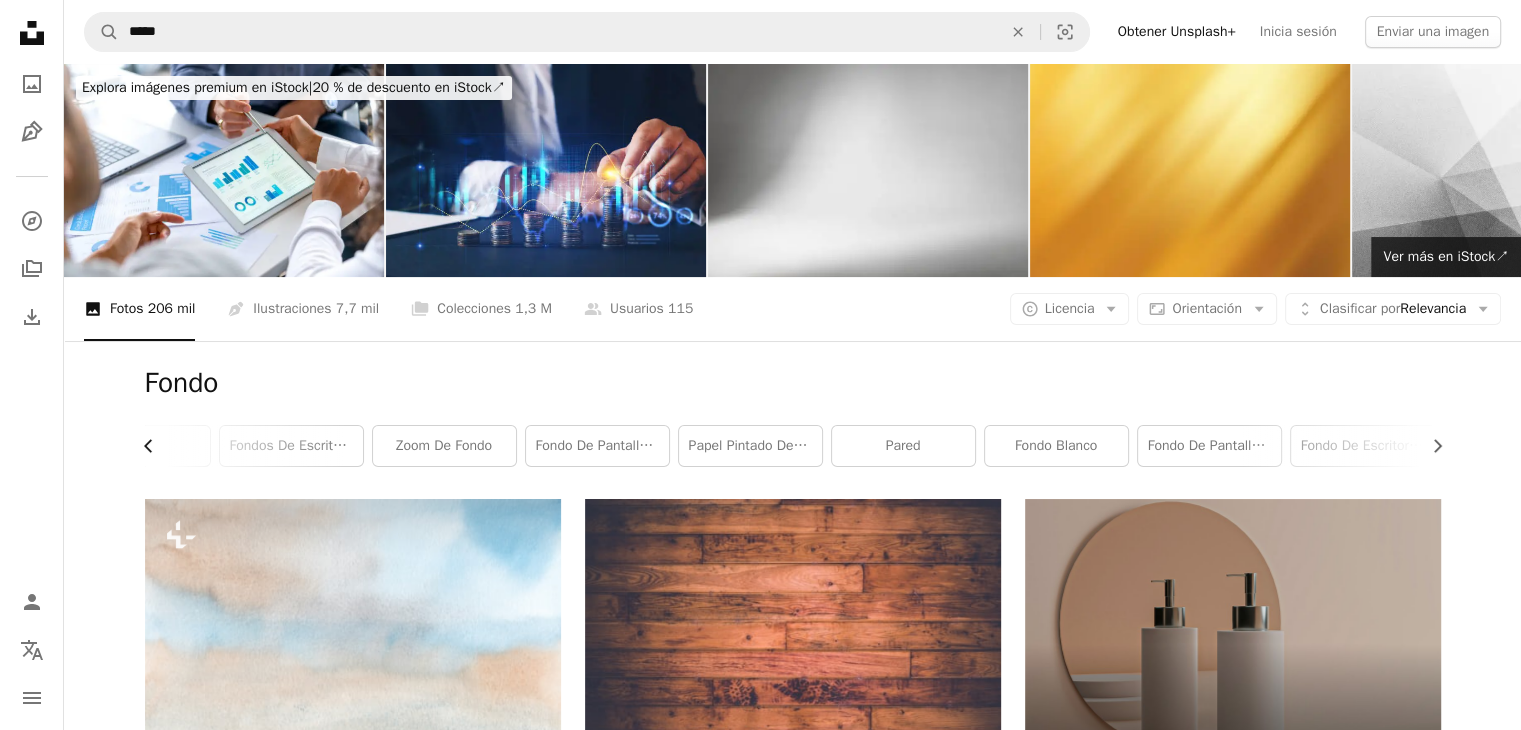 click on "Chevron left" 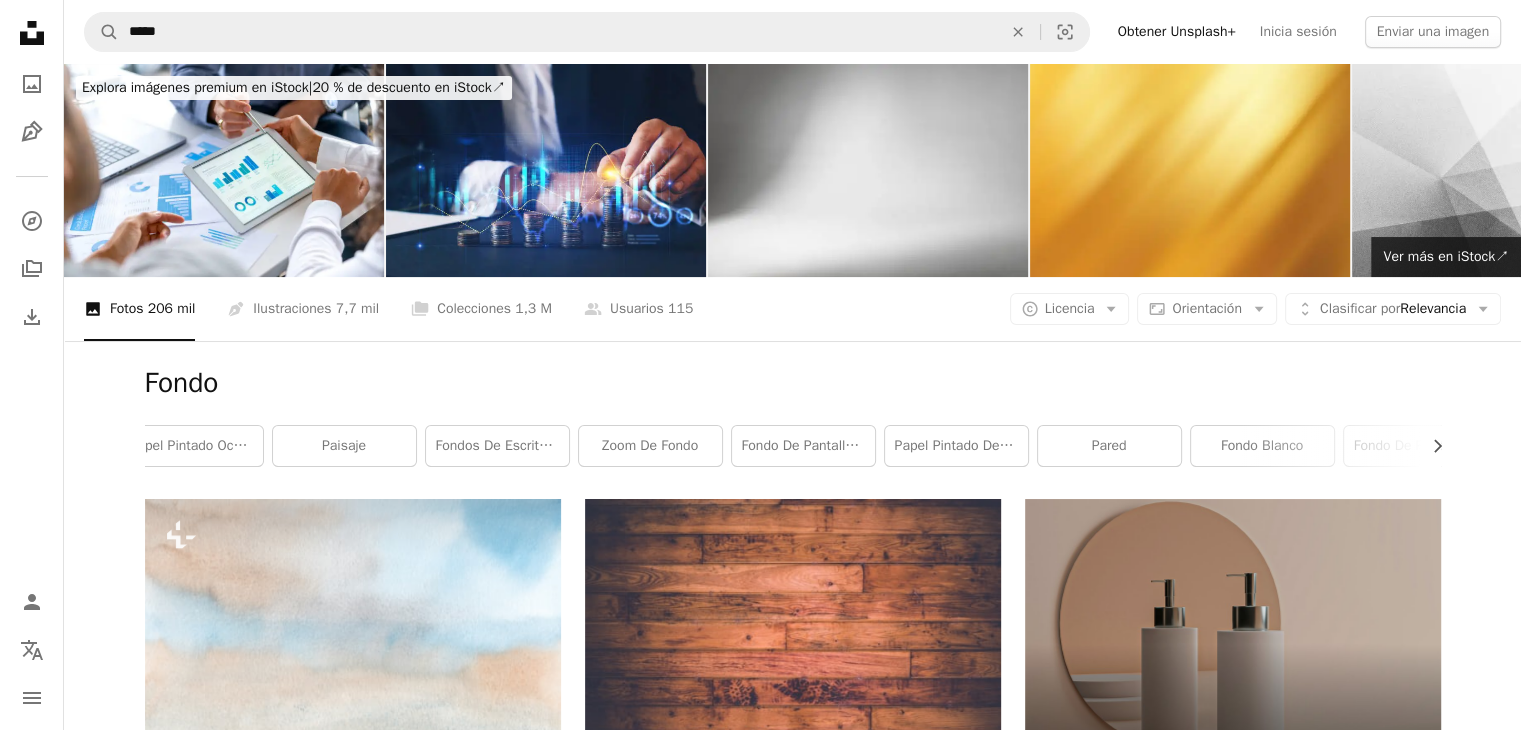 scroll, scrollTop: 0, scrollLeft: 0, axis: both 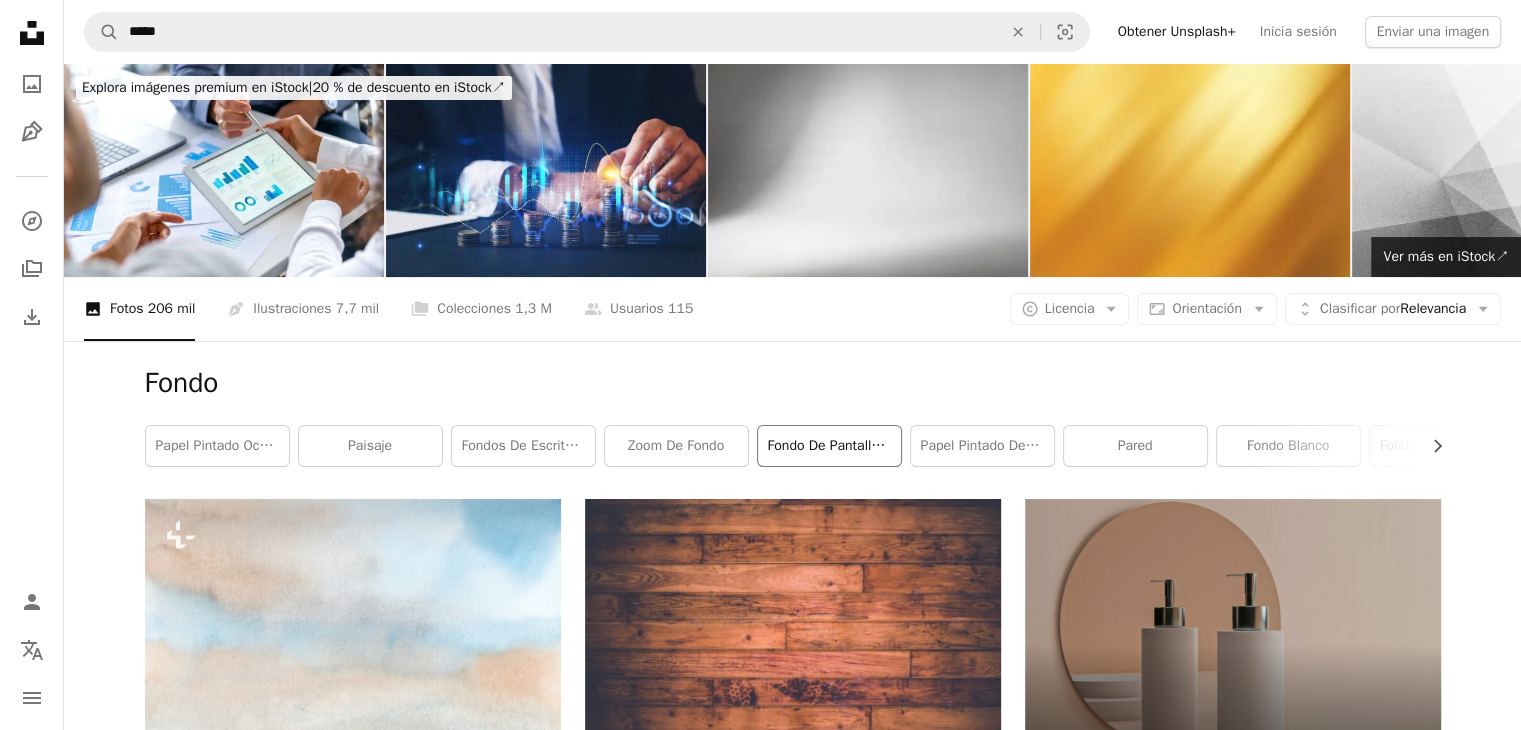 click on "Fondo de pantalla de MacBook" at bounding box center (829, 446) 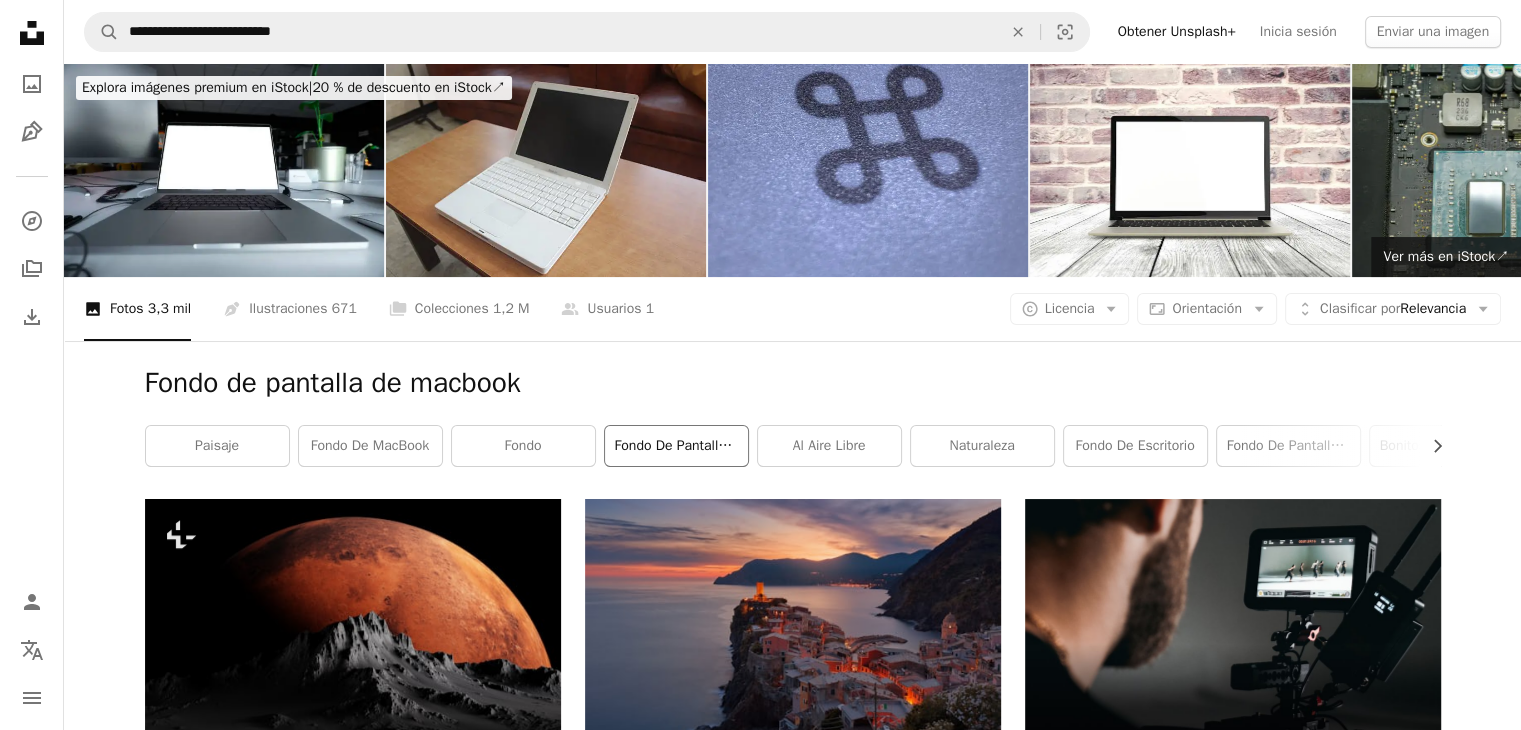click on "Fondo de pantalla de 8k" at bounding box center (676, 446) 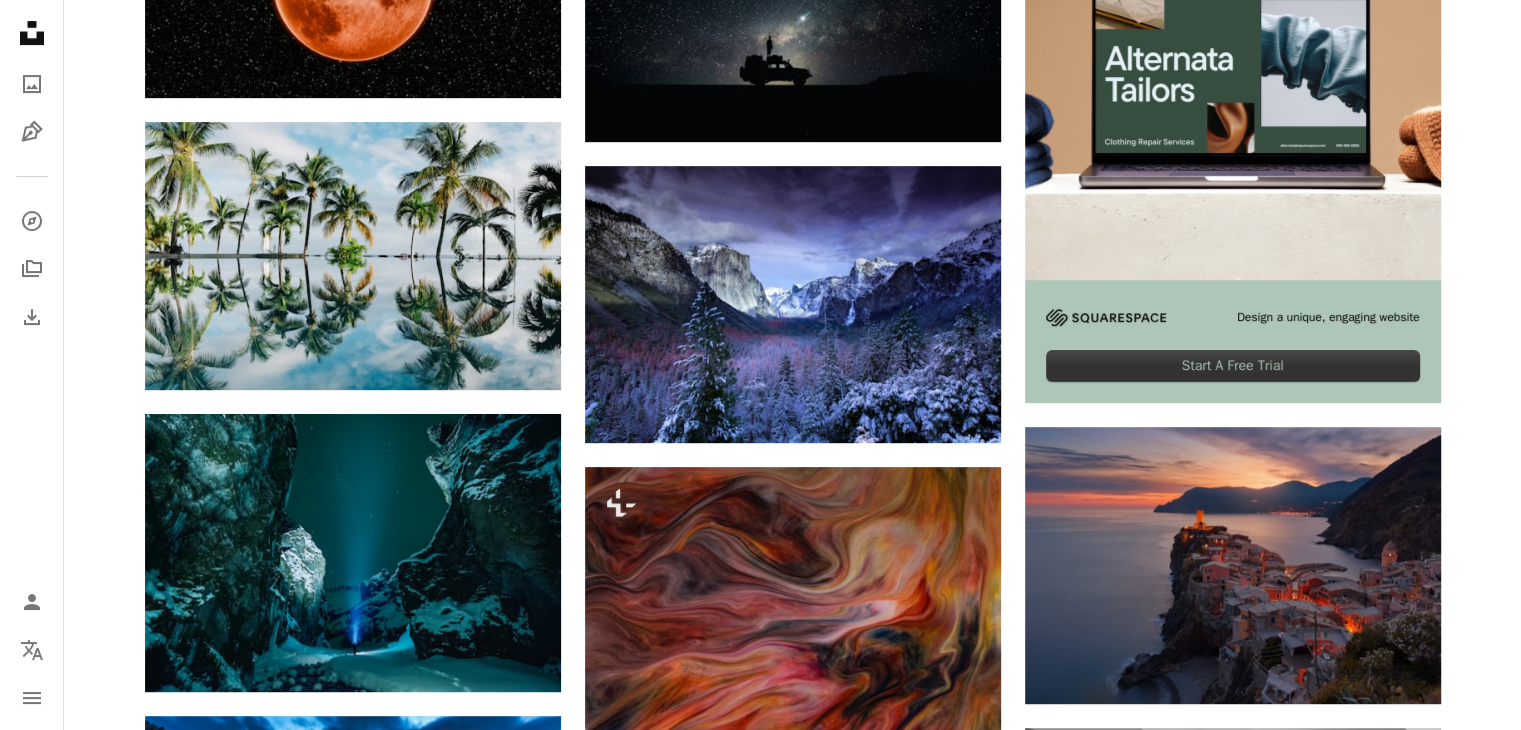 scroll, scrollTop: 500, scrollLeft: 0, axis: vertical 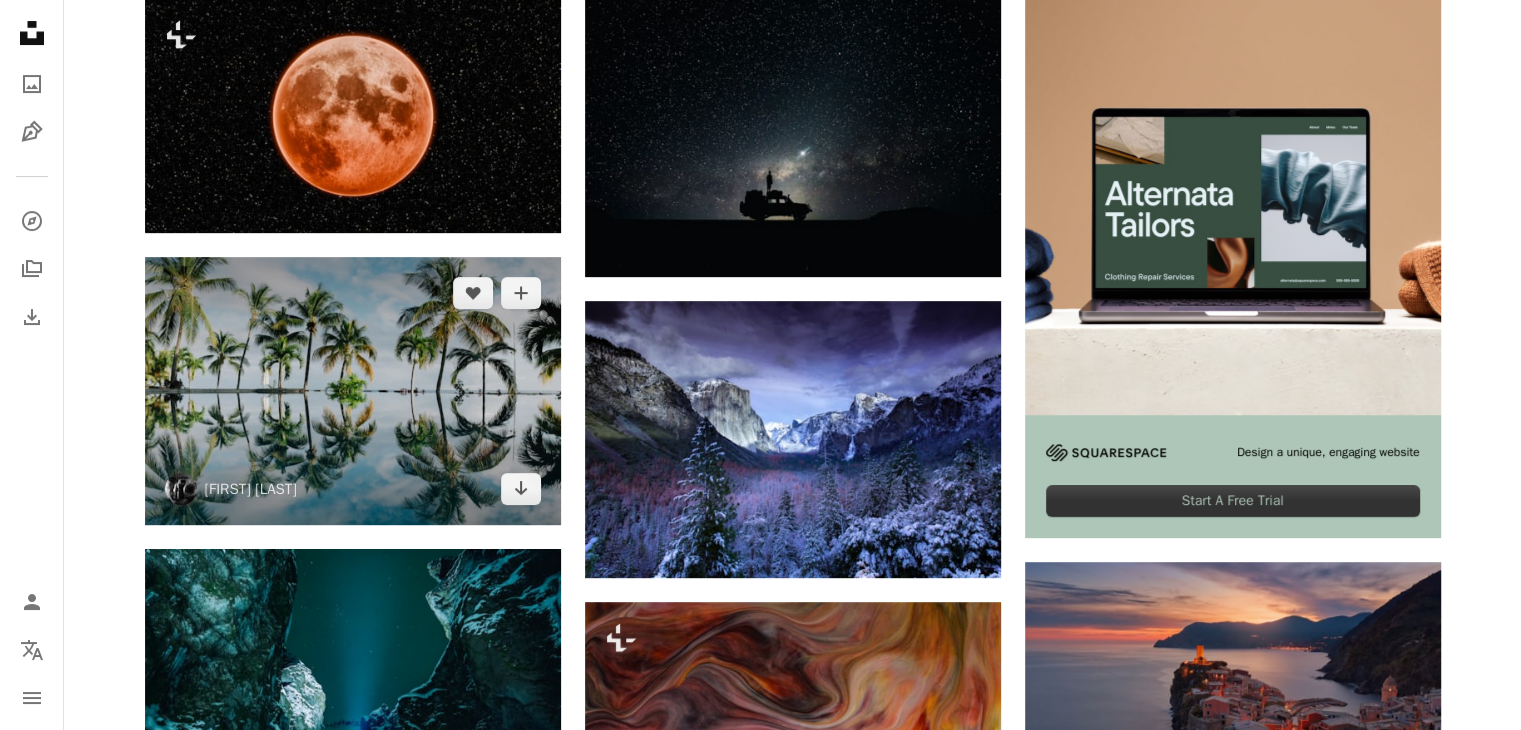 click at bounding box center [353, 391] 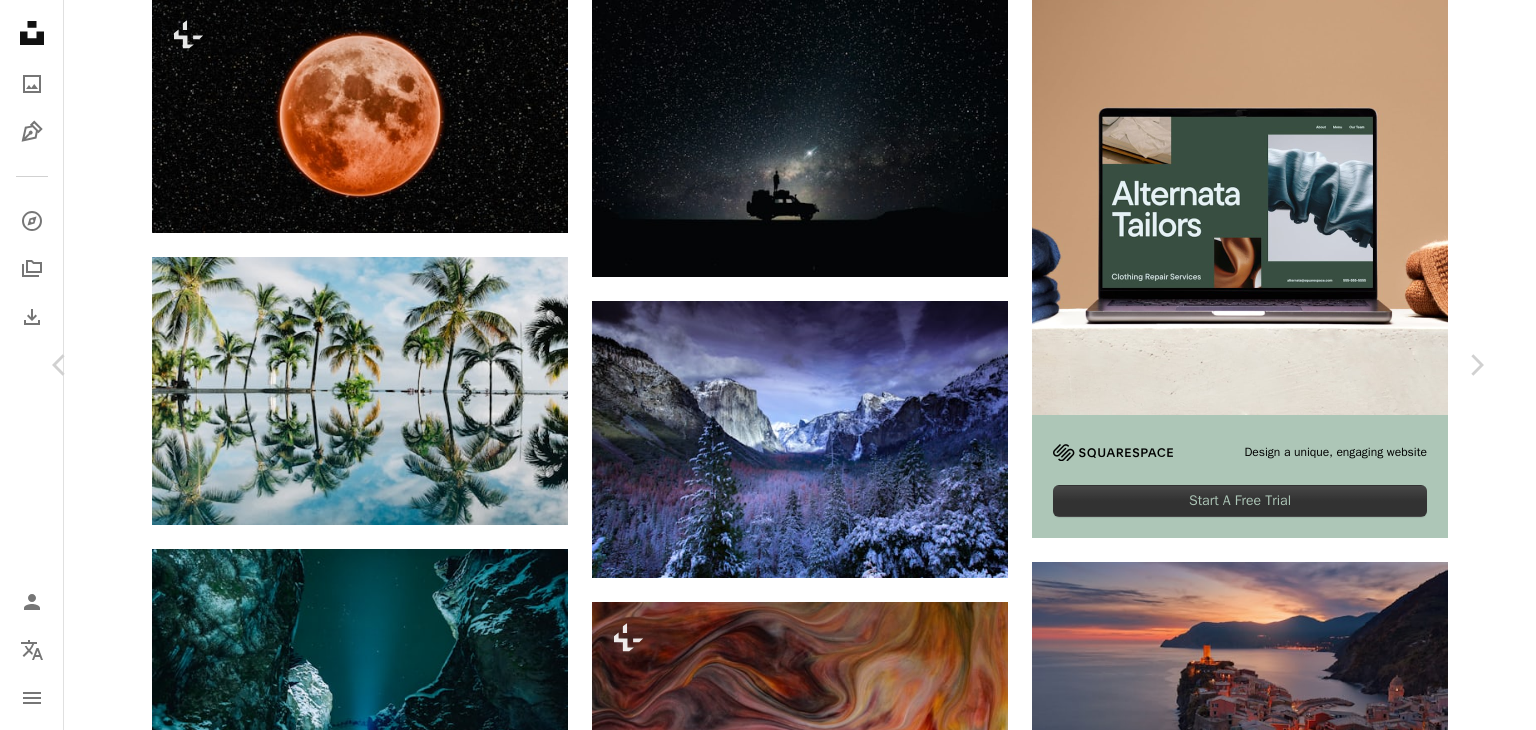 click on "An X shape" at bounding box center (20, 20) 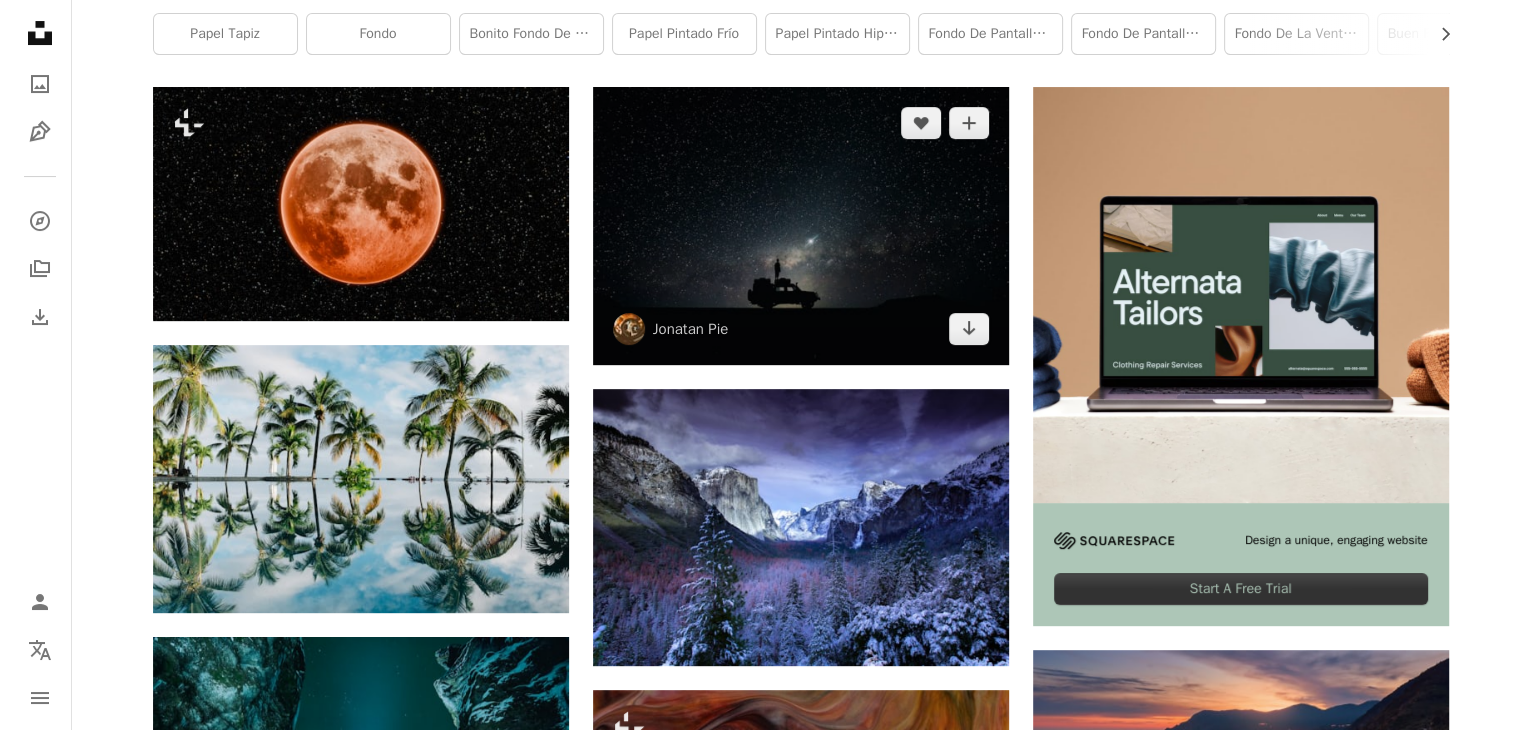 scroll, scrollTop: 400, scrollLeft: 0, axis: vertical 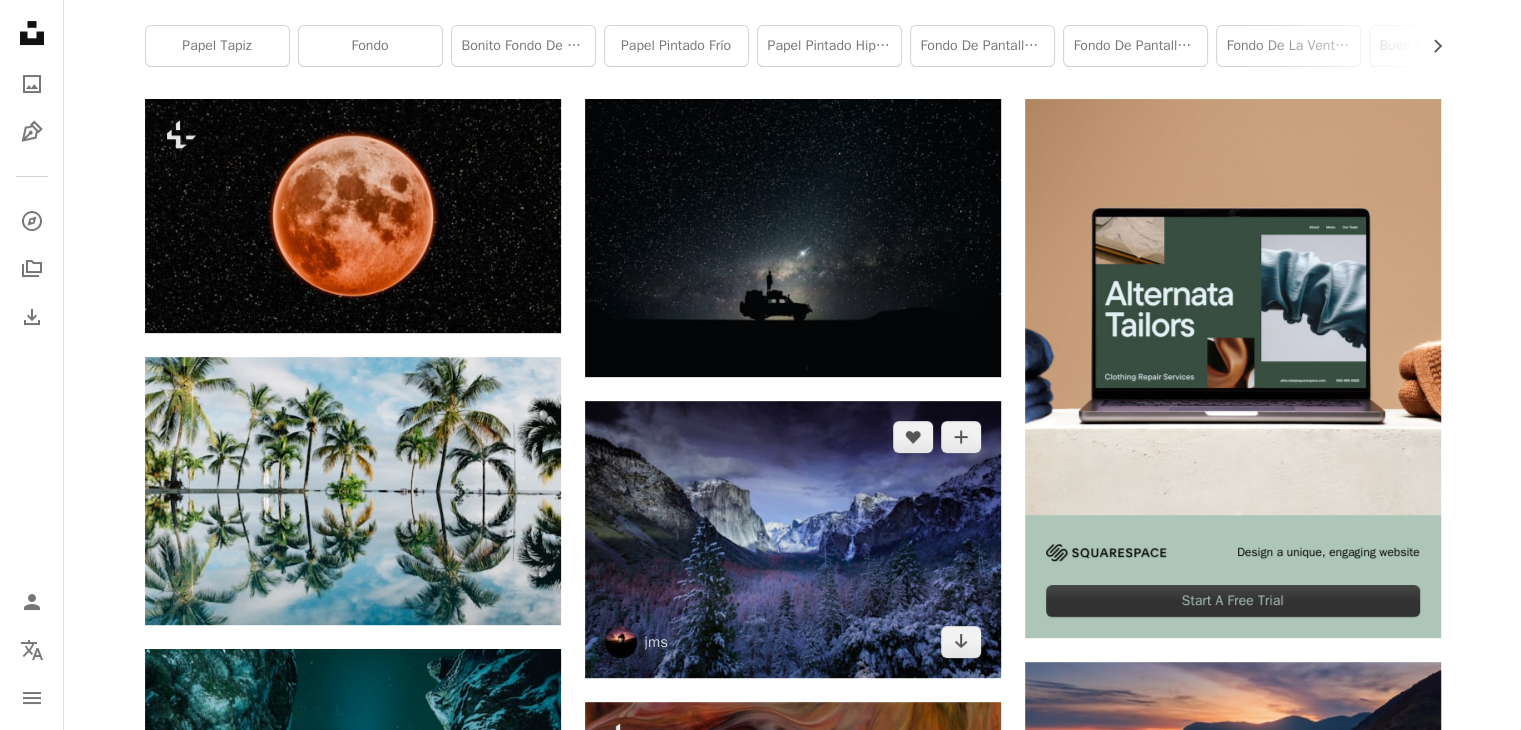 click at bounding box center [793, 539] 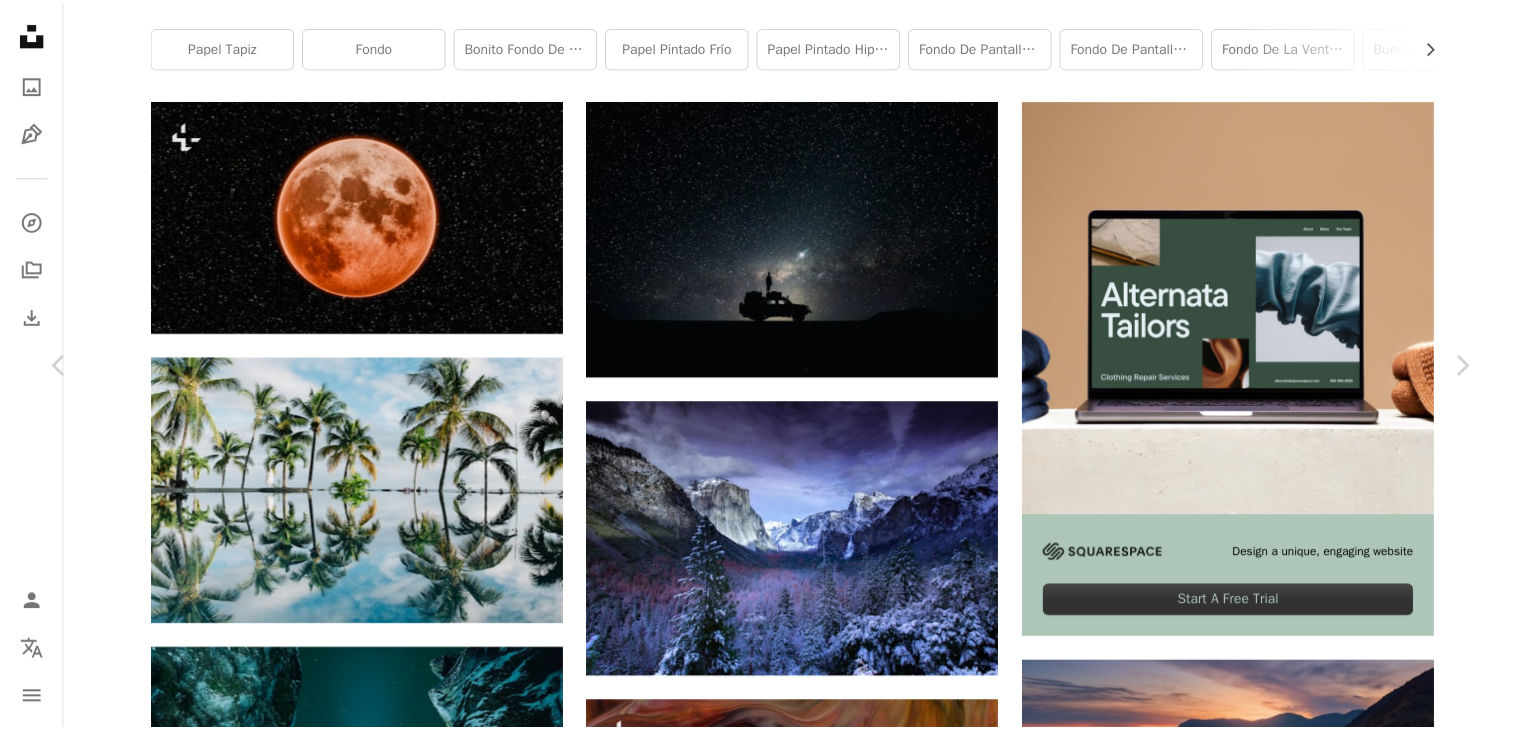 scroll, scrollTop: 0, scrollLeft: 0, axis: both 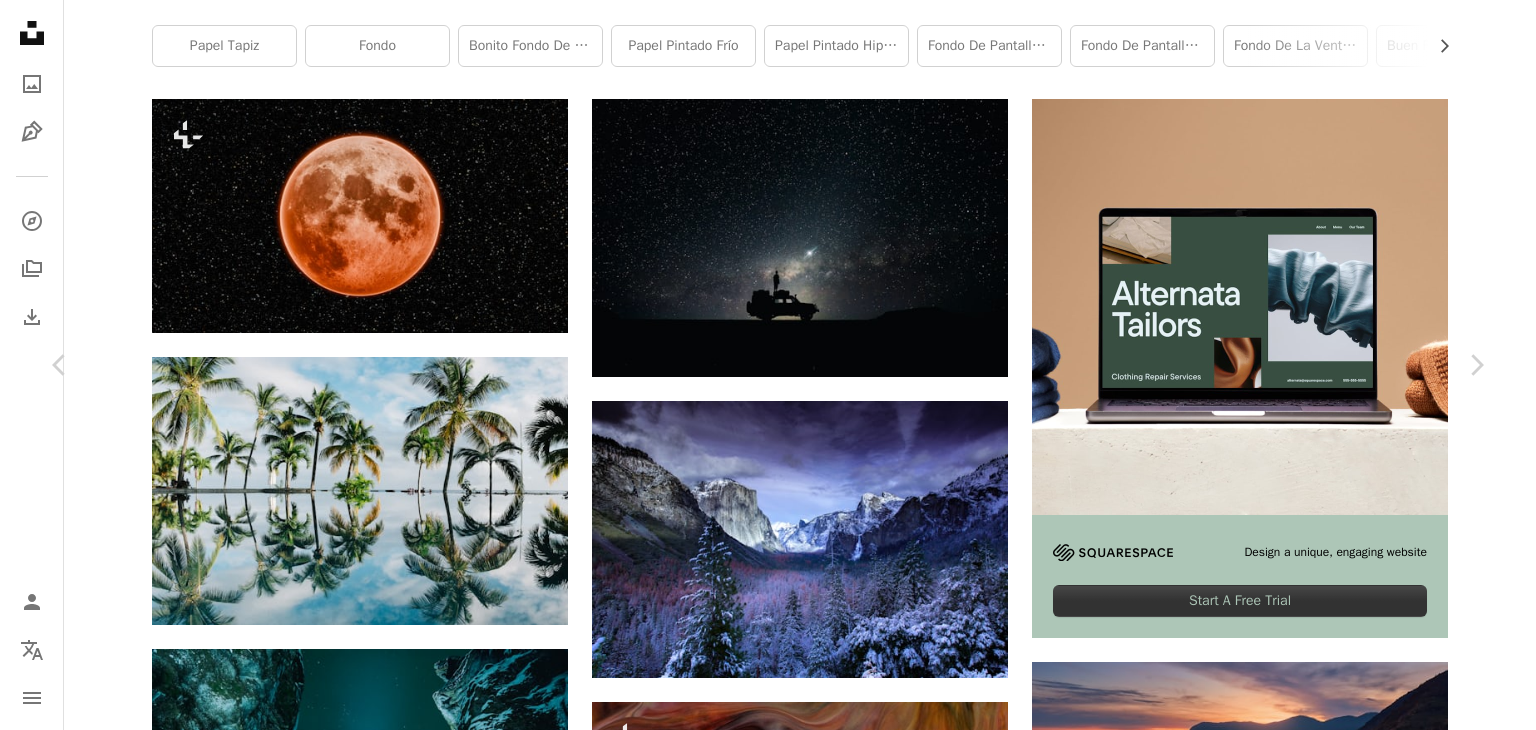 click on "An X shape" at bounding box center [20, 20] 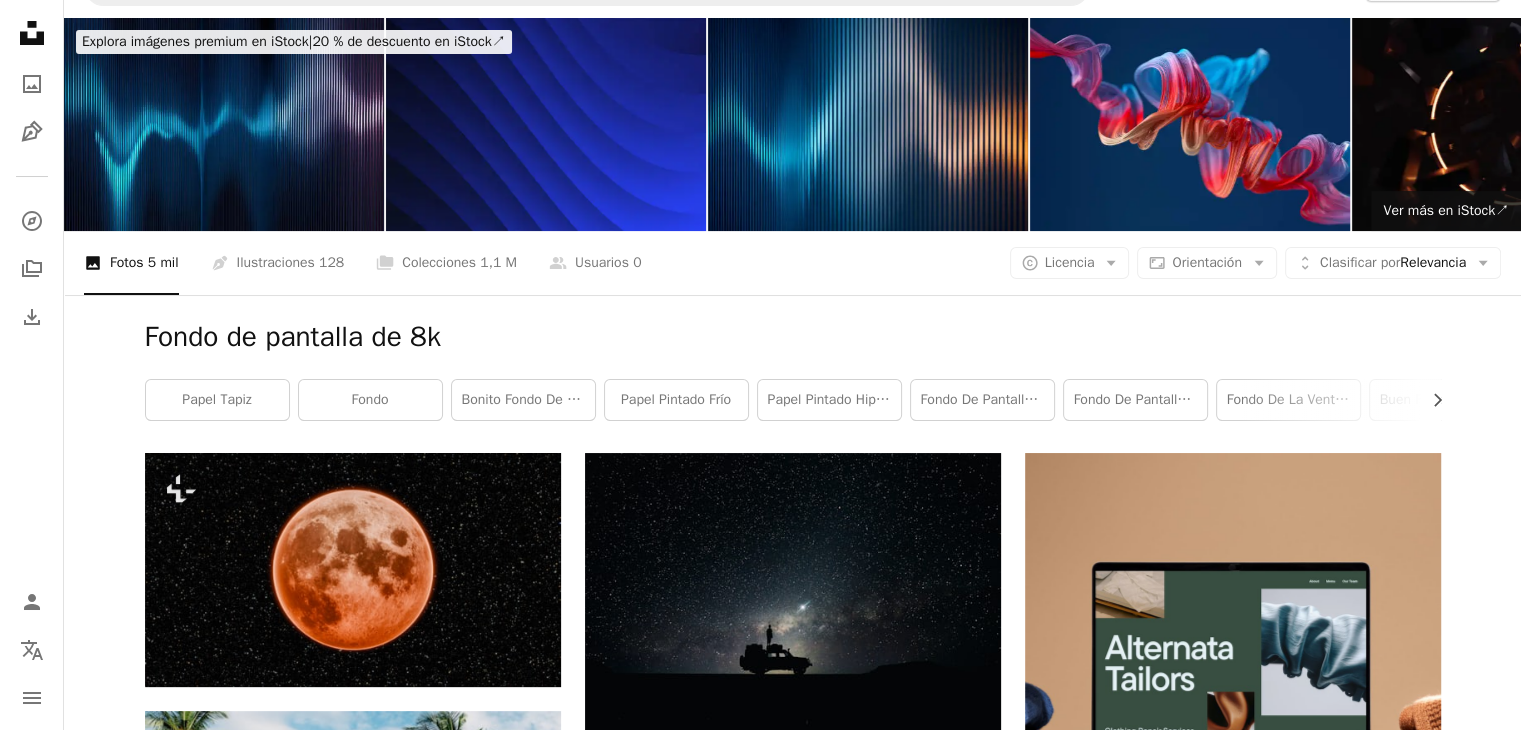 scroll, scrollTop: 0, scrollLeft: 0, axis: both 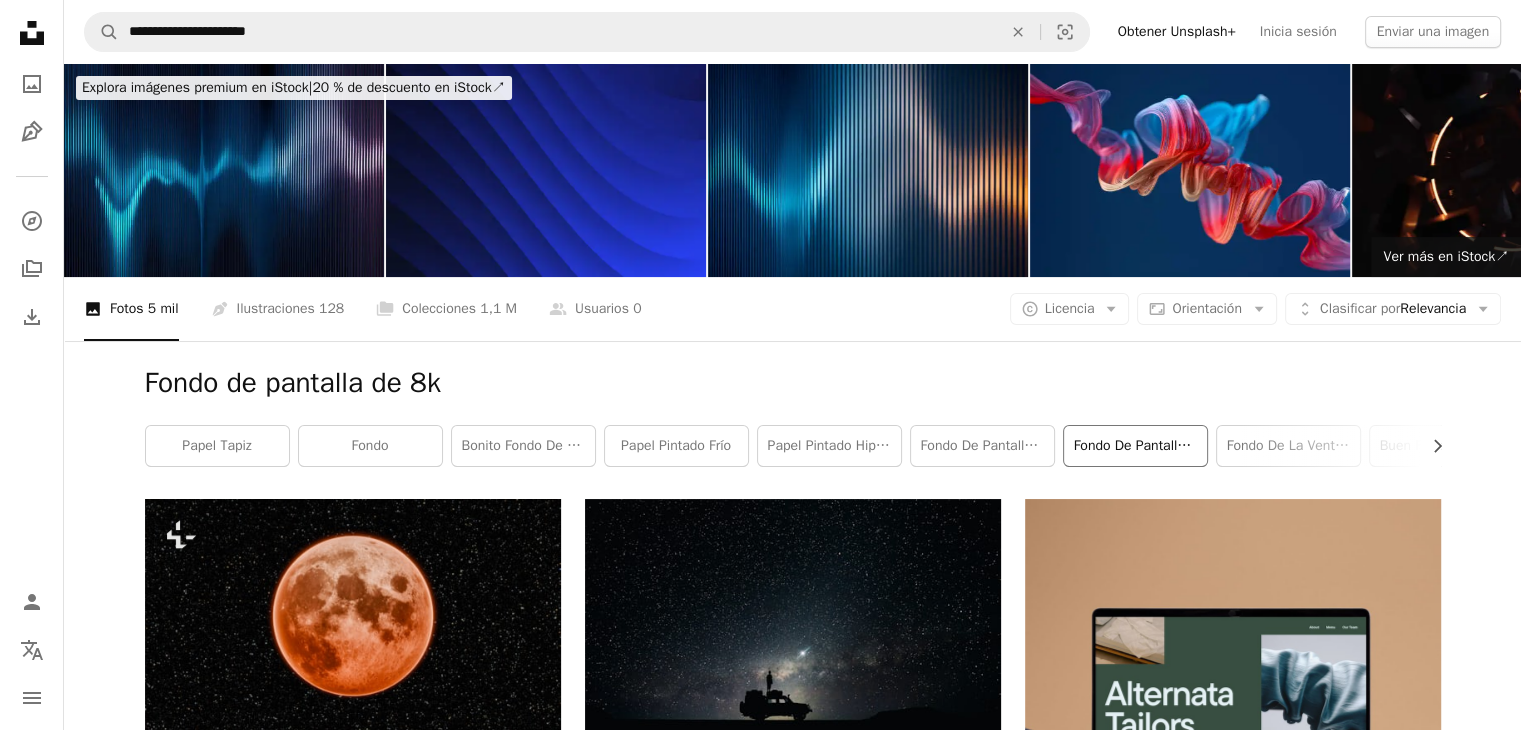 click on "Fondo de pantalla de Google" at bounding box center [1135, 446] 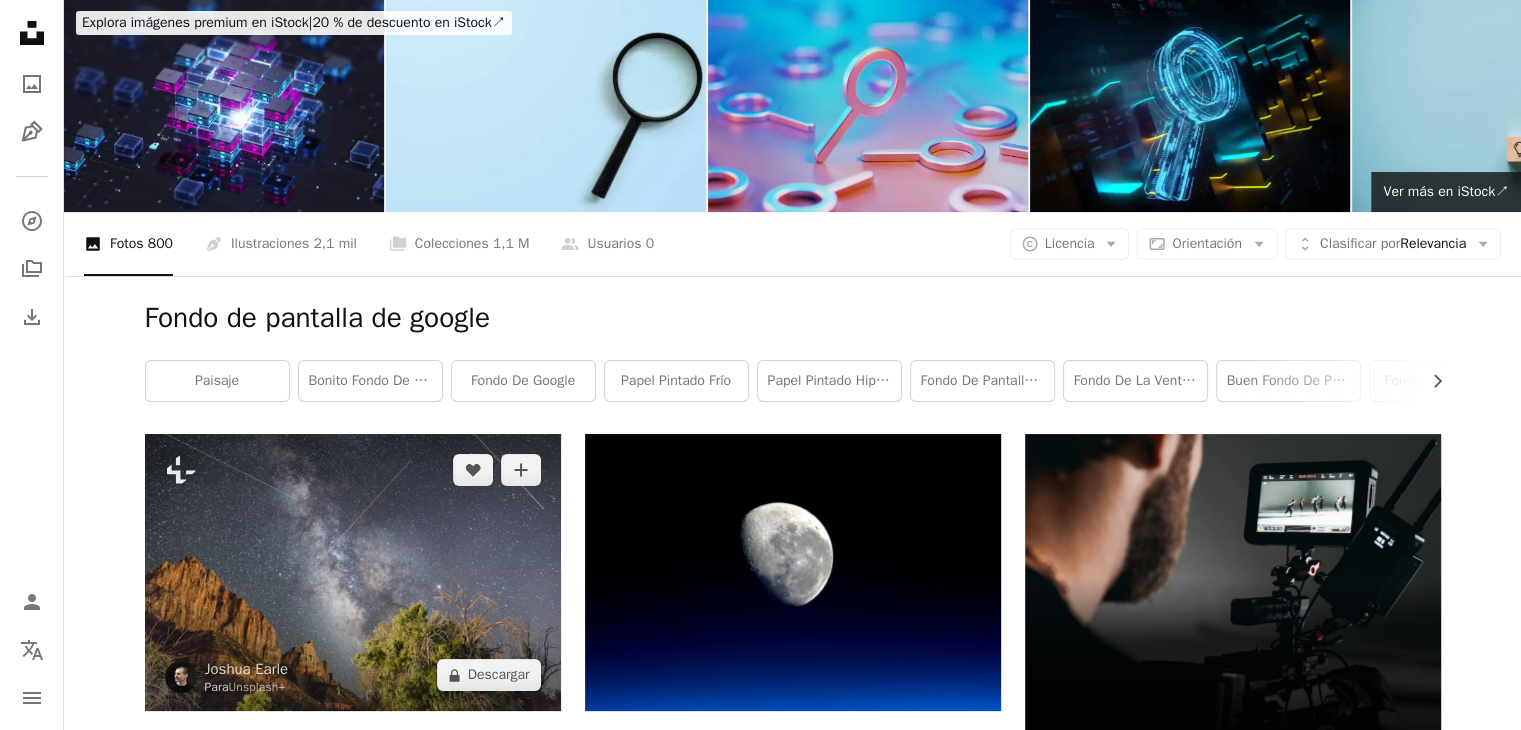 scroll, scrollTop: 100, scrollLeft: 0, axis: vertical 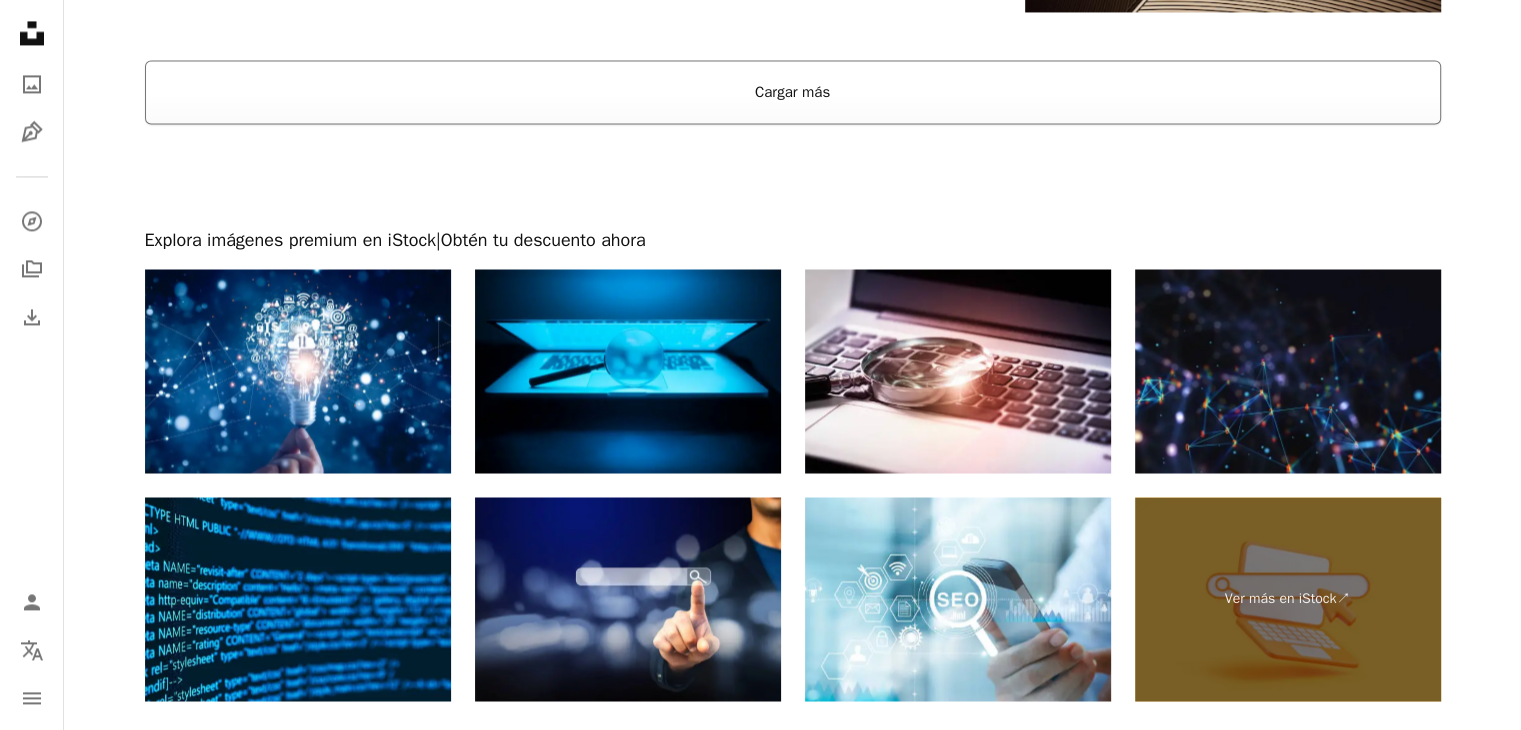 click on "Cargar más" at bounding box center (793, 92) 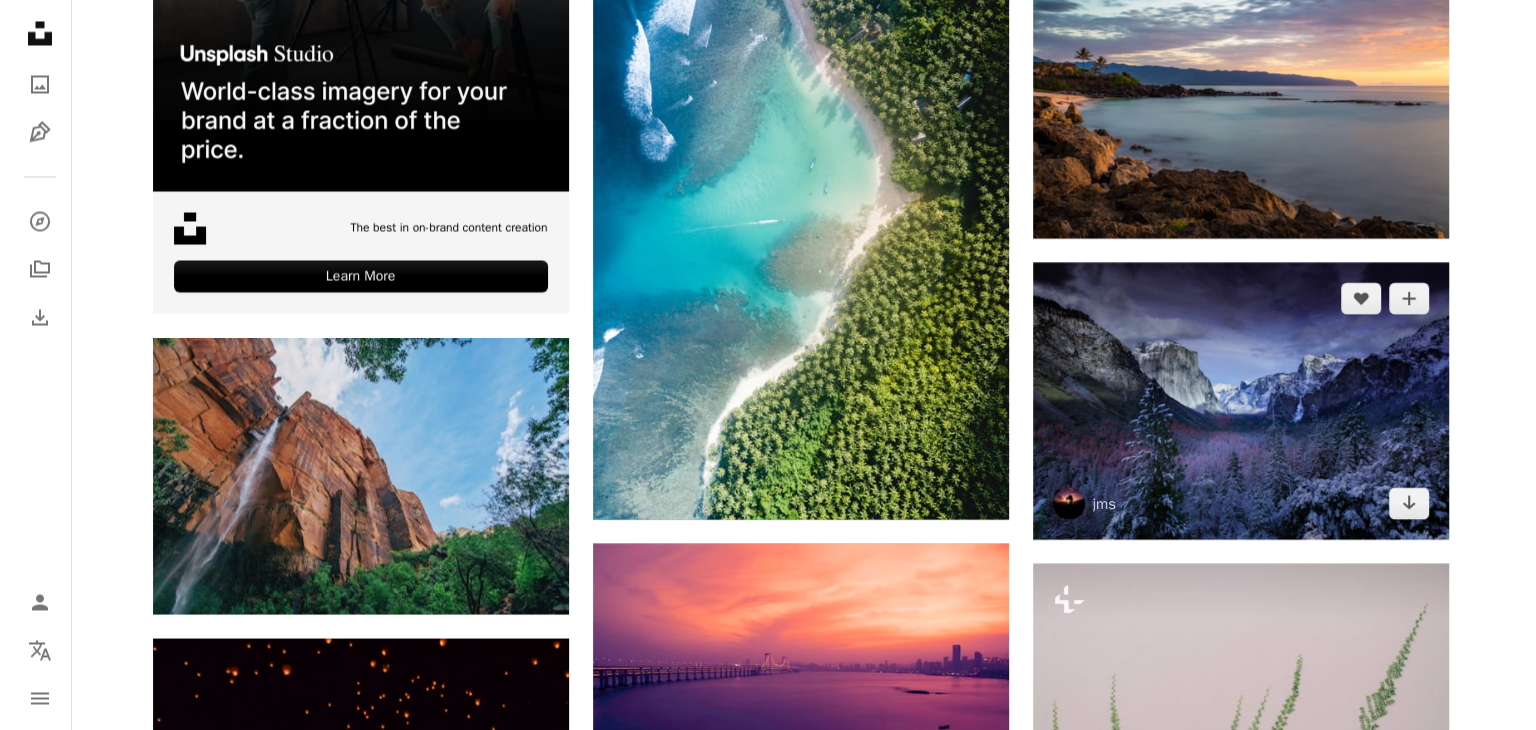 scroll, scrollTop: 3636, scrollLeft: 0, axis: vertical 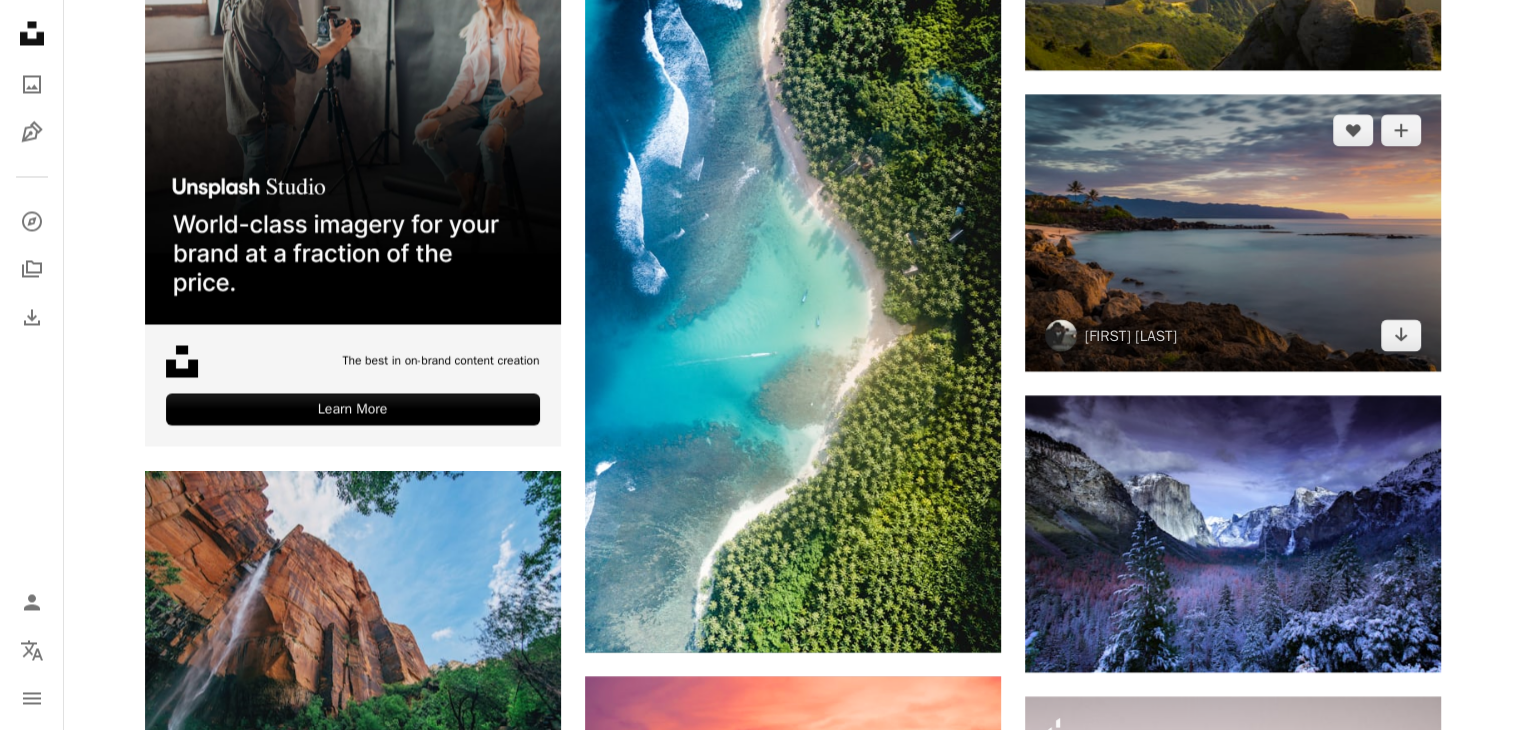 click at bounding box center (1233, 232) 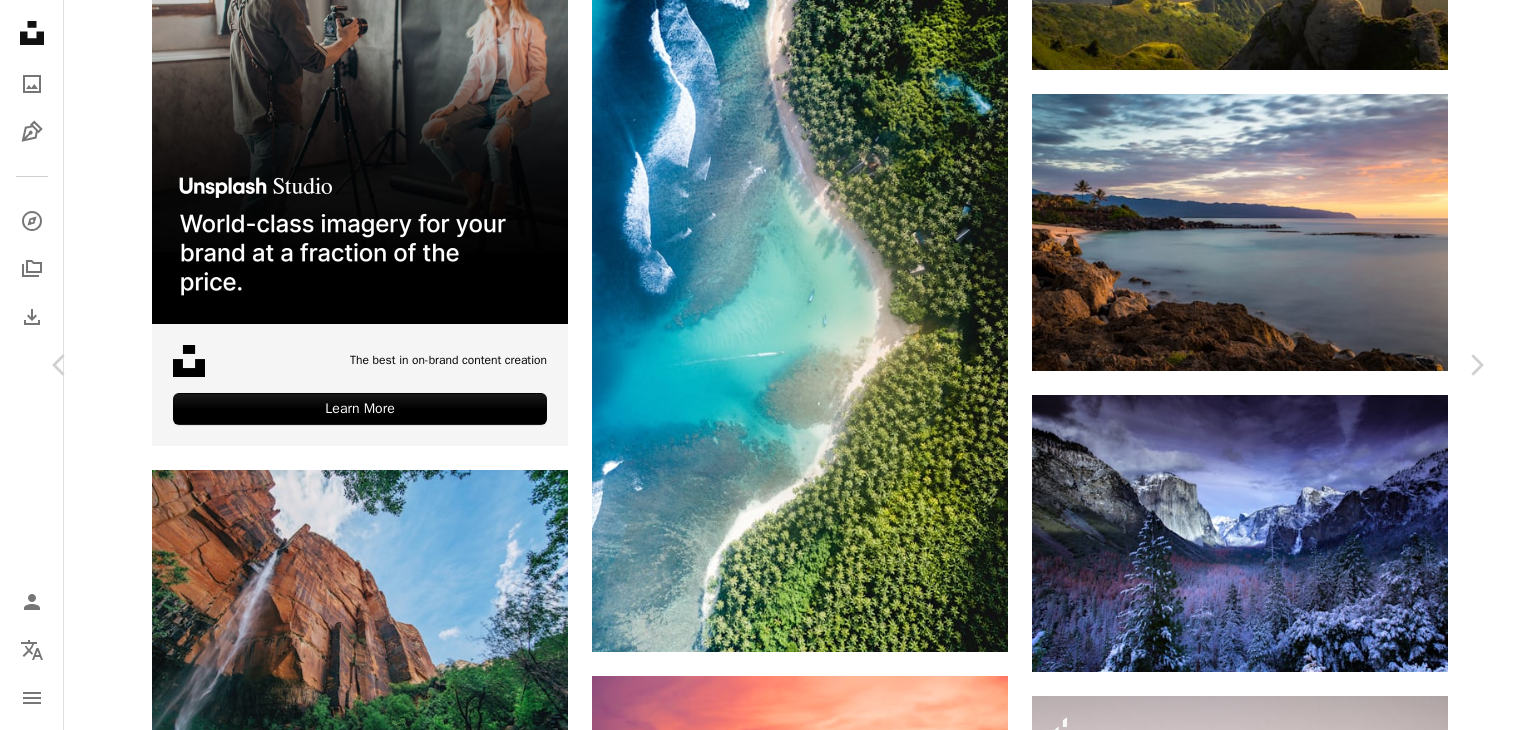 click on "Descargar gratis" at bounding box center [1284, 5157] 